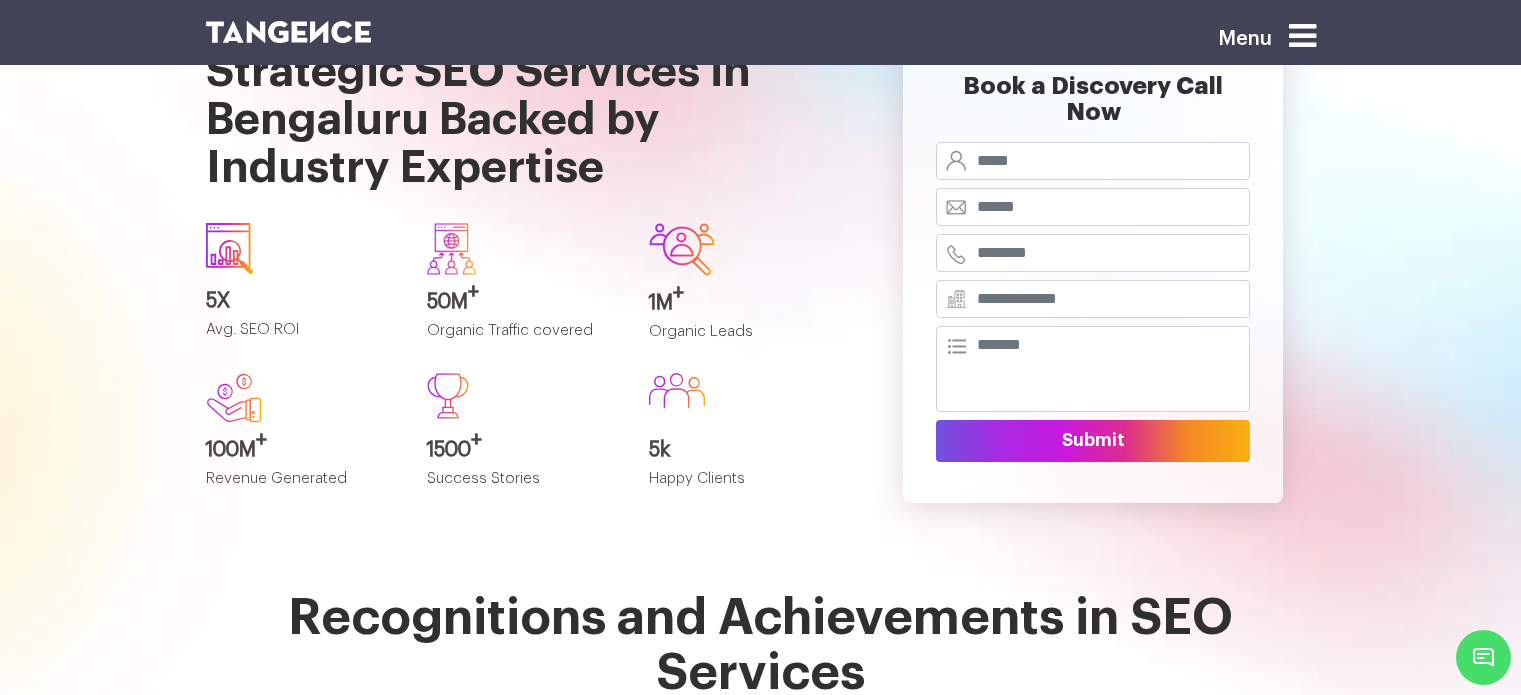 scroll, scrollTop: 4414, scrollLeft: 0, axis: vertical 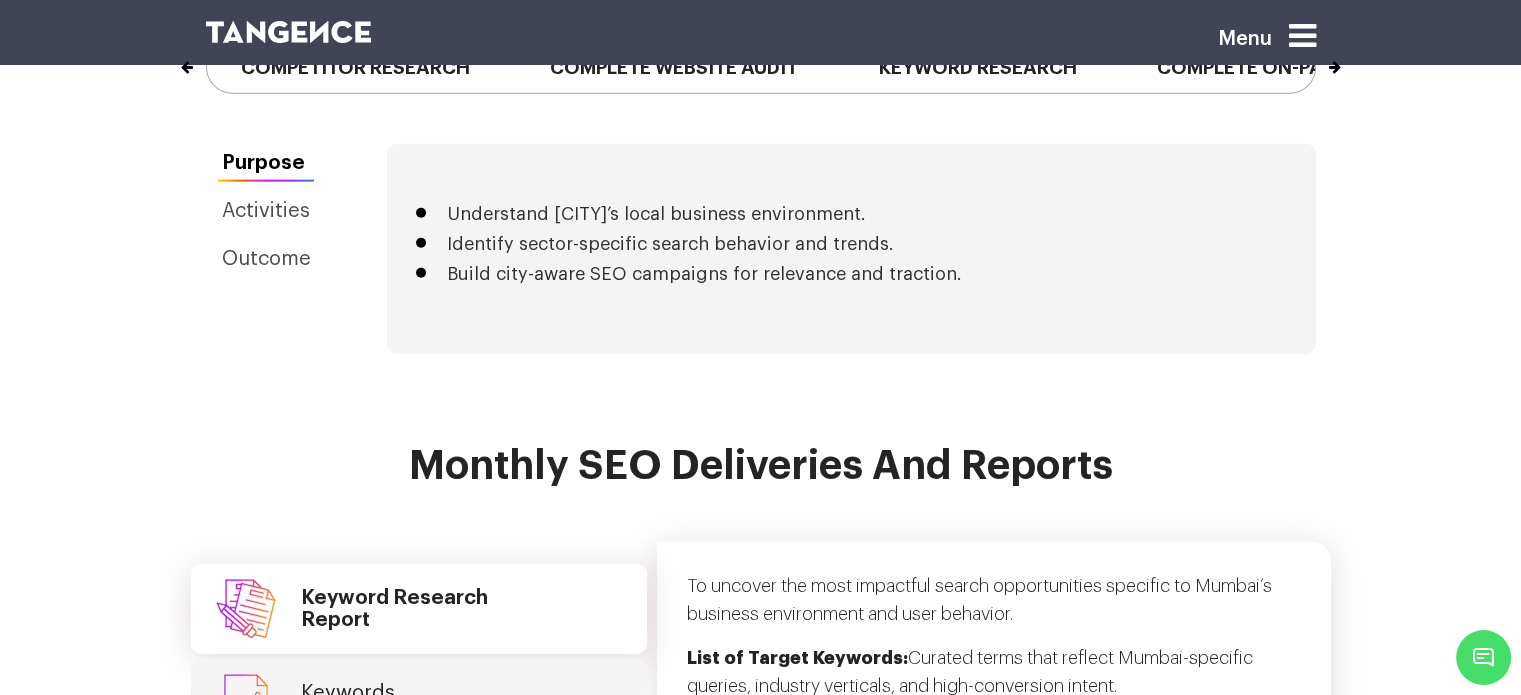 click on "Next" at bounding box center (1314, 58) 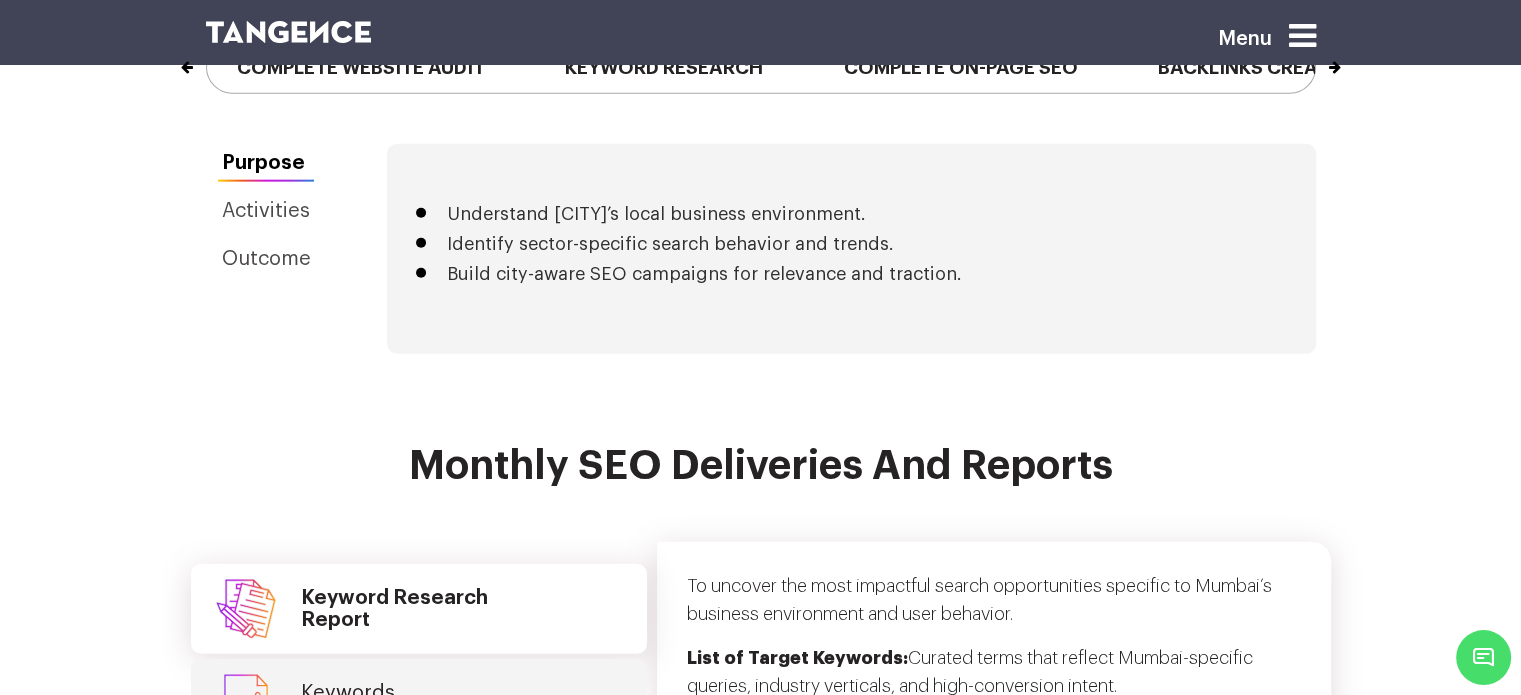 click on "Next" at bounding box center [1314, 58] 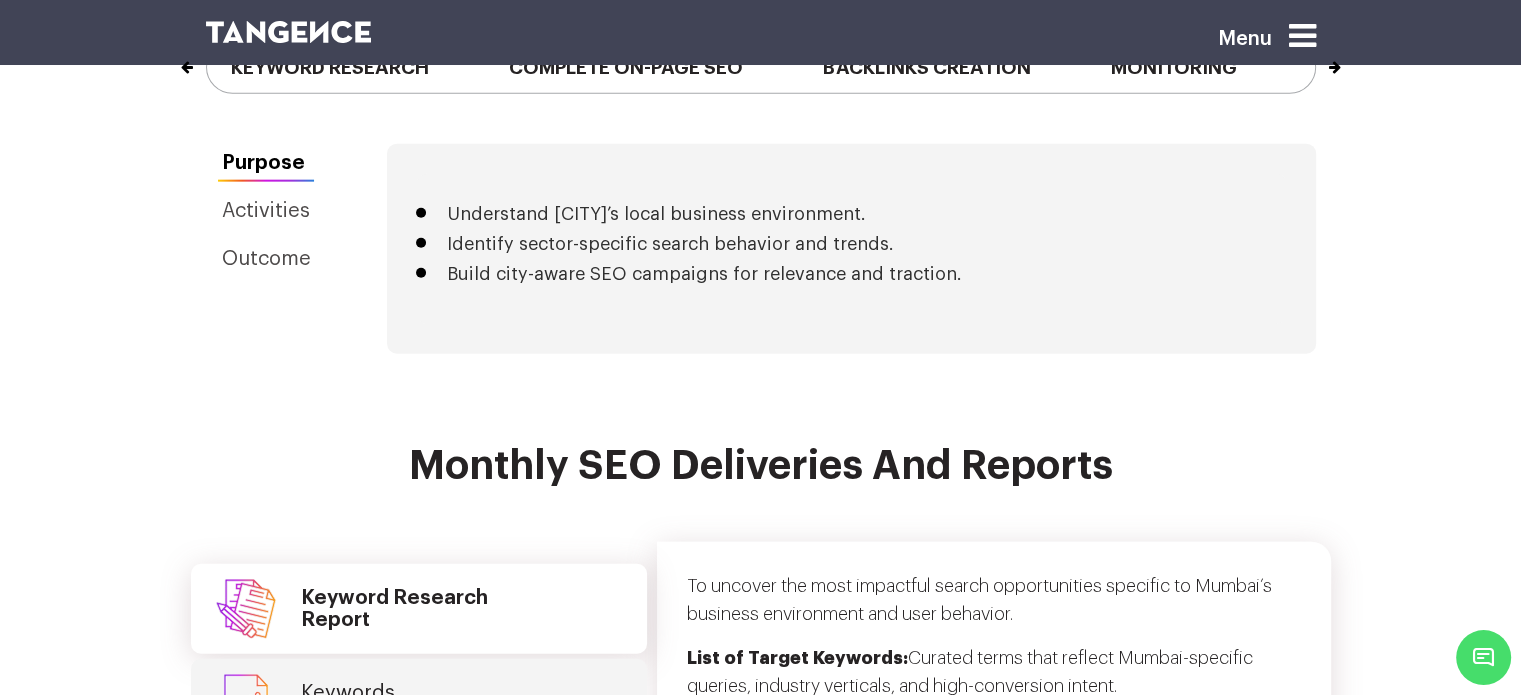 click on "Next" at bounding box center (1314, 58) 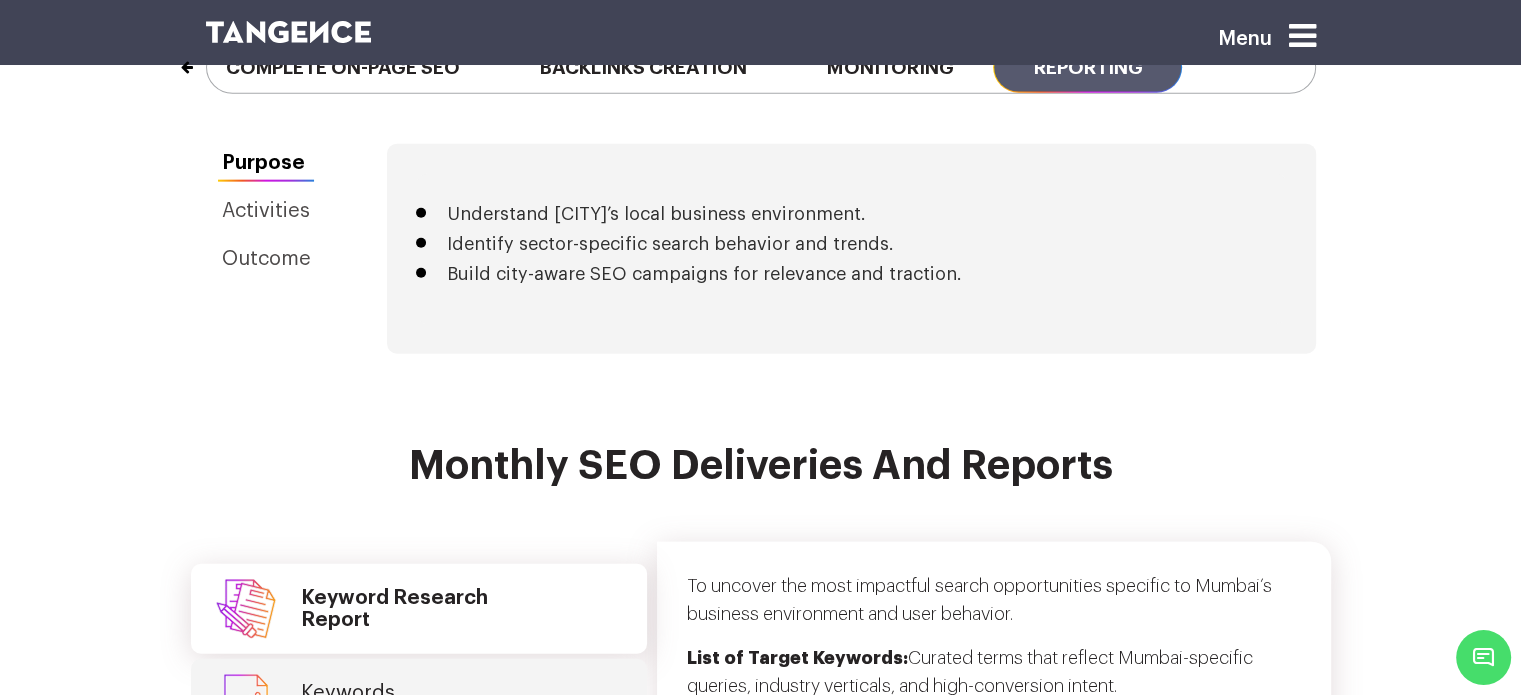 click on "Reporting" at bounding box center [1087, 67] 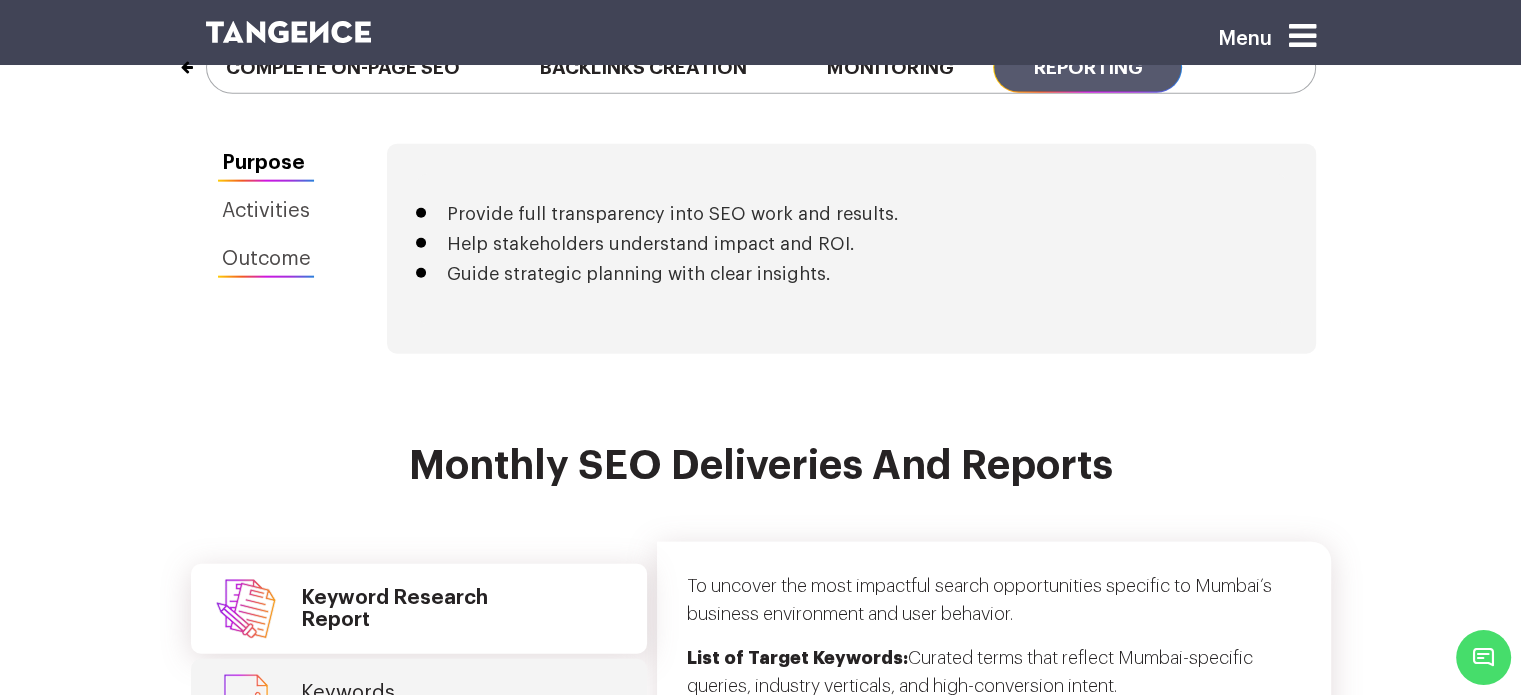 click on "Outcome" at bounding box center [266, 259] 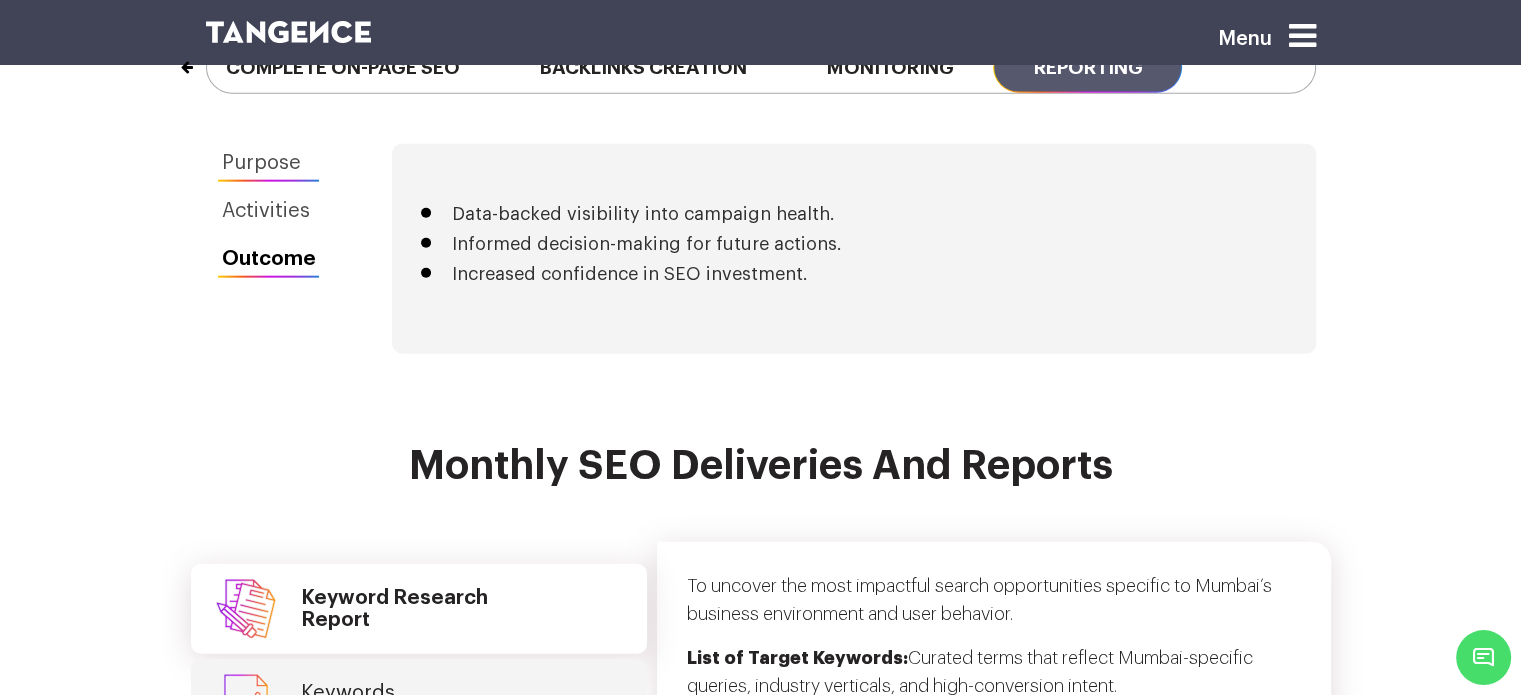 click on "Purpose" at bounding box center [269, 163] 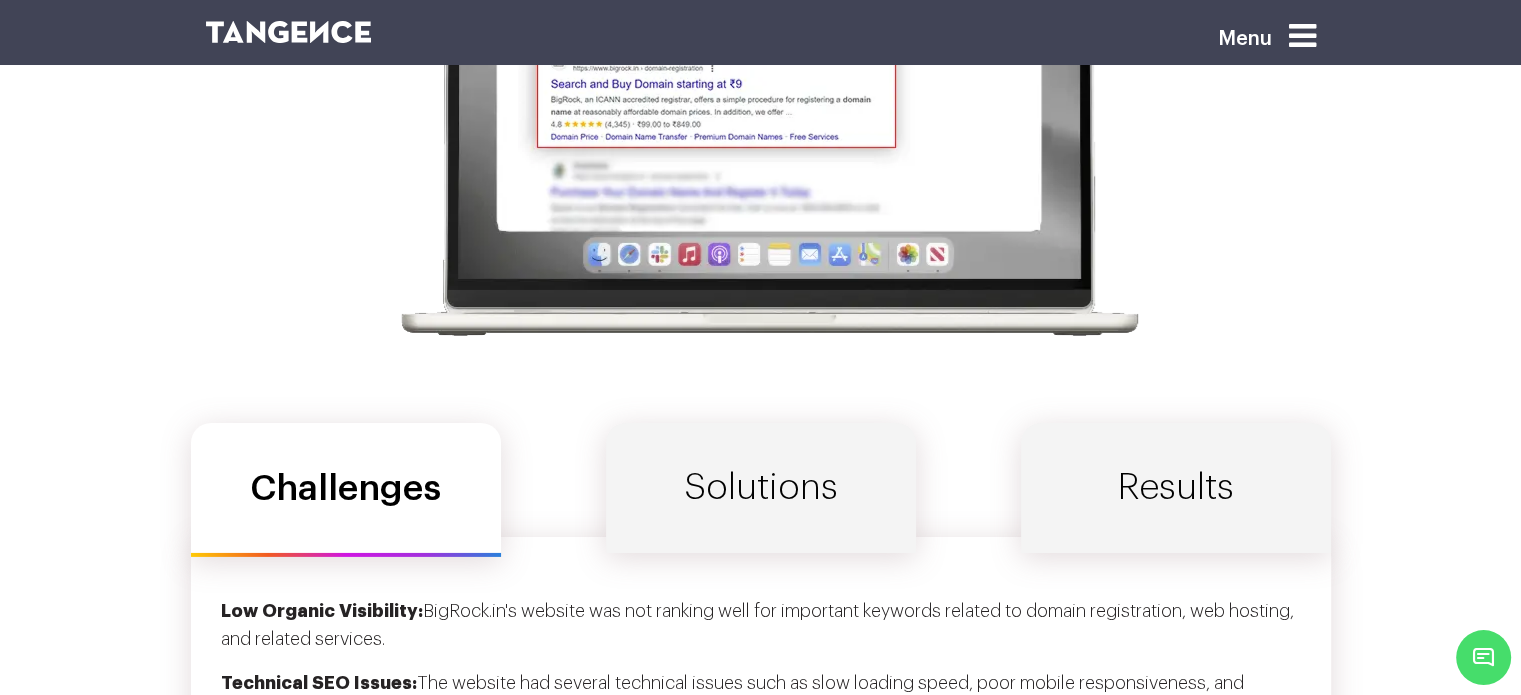 scroll, scrollTop: 6408, scrollLeft: 0, axis: vertical 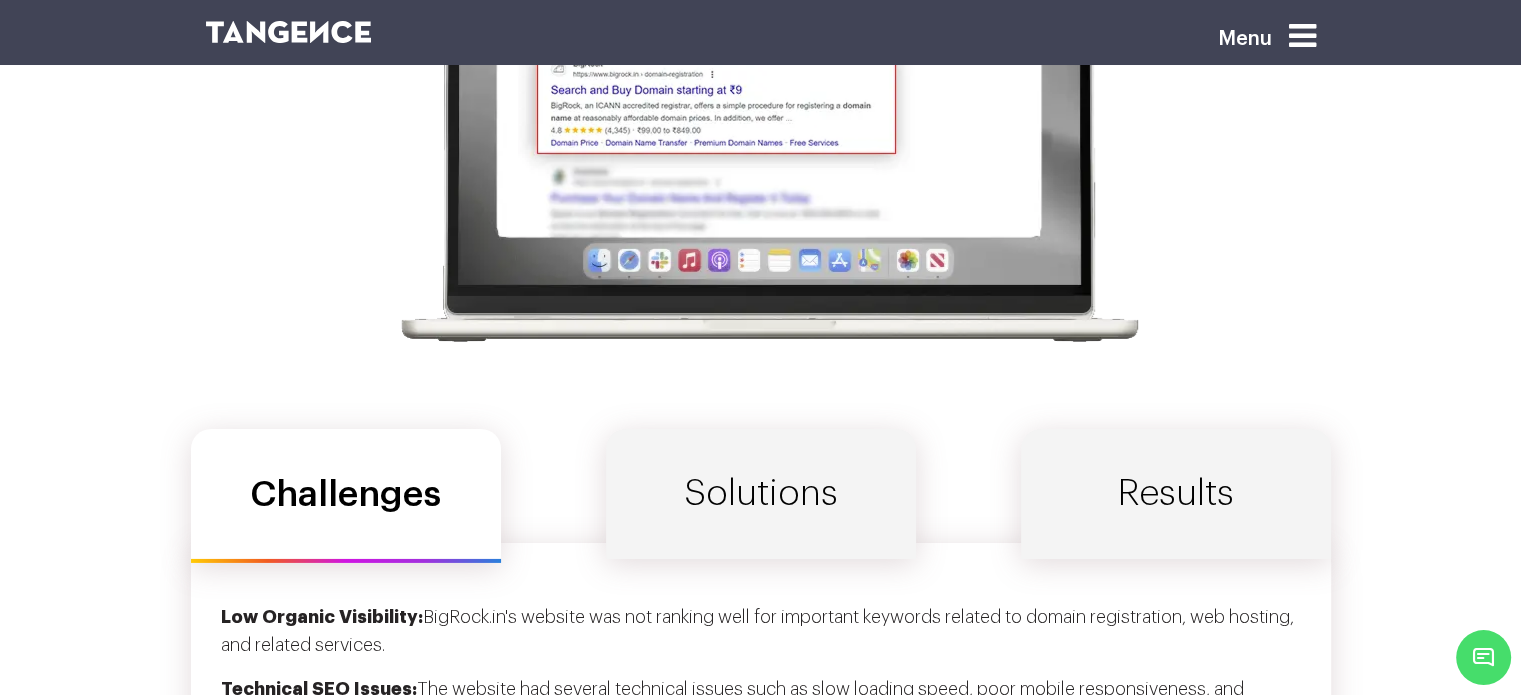 click on "Solutions" at bounding box center [761, 494] 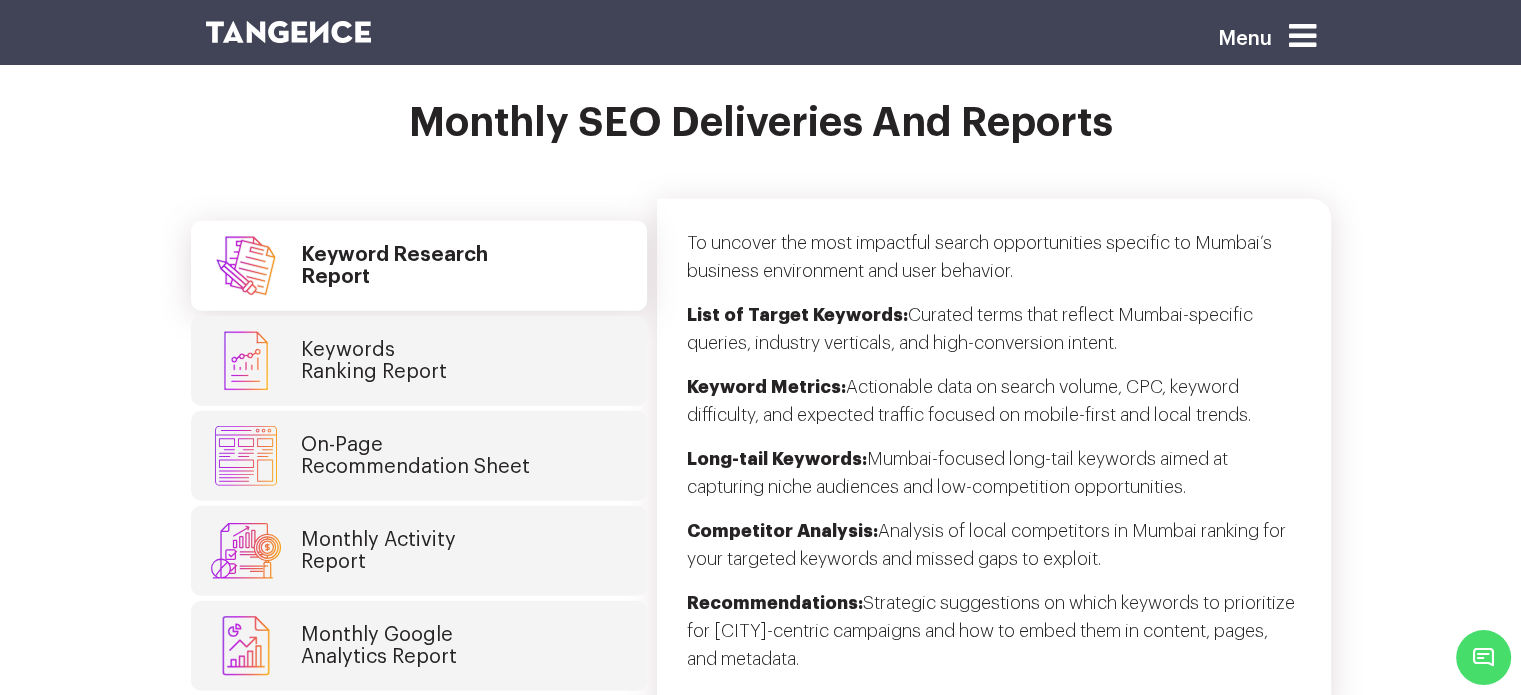 scroll, scrollTop: 5156, scrollLeft: 0, axis: vertical 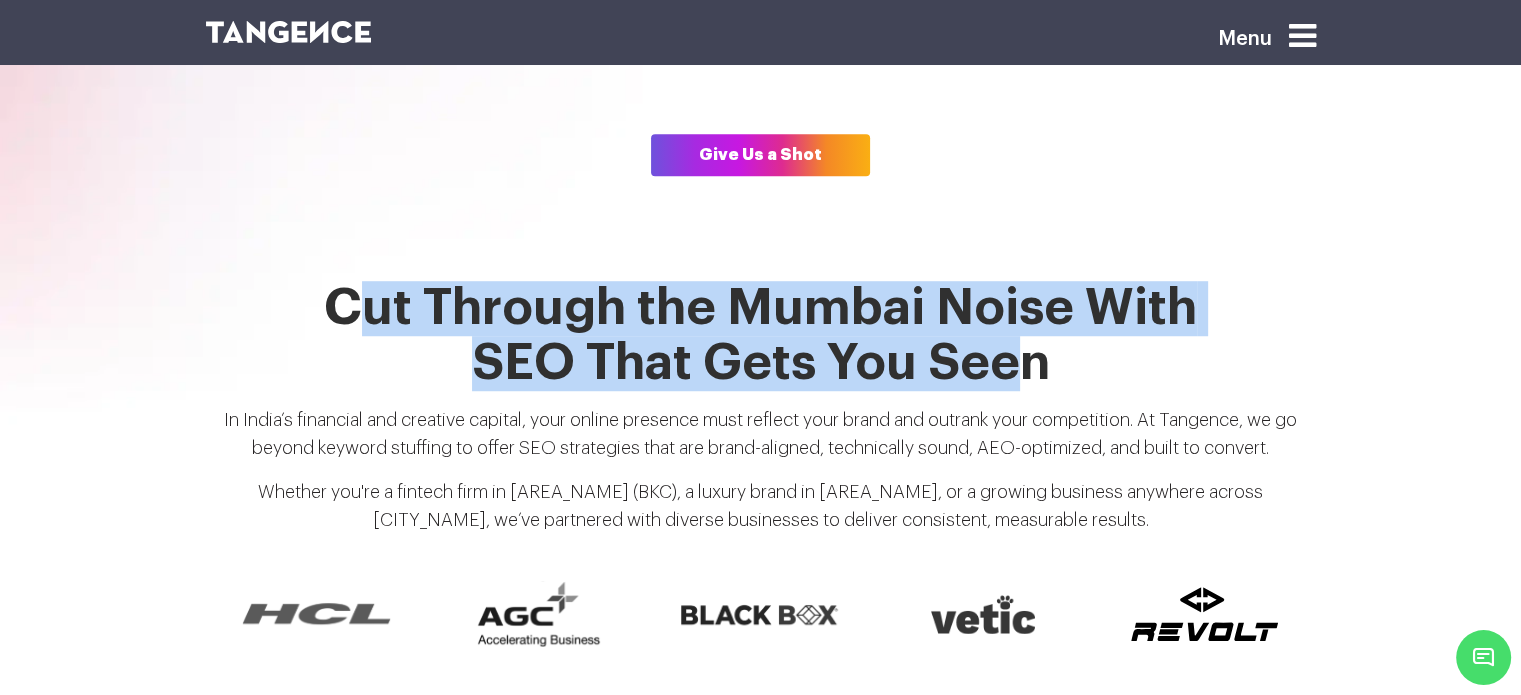 drag, startPoint x: 360, startPoint y: 275, endPoint x: 1032, endPoint y: 315, distance: 673.18945 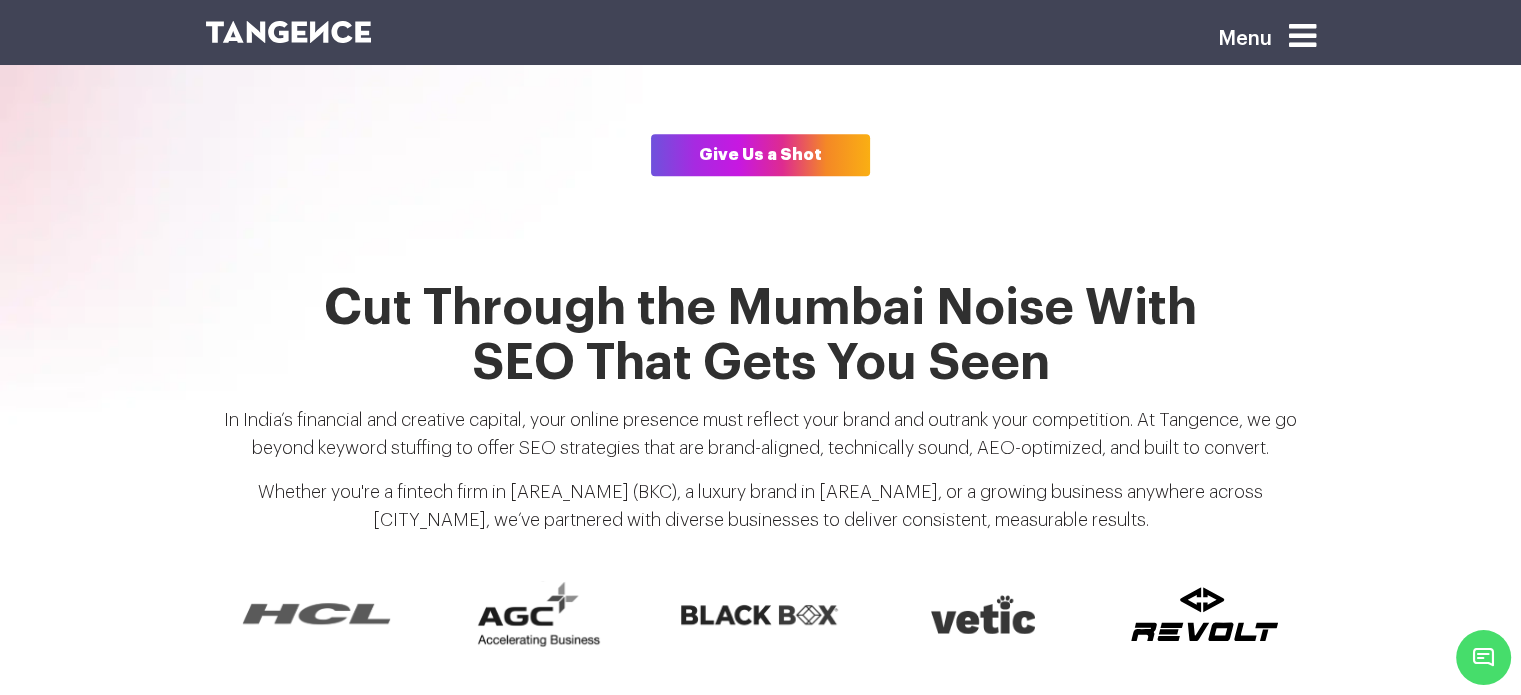 click on "Whether you're a fintech firm in [AREA] ([AREA_ABBR]), a luxury brand in [AREA], or a growing business anywhere across [CITY], we’ve partnered with diverse businesses to deliver consistent, measurable results." at bounding box center (761, 514) 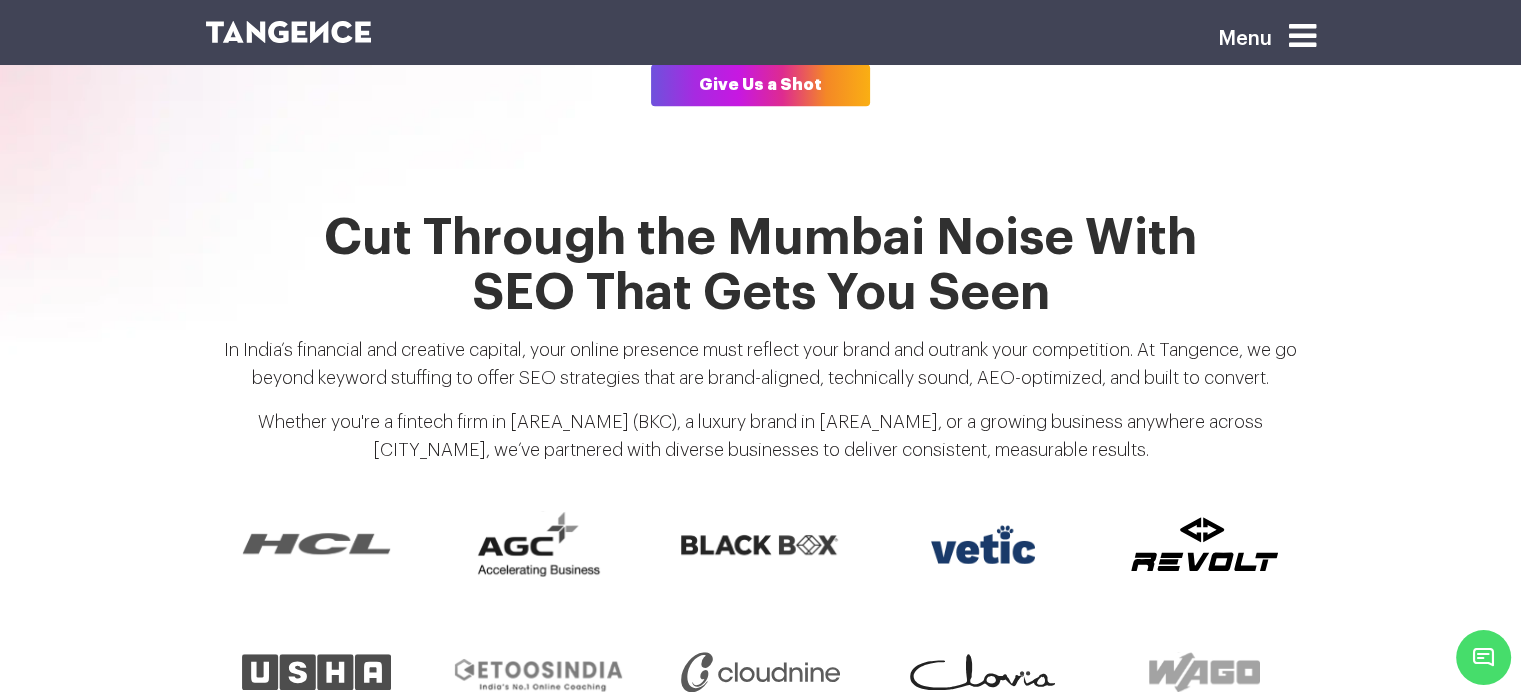scroll, scrollTop: 1459, scrollLeft: 0, axis: vertical 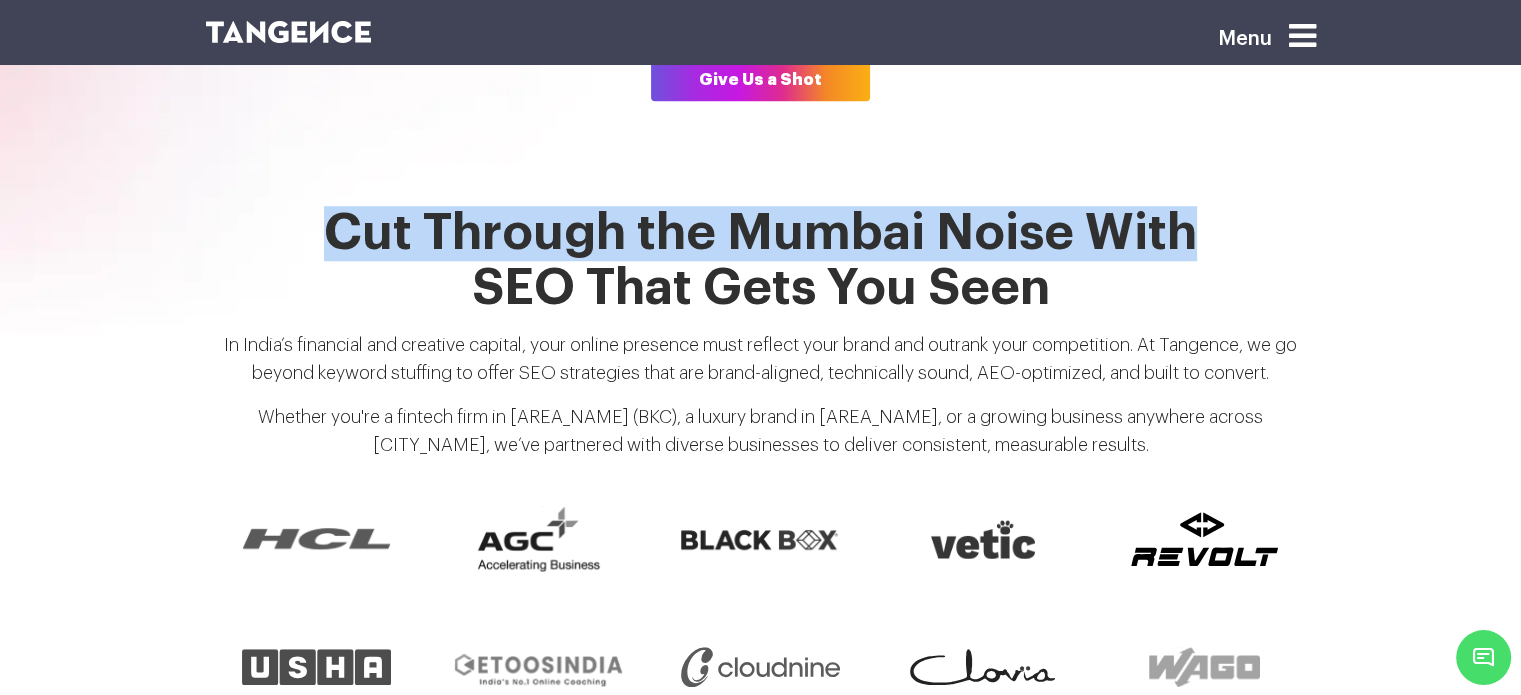 drag, startPoint x: 337, startPoint y: 196, endPoint x: 1193, endPoint y: 211, distance: 856.1314 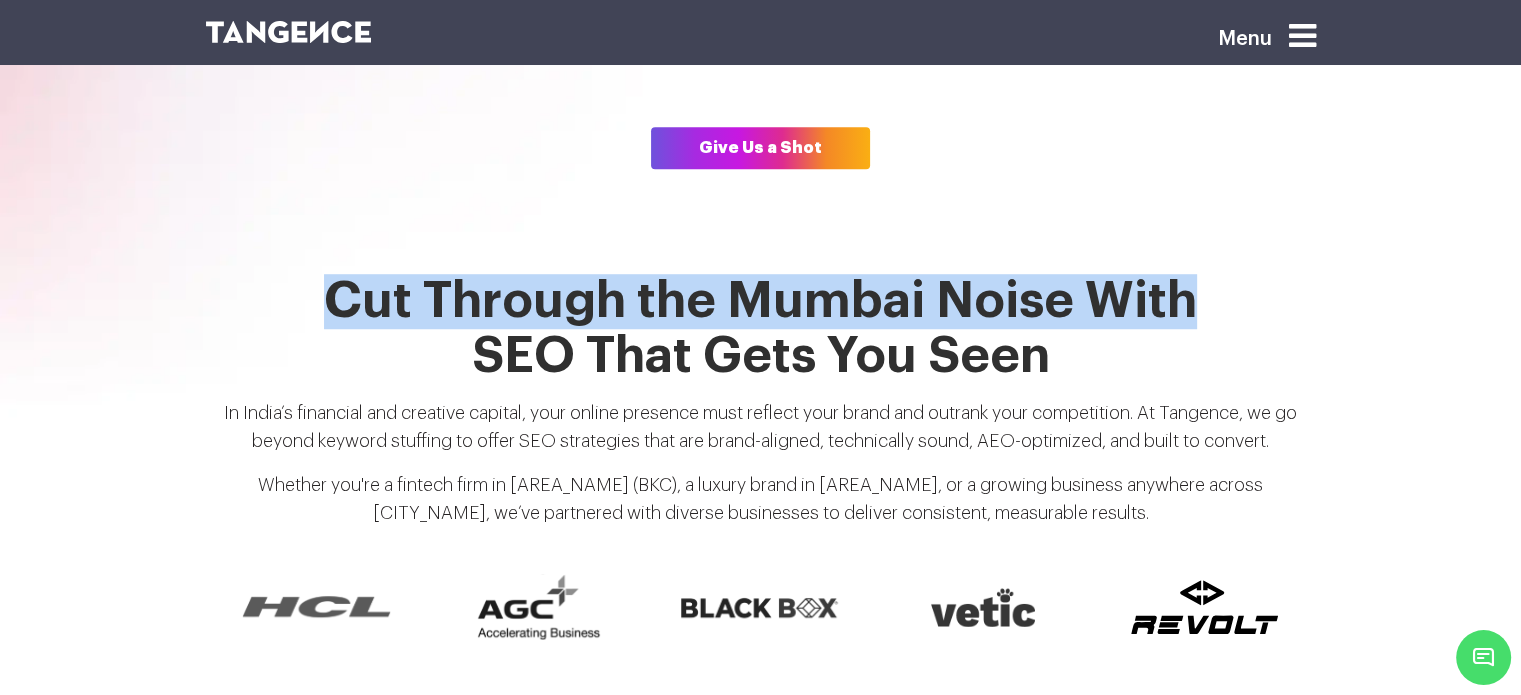 scroll, scrollTop: 1400, scrollLeft: 0, axis: vertical 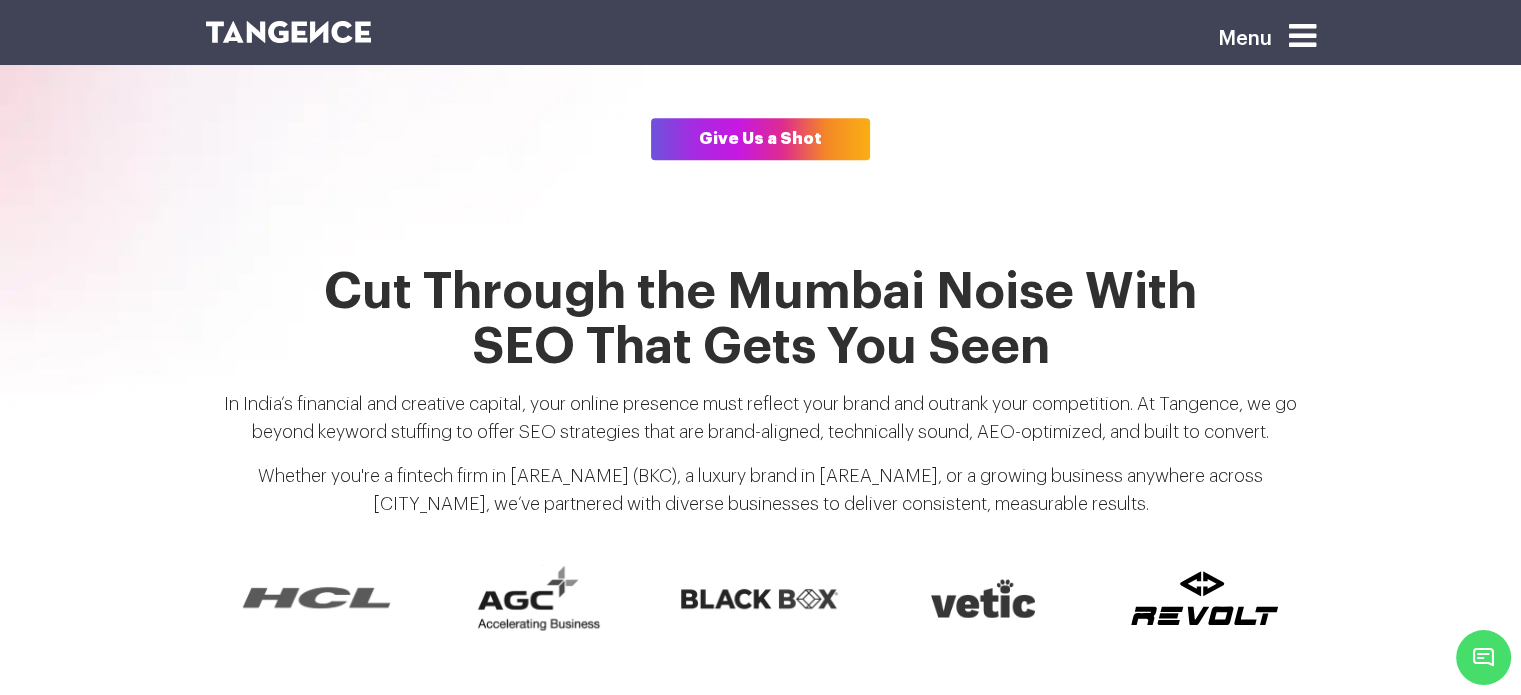 click on "Cut Through the Mumbai Noise With  SEO That Gets You Seen
In India’s financial and creative capital, your online presence must reflect your brand and outrank your competition. At Tangence, we go beyond keyword stuffing to offer SEO strategies that are brand-aligned, technically sound, AEO-optimized, and built to convert.
Whether you're a fintech firm in Bandra Kurla Complex (BKC), a luxury brand in Bandra, or a growing business anywhere across Mumbai, we’ve partnered with diverse businesses to deliver consistent, measurable results." at bounding box center [761, 399] 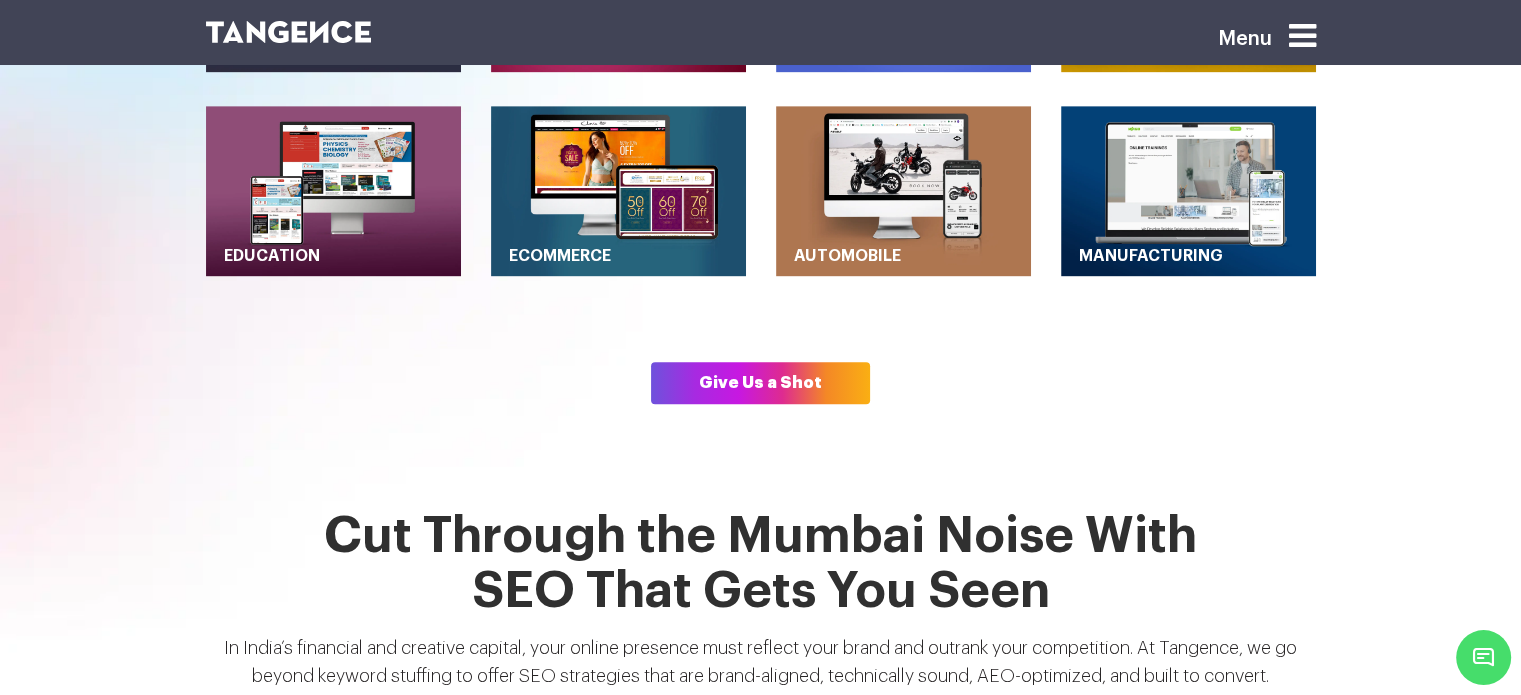 scroll, scrollTop: 1066, scrollLeft: 0, axis: vertical 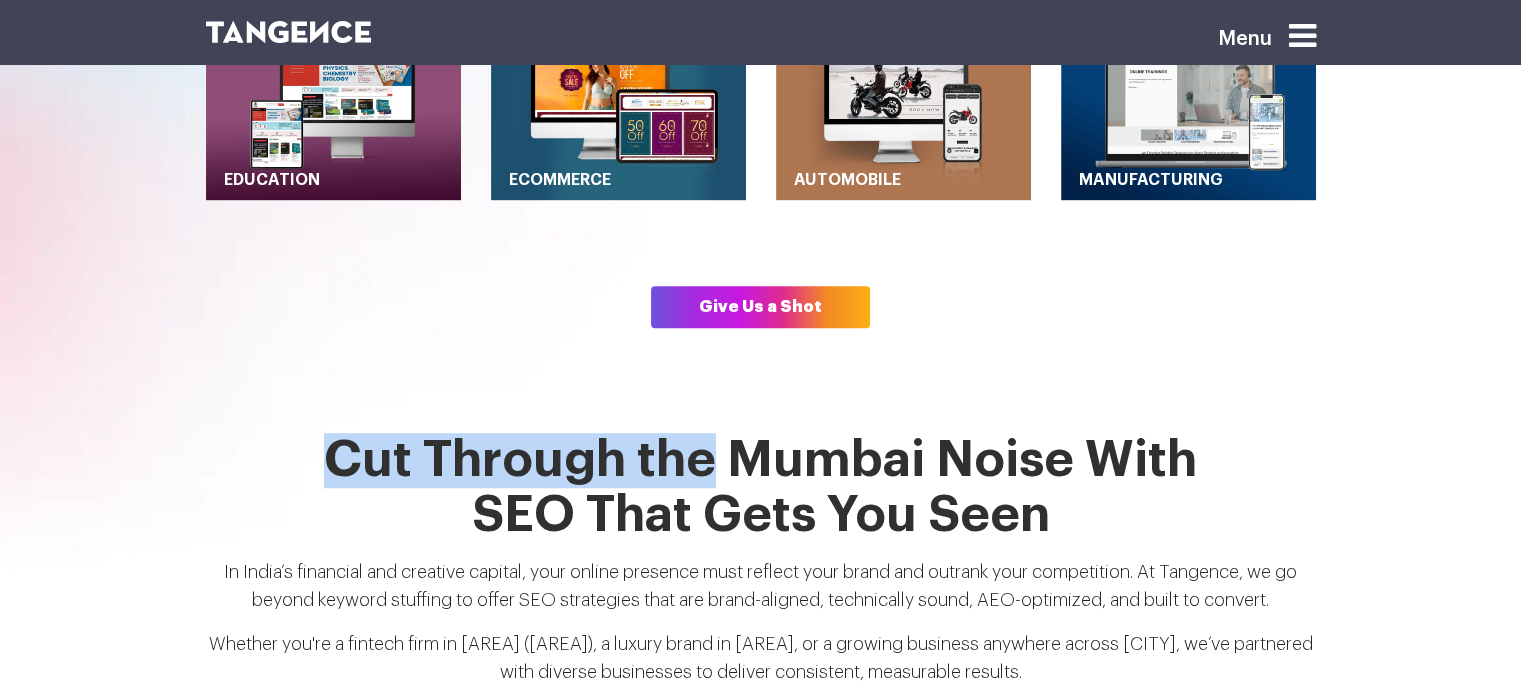 drag, startPoint x: 332, startPoint y: 417, endPoint x: 710, endPoint y: 427, distance: 378.13226 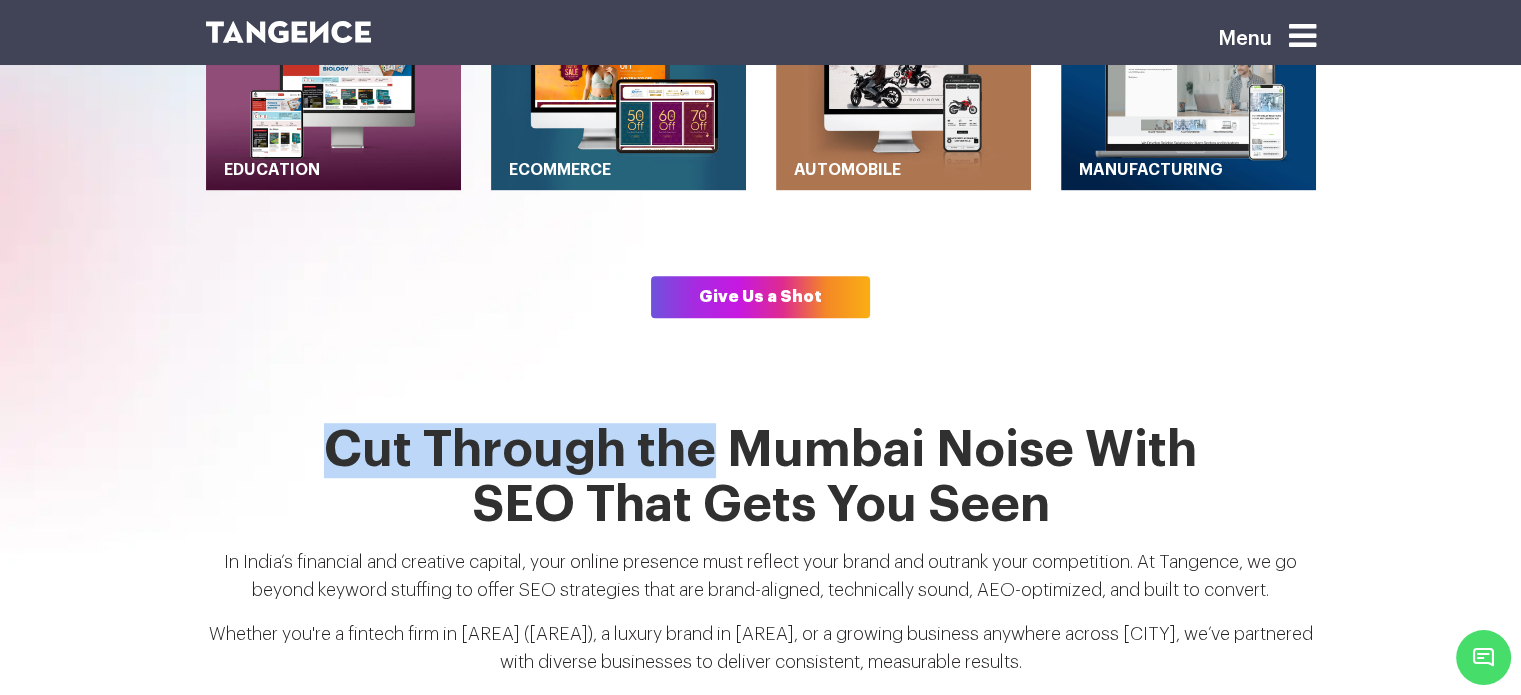 scroll, scrollTop: 1360, scrollLeft: 0, axis: vertical 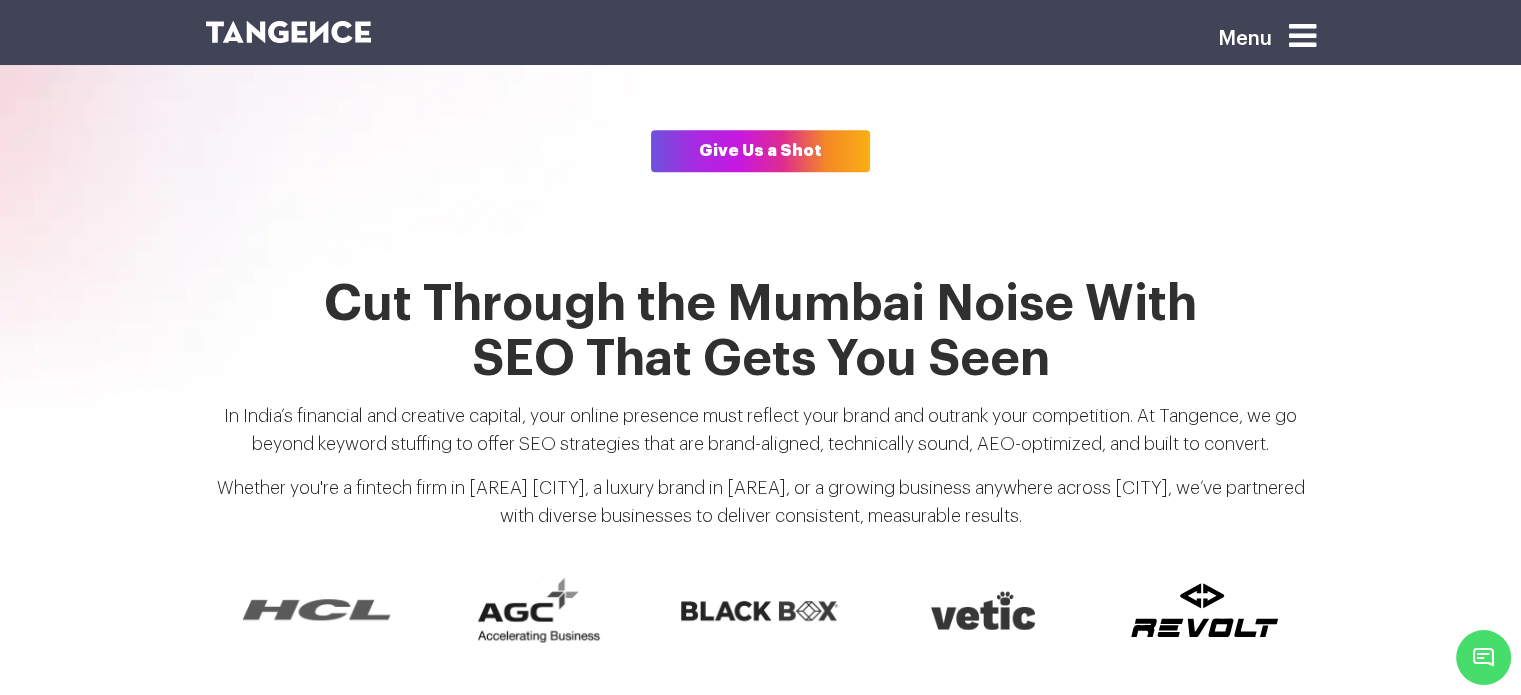 click on "SEO Work By Industry
Technology
Healthcare
Real Estate" at bounding box center [760, -69] 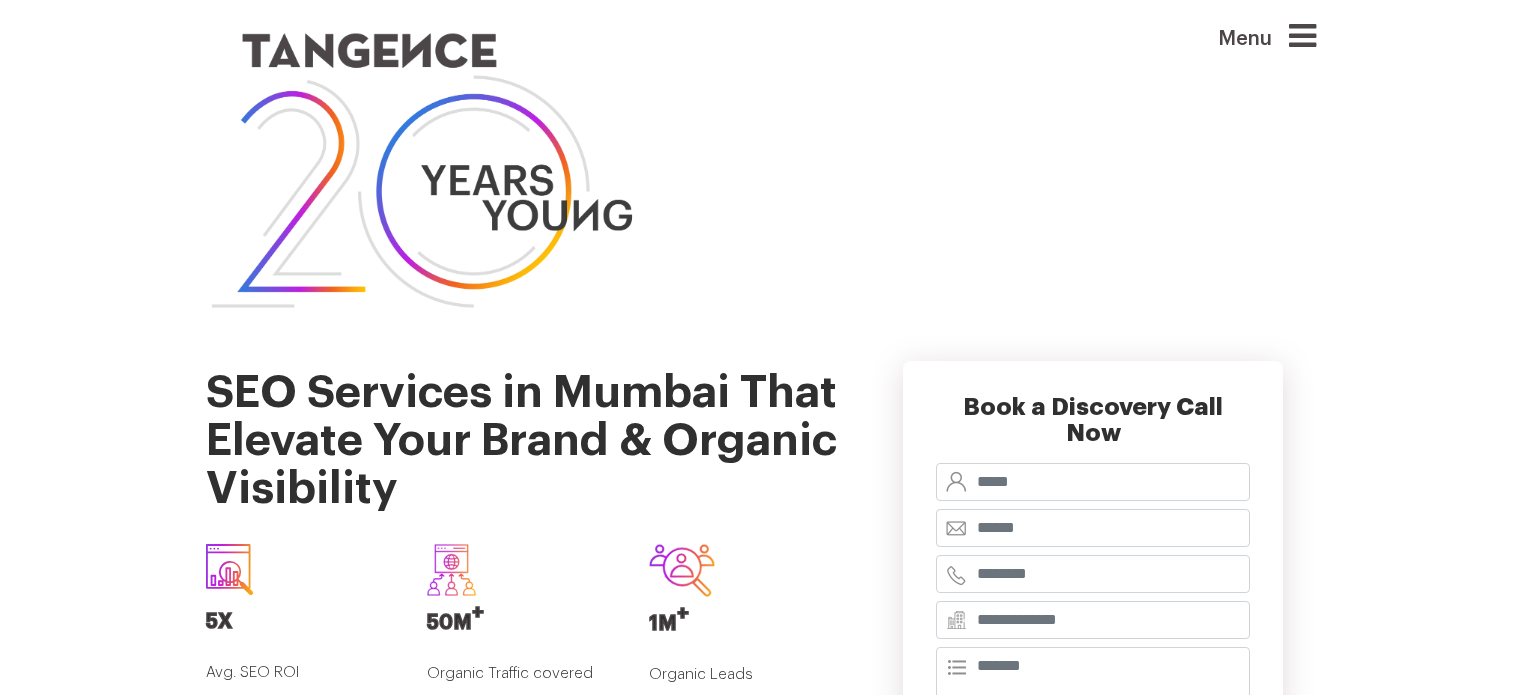scroll, scrollTop: 0, scrollLeft: 0, axis: both 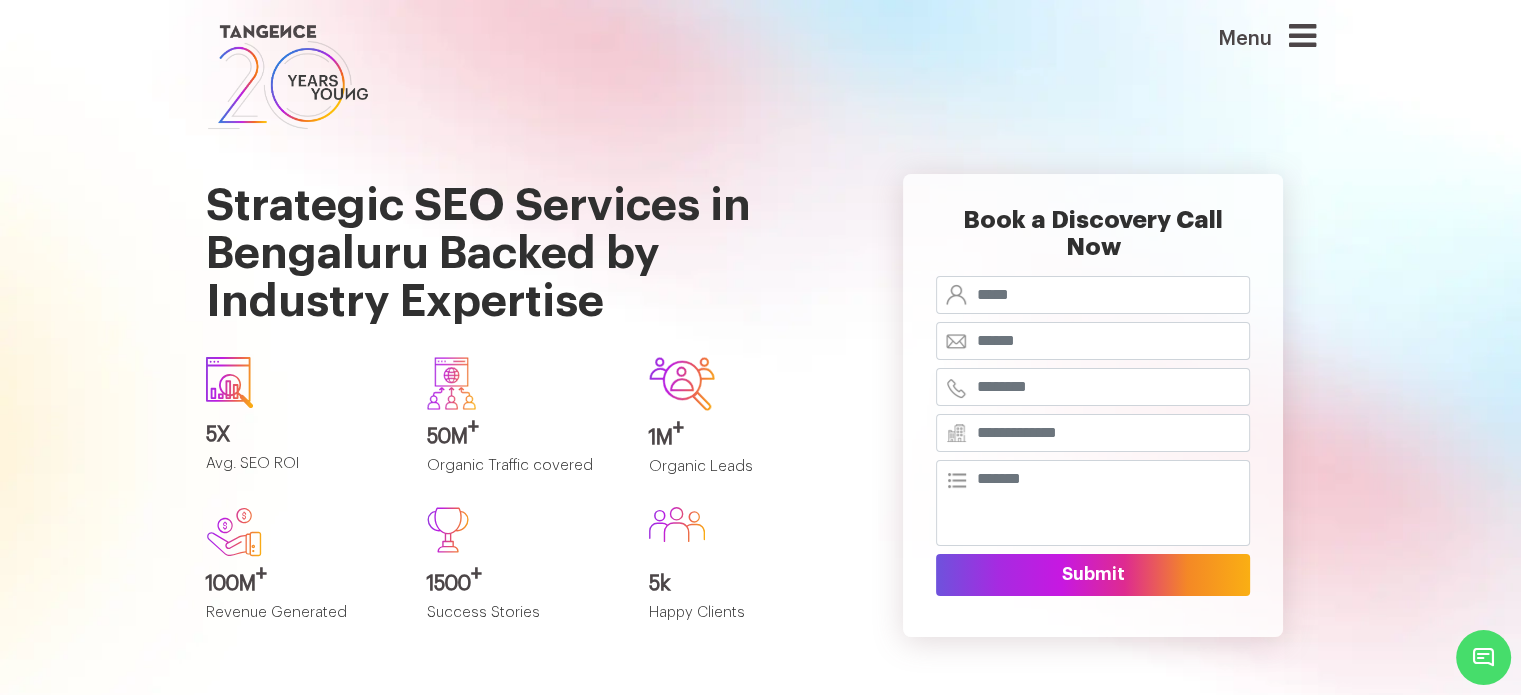 click on "Strategic SEO Services in Bengaluru Backed by Industry Expertise" at bounding box center (523, 237) 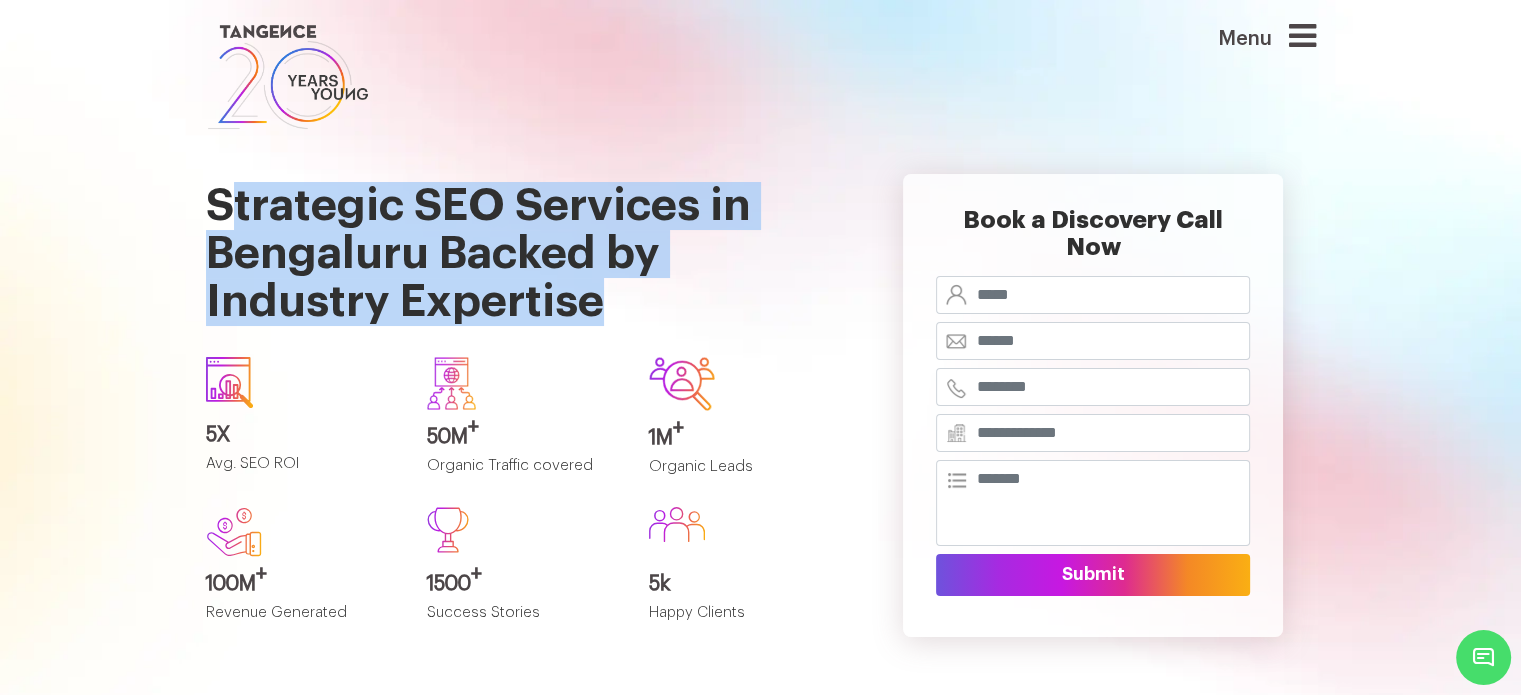 drag, startPoint x: 223, startPoint y: 211, endPoint x: 641, endPoint y: 286, distance: 424.67517 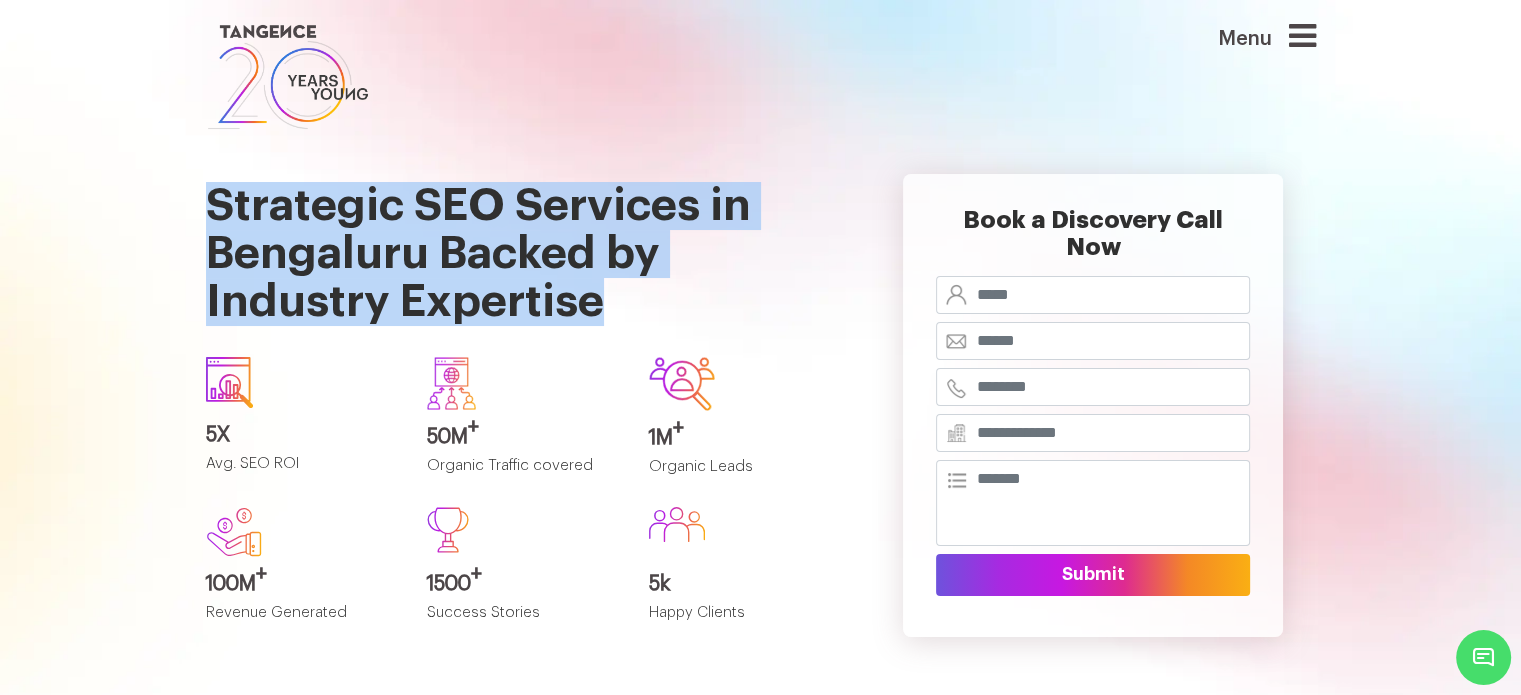 drag, startPoint x: 608, startPoint y: 300, endPoint x: 304, endPoint y: 187, distance: 324.32236 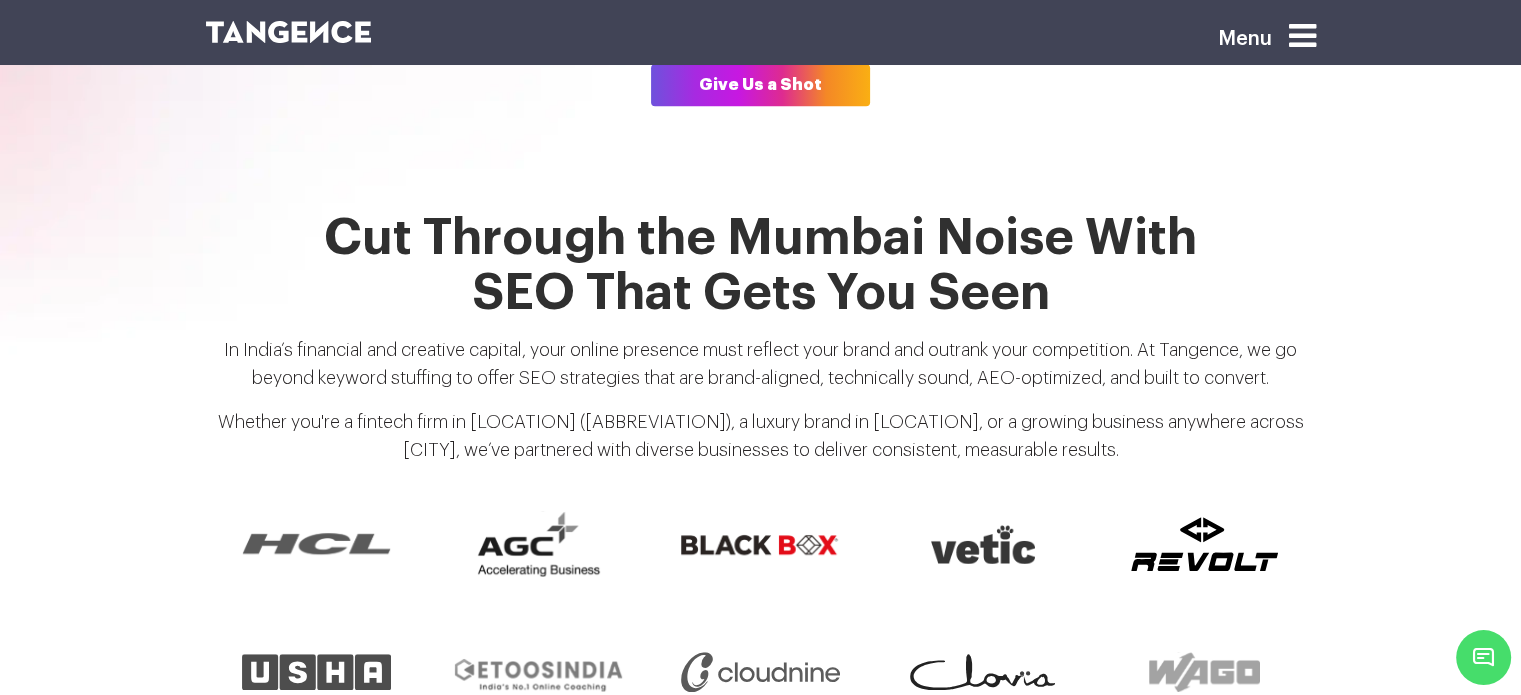 scroll, scrollTop: 1455, scrollLeft: 0, axis: vertical 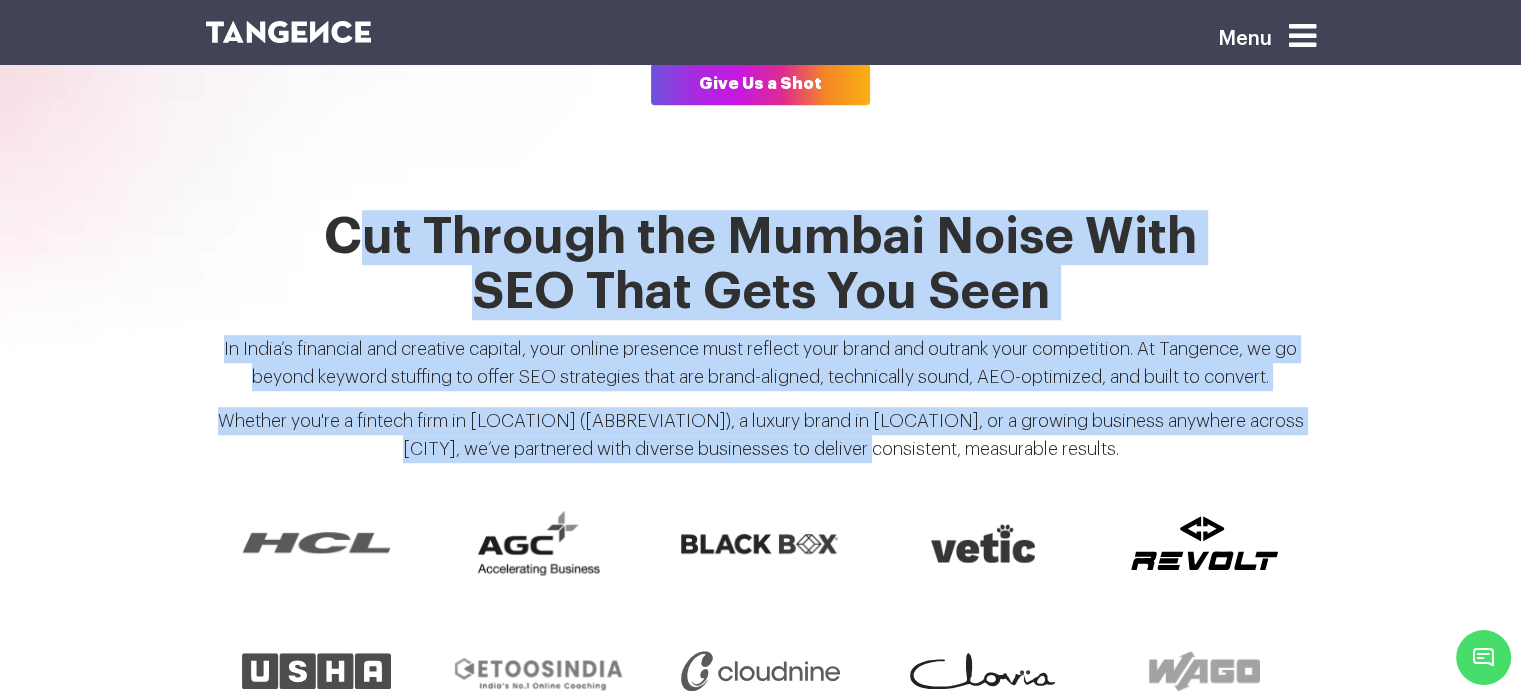 drag, startPoint x: 377, startPoint y: 199, endPoint x: 884, endPoint y: 426, distance: 555.498 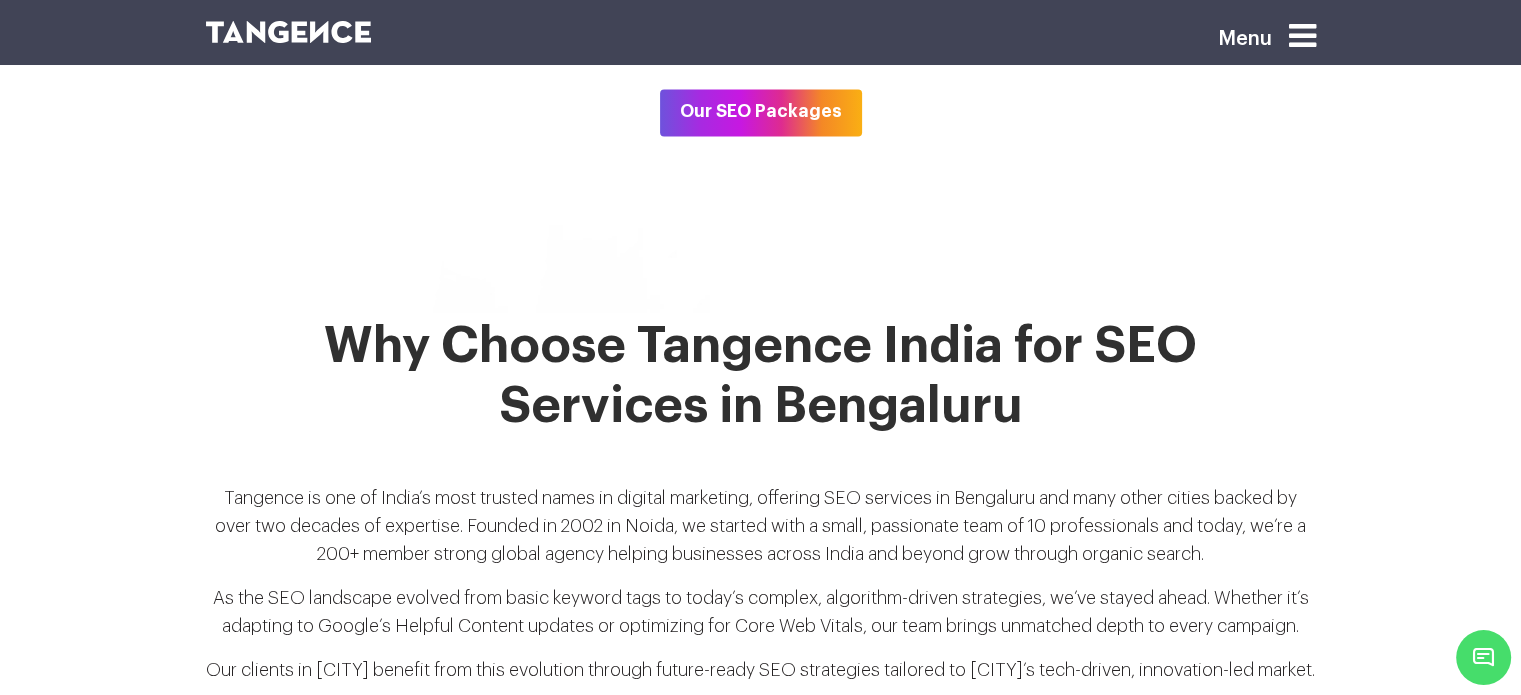 scroll, scrollTop: 3596, scrollLeft: 0, axis: vertical 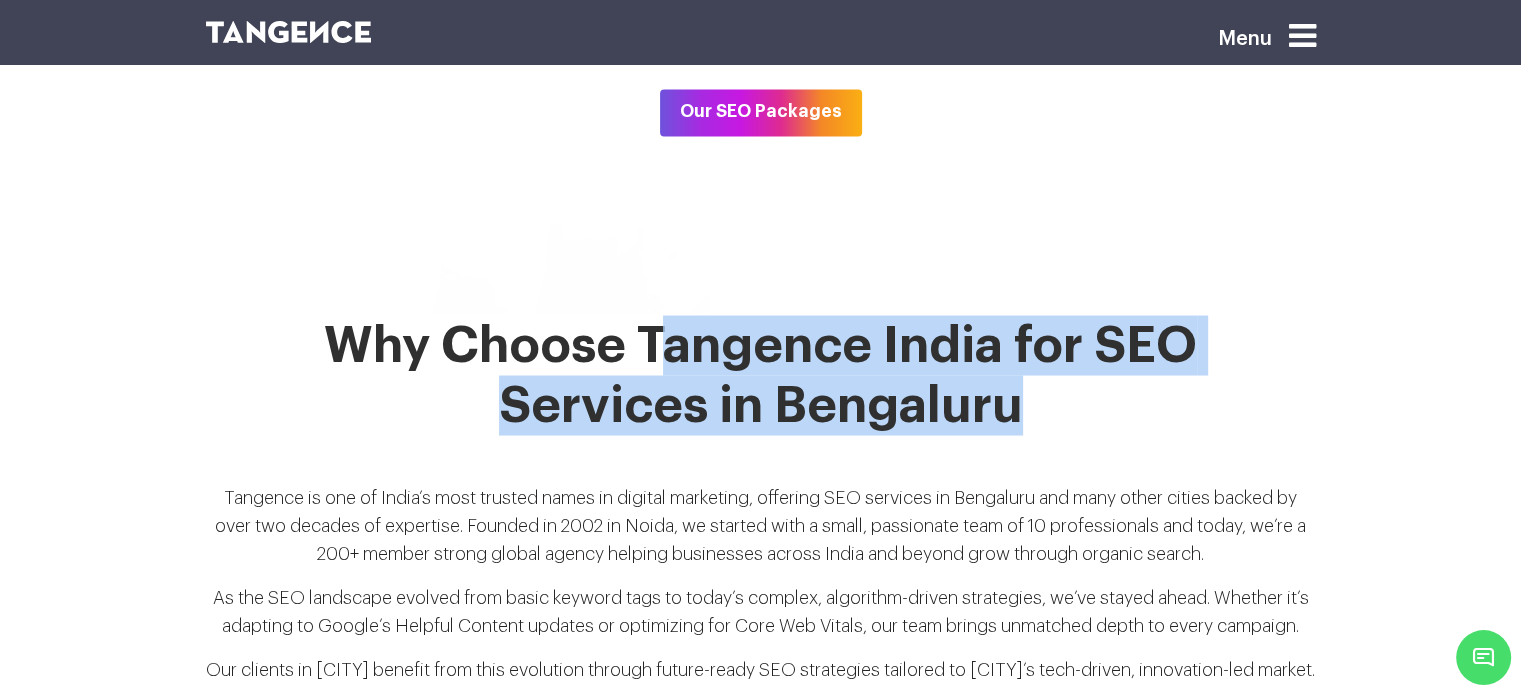 drag, startPoint x: 1028, startPoint y: 383, endPoint x: 671, endPoint y: 306, distance: 365.20953 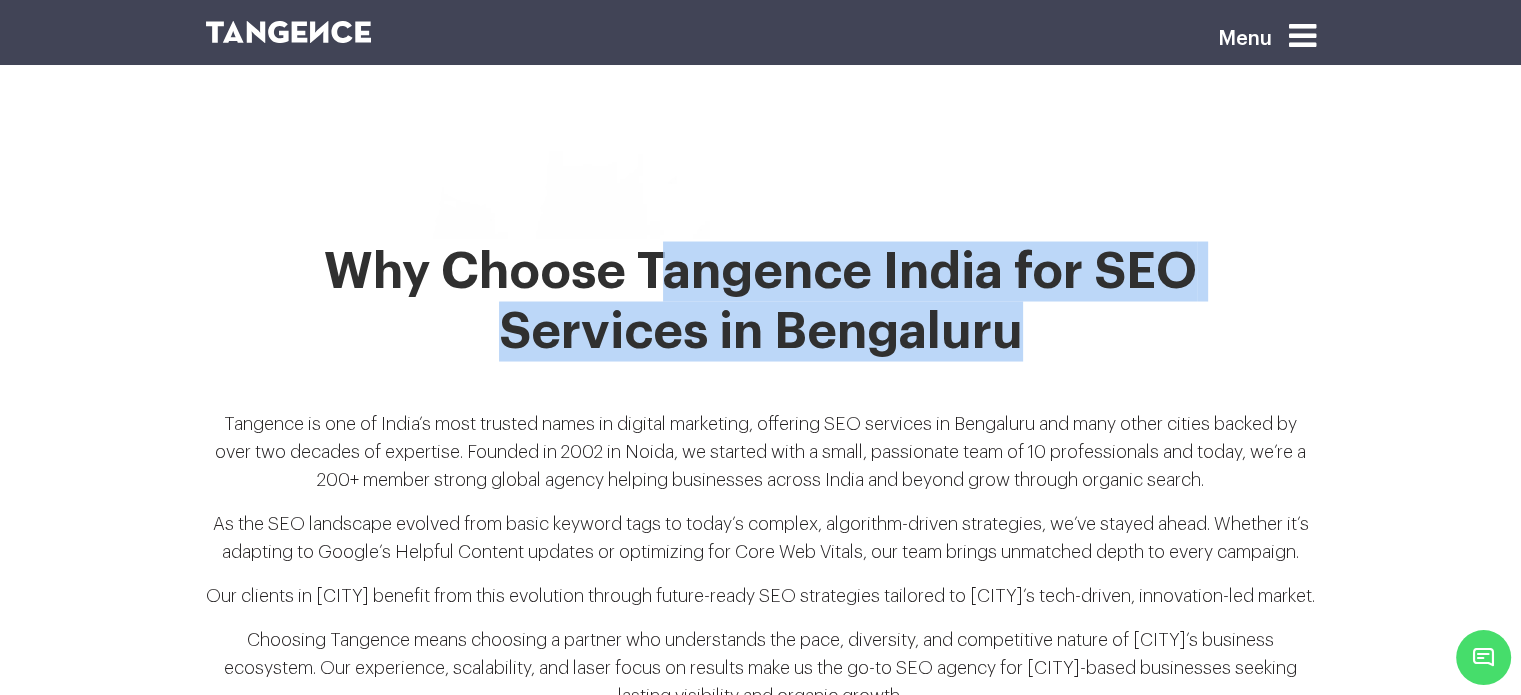 scroll, scrollTop: 3671, scrollLeft: 0, axis: vertical 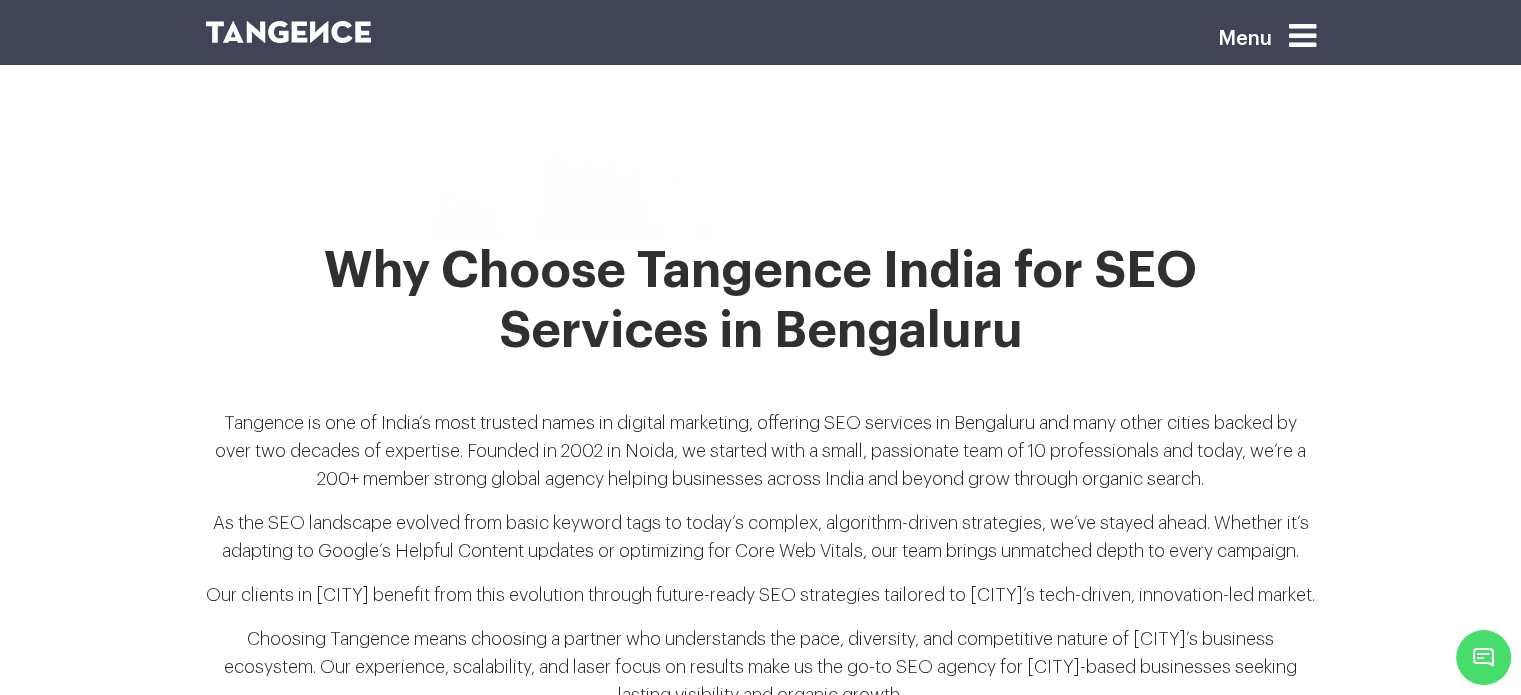 click on "Tangence is one of India’s most trusted names in digital marketing, offering SEO services in Bengaluru and many other cities backed by over two decades of expertise. Founded in 2002 in Noida, we started with a small, passionate team of 10 professionals and today, we’re a 200+ member strong global agency helping businesses across India and beyond grow through organic search." at bounding box center [761, 458] 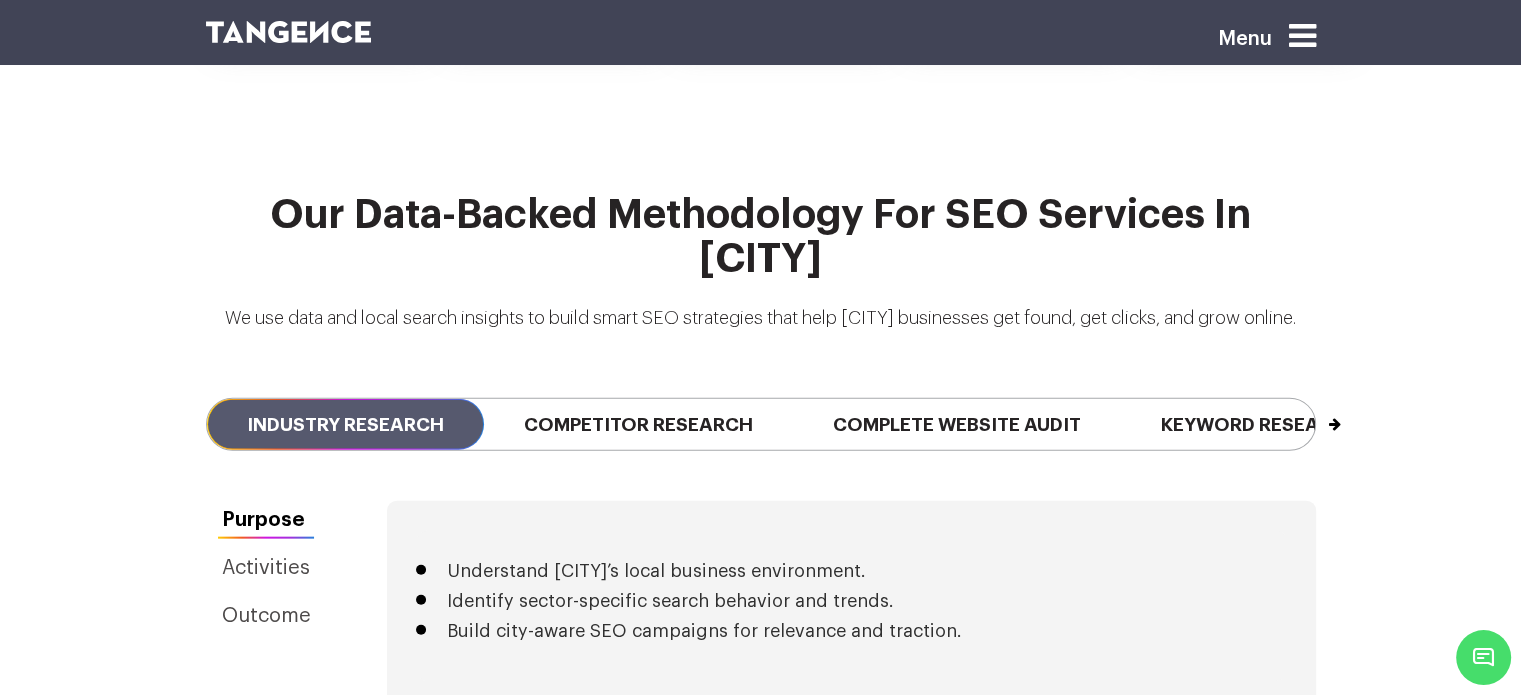scroll, scrollTop: 4459, scrollLeft: 0, axis: vertical 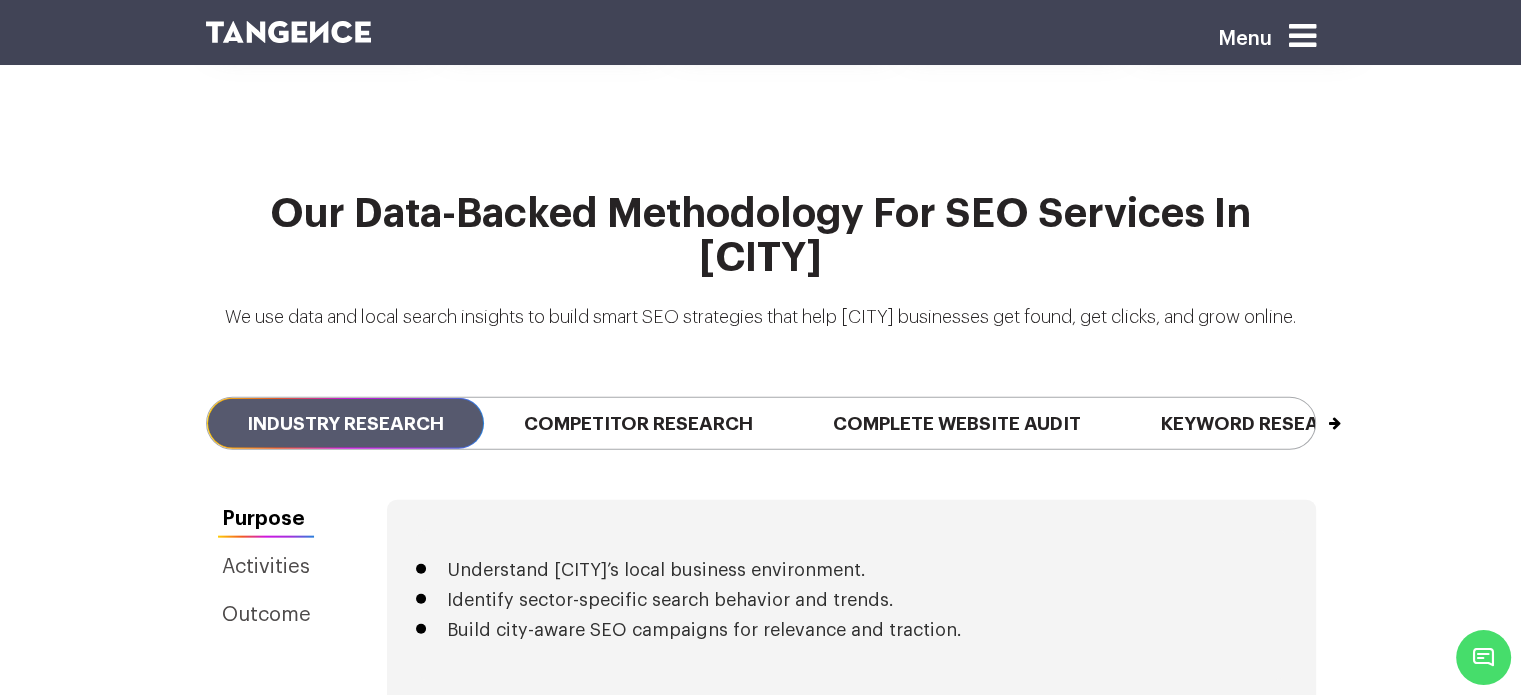 drag, startPoint x: 861, startPoint y: 265, endPoint x: 492, endPoint y: 175, distance: 379.81705 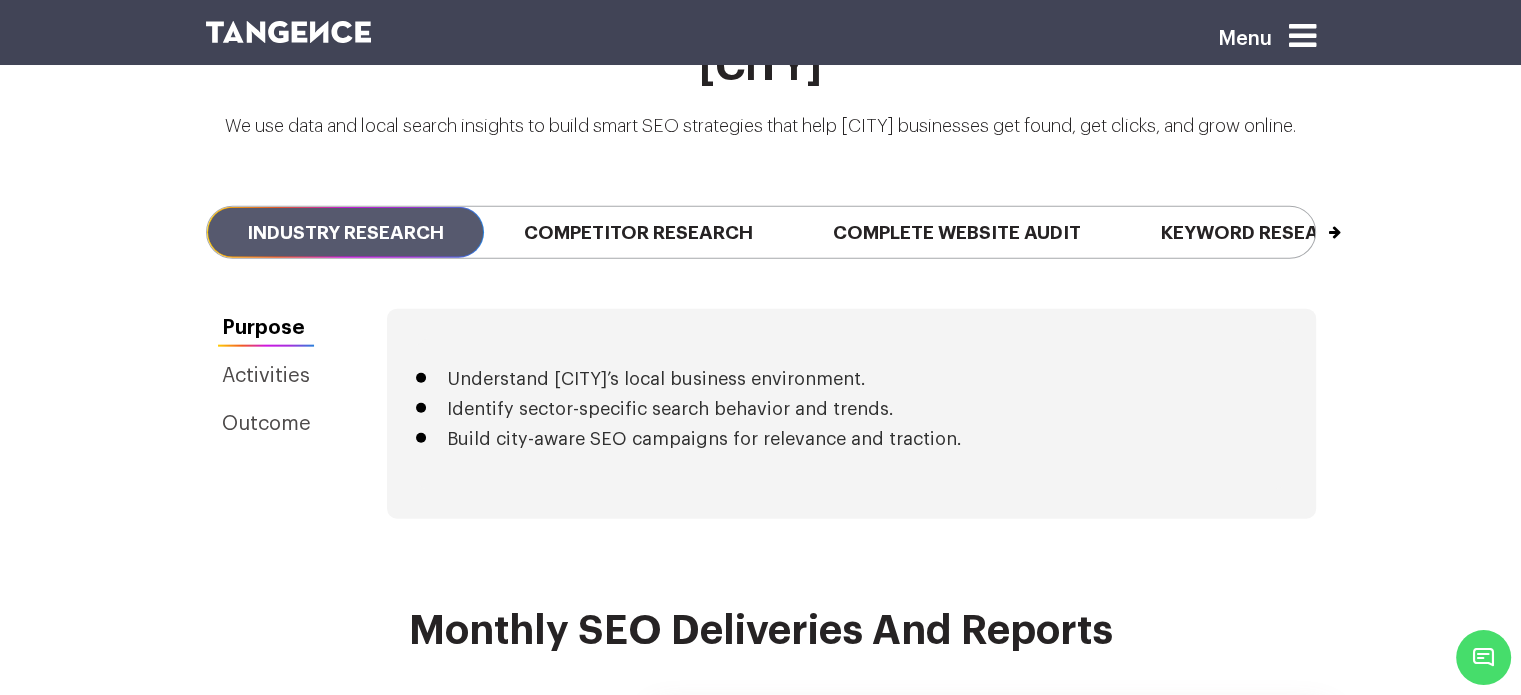 scroll, scrollTop: 4656, scrollLeft: 0, axis: vertical 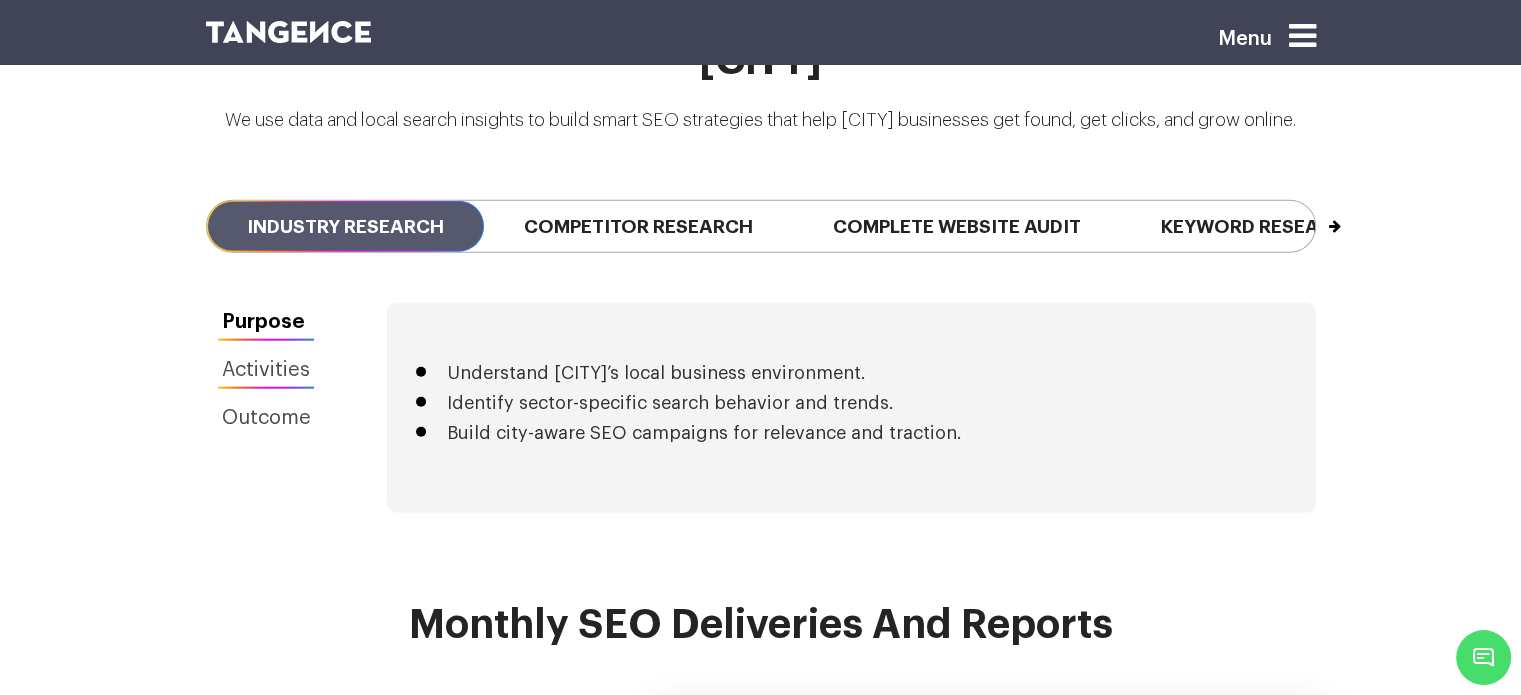 click on "Activities" at bounding box center (266, 370) 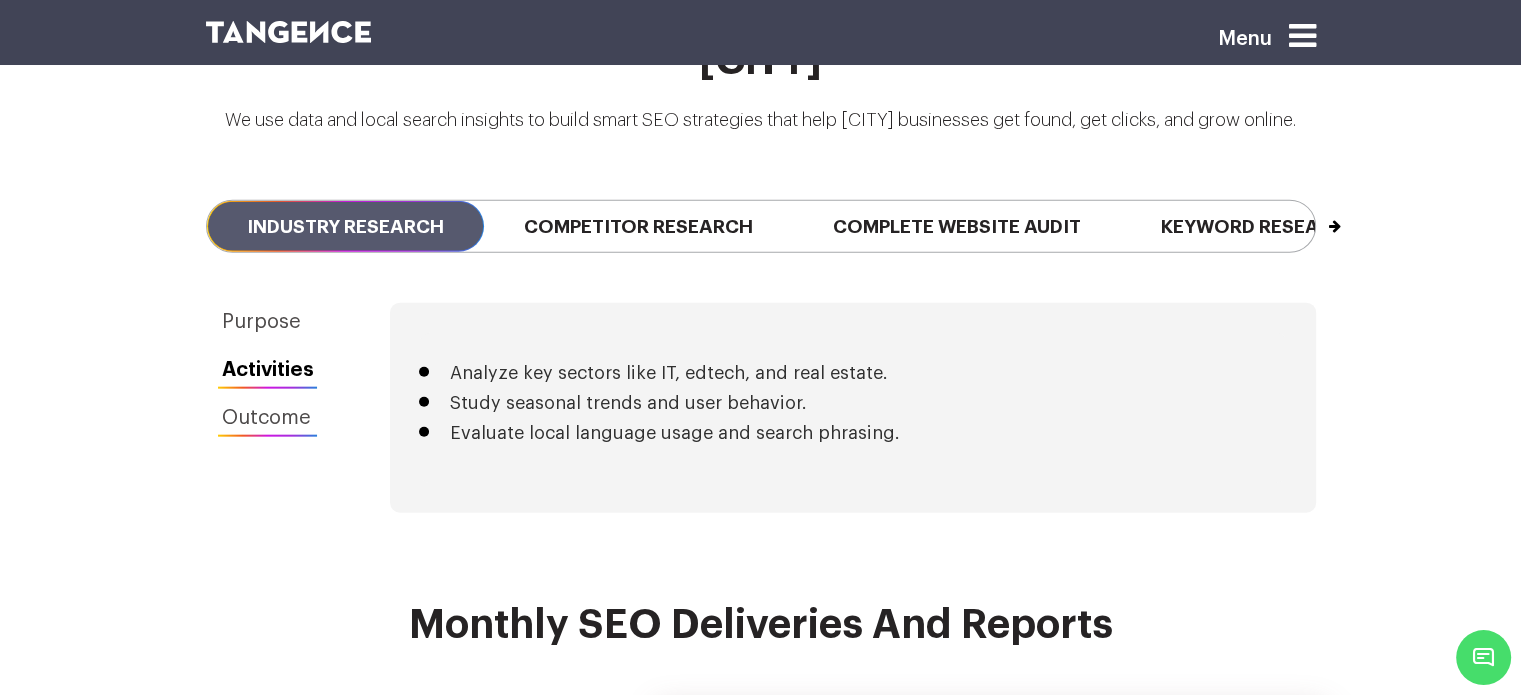 click on "Outcome" at bounding box center [268, 418] 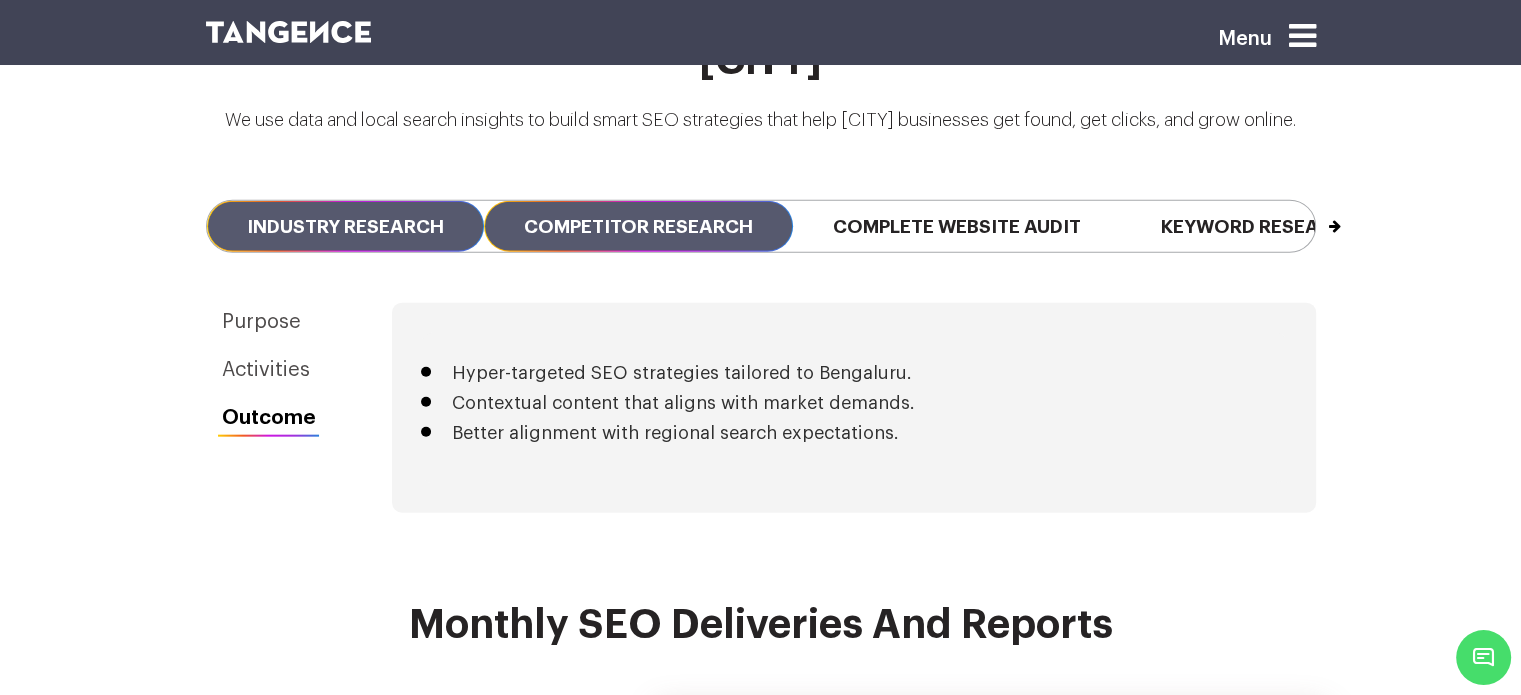 click on "Competitor Research" at bounding box center (638, 226) 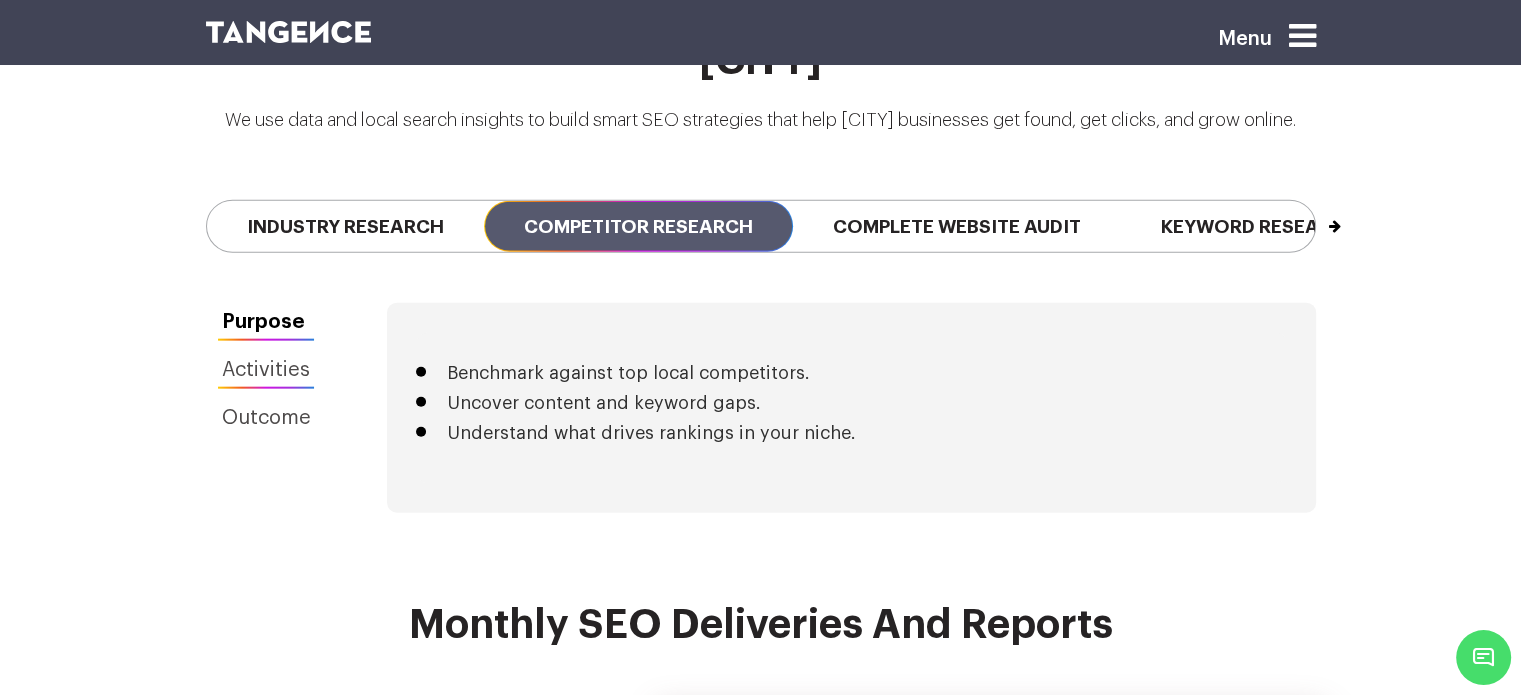 click on "Activities" at bounding box center [266, 370] 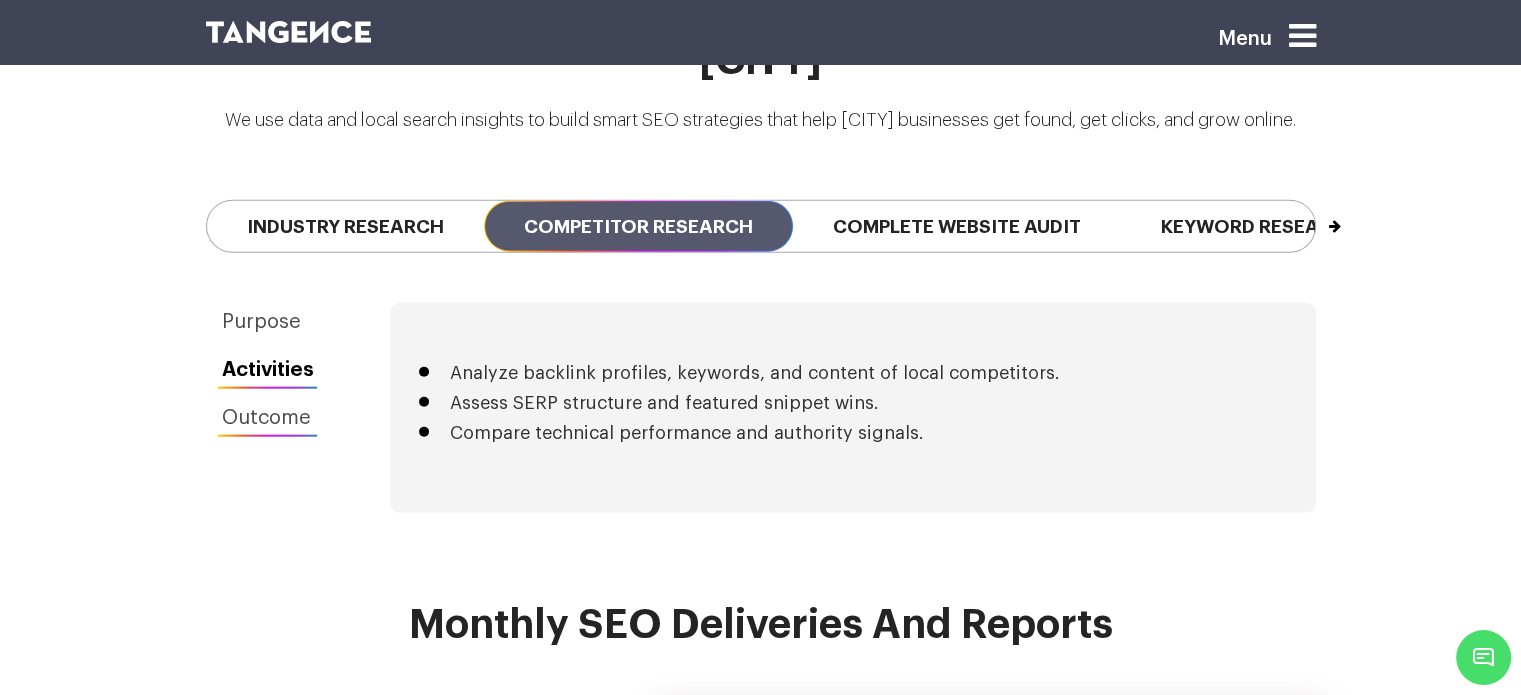click on "Outcome" at bounding box center (268, 418) 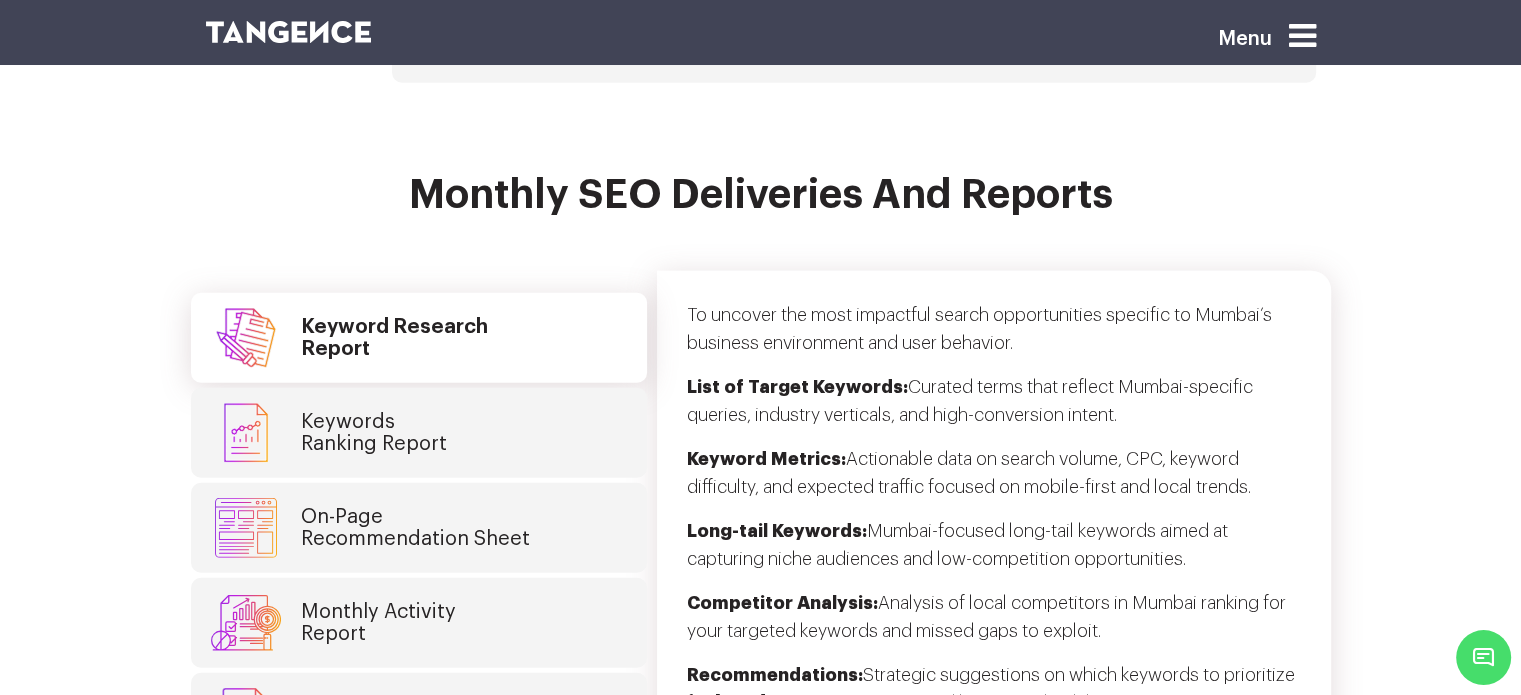 scroll, scrollTop: 5075, scrollLeft: 0, axis: vertical 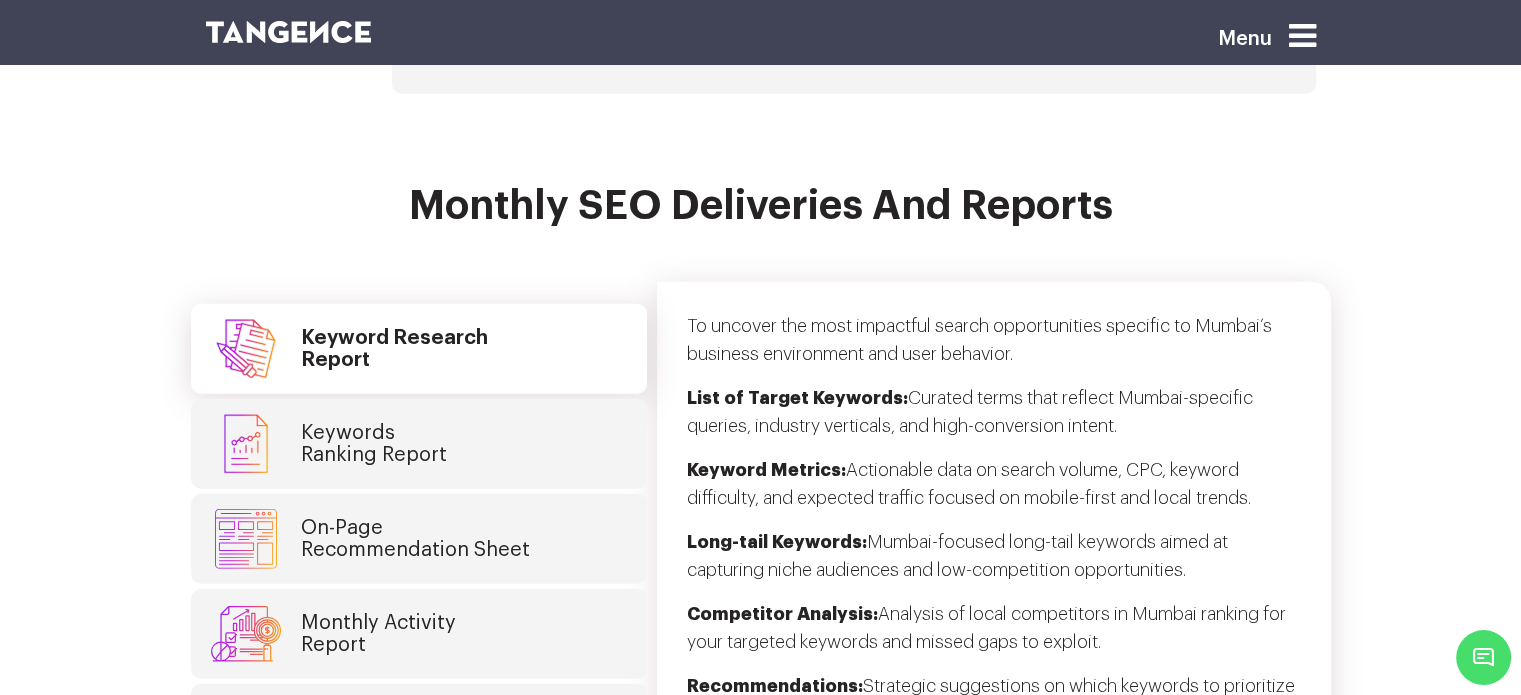 click on "Monthly SEO Deliveries and Reports" at bounding box center [761, 218] 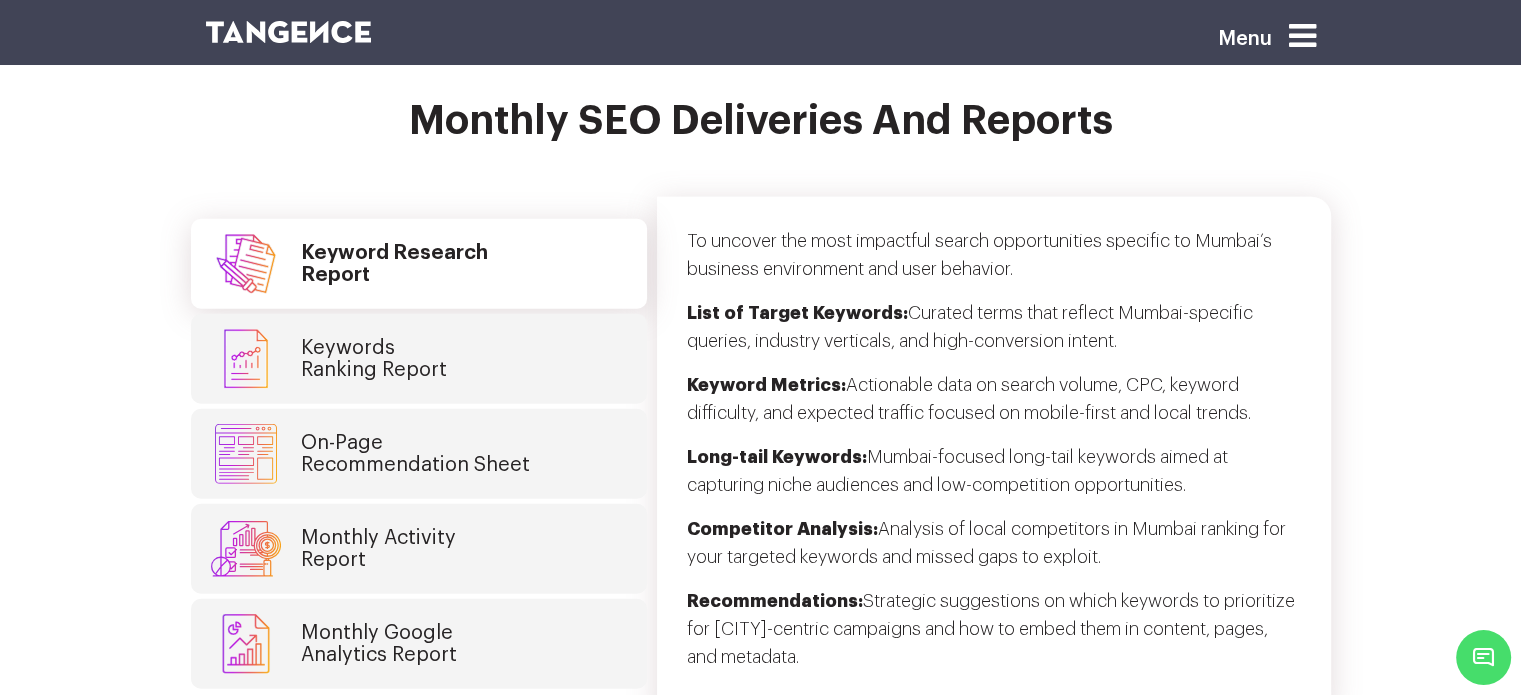 scroll, scrollTop: 5159, scrollLeft: 0, axis: vertical 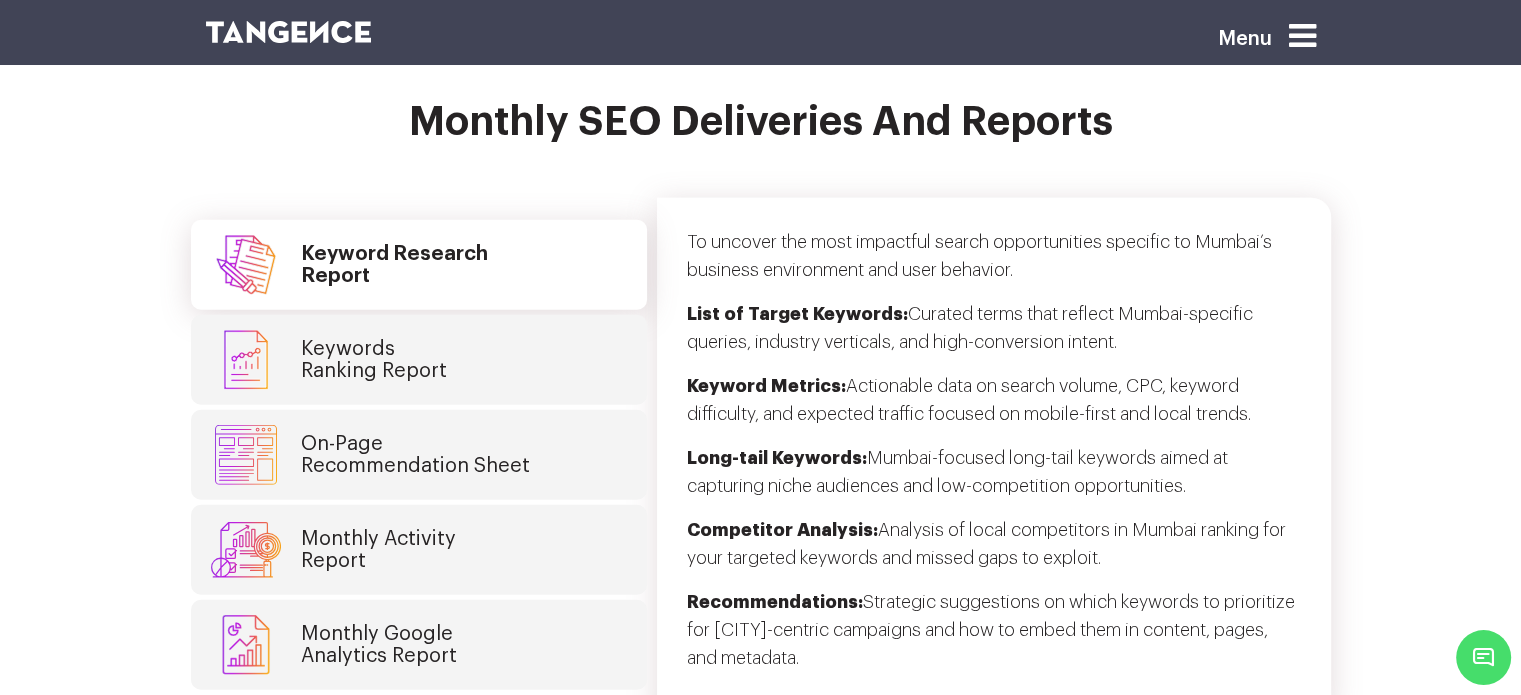 click on "Keywords  Ranking Report" at bounding box center [419, 360] 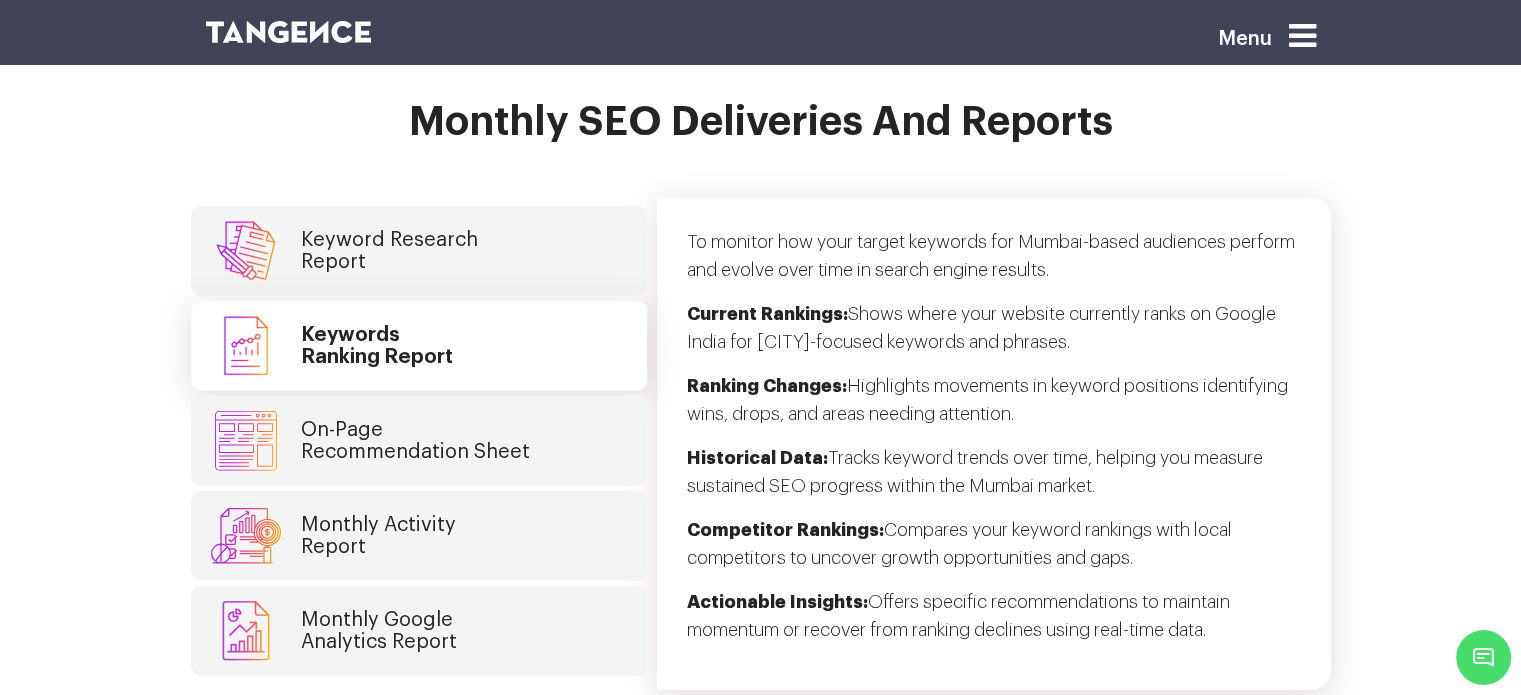 click on "Keyword Research  Report" at bounding box center [389, 251] 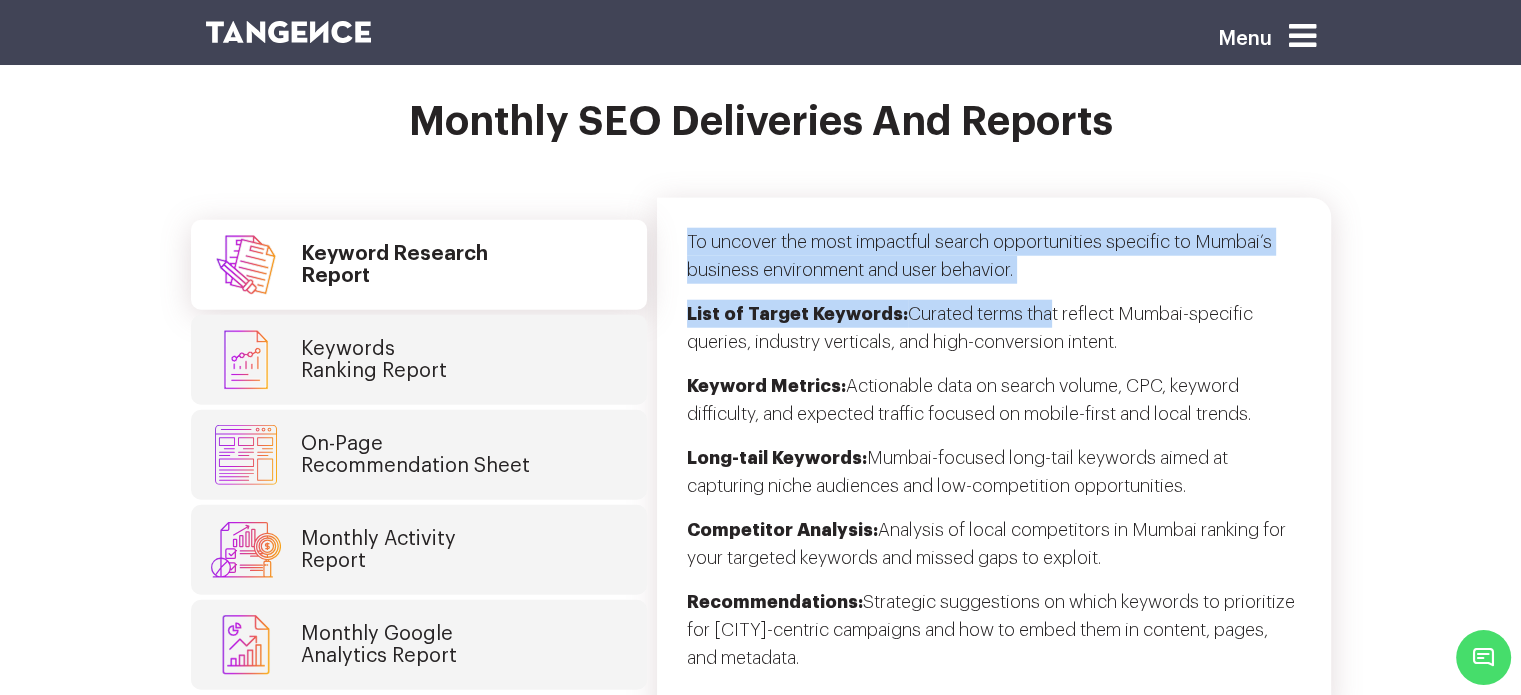 drag, startPoint x: 688, startPoint y: 264, endPoint x: 1036, endPoint y: 323, distance: 352.966 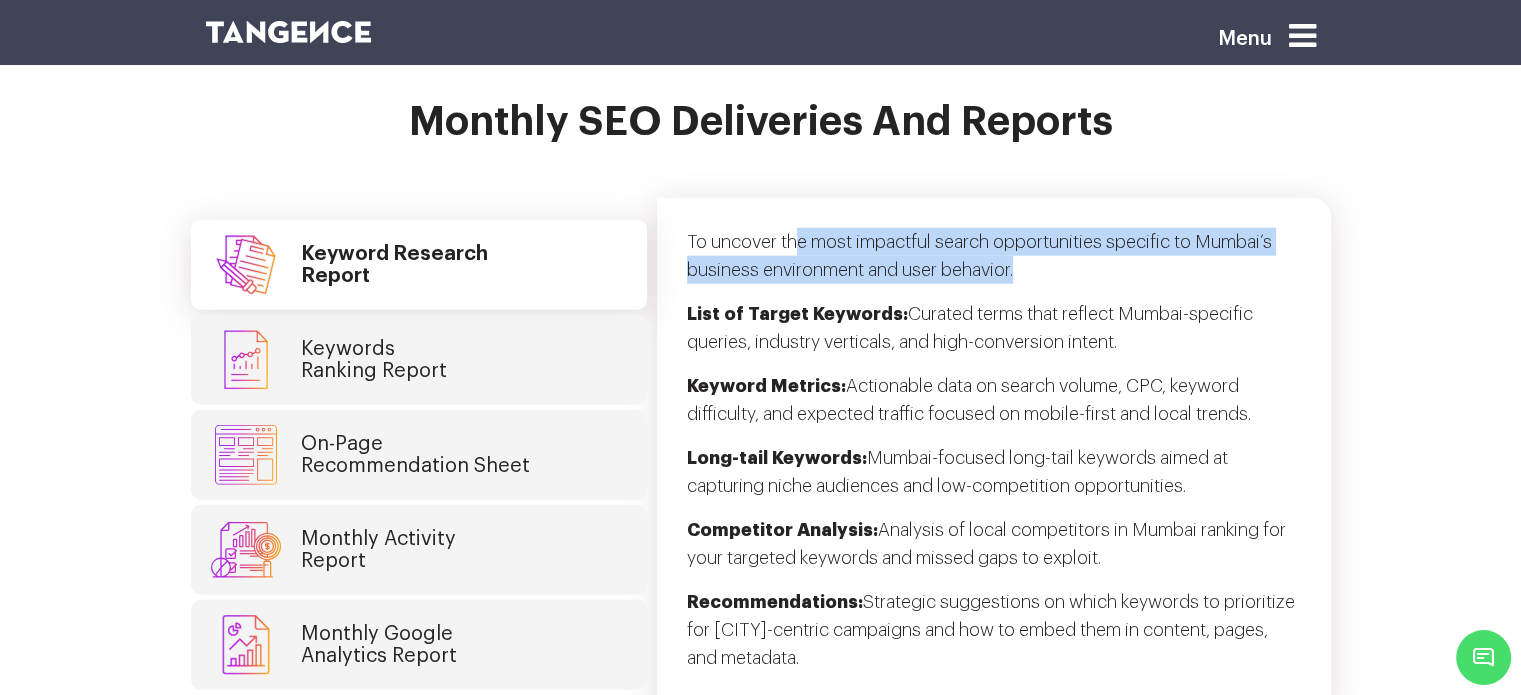 drag, startPoint x: 1019, startPoint y: 285, endPoint x: 797, endPoint y: 255, distance: 224.01785 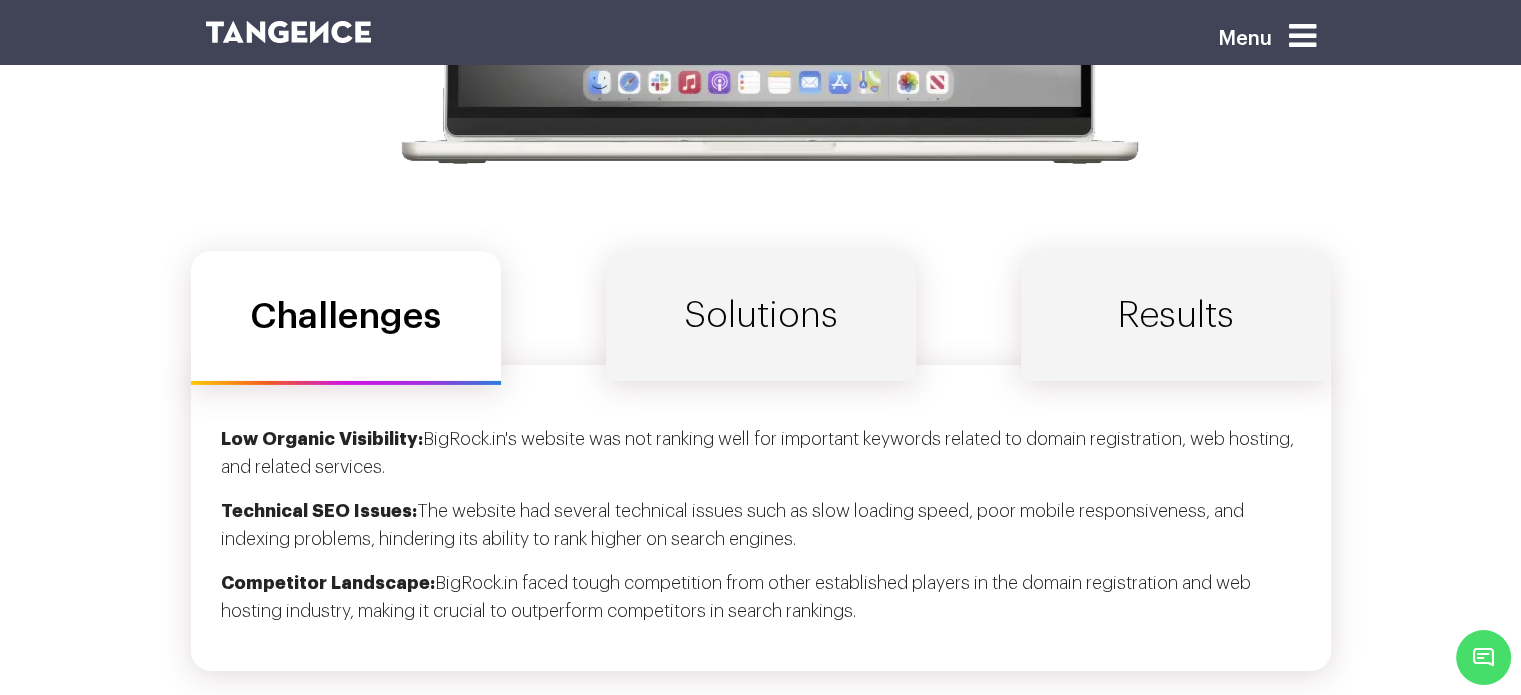 scroll, scrollTop: 6478, scrollLeft: 0, axis: vertical 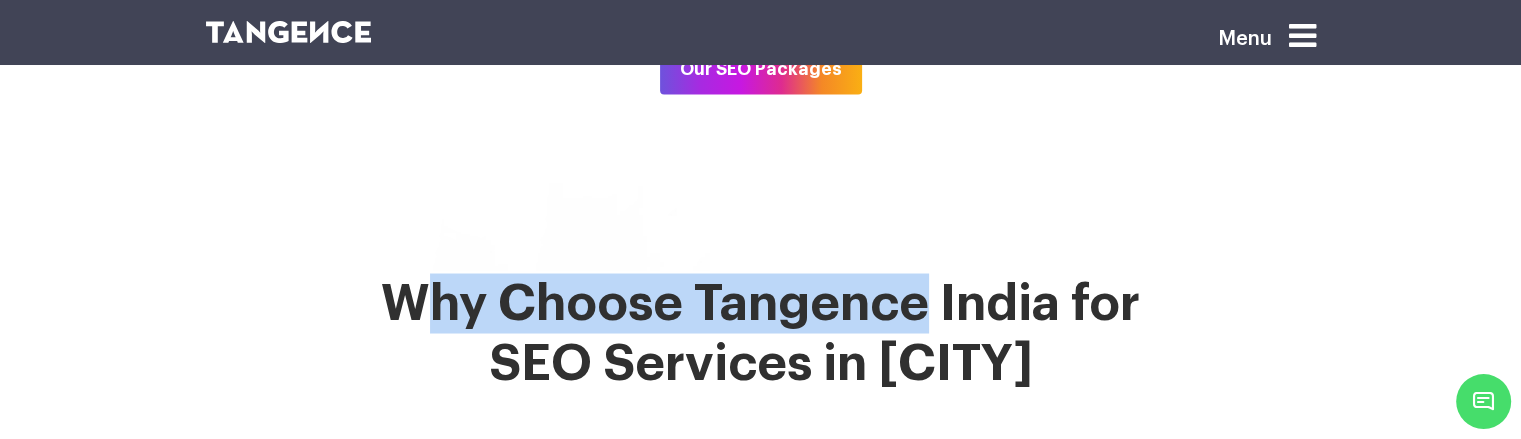 drag, startPoint x: 408, startPoint y: 269, endPoint x: 931, endPoint y: 301, distance: 523.978 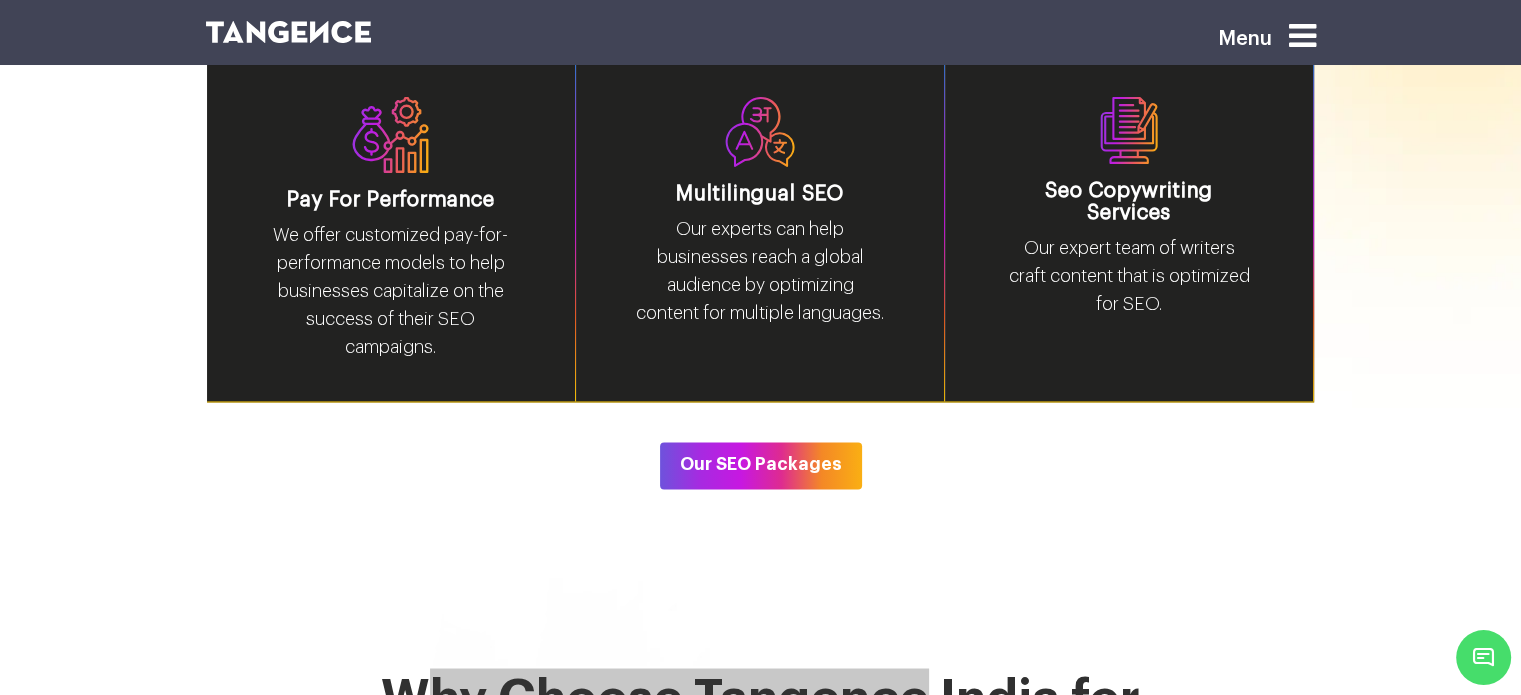 scroll, scrollTop: 3240, scrollLeft: 0, axis: vertical 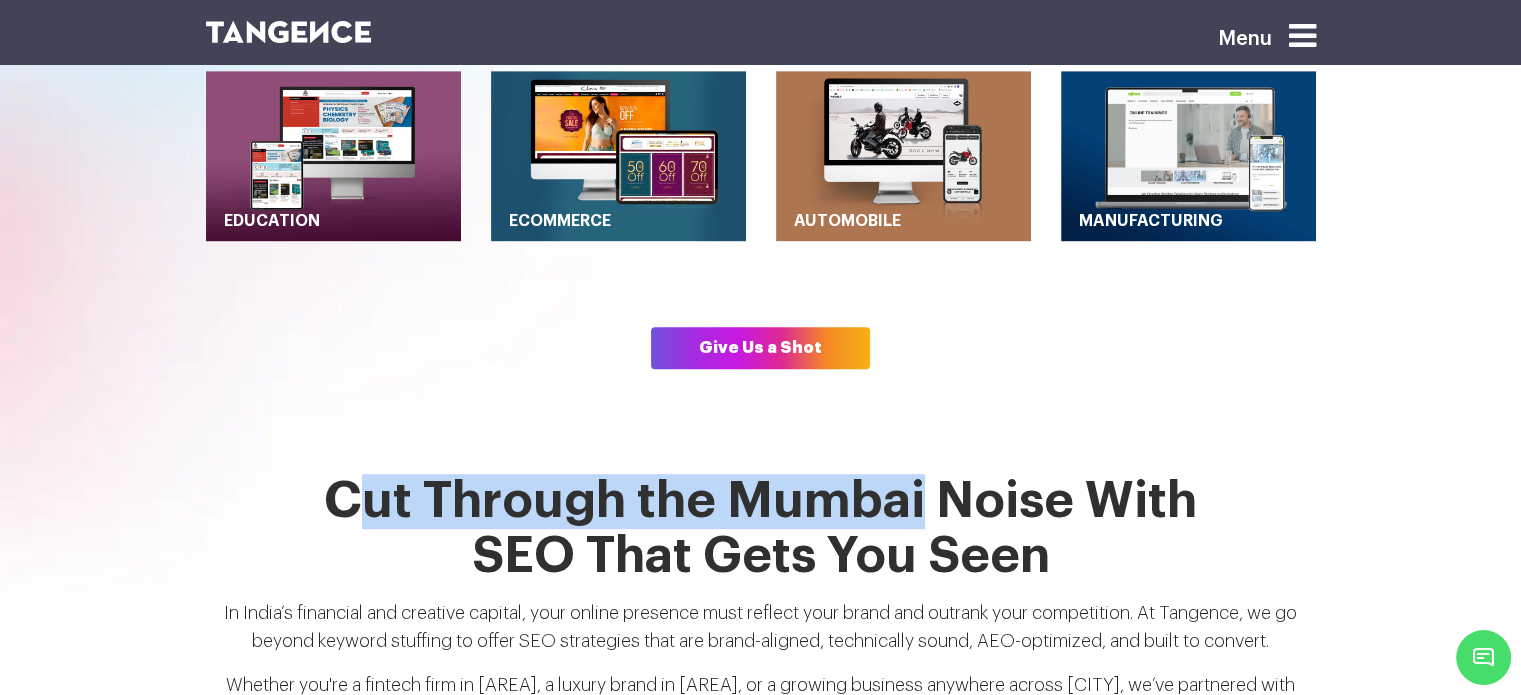 drag, startPoint x: 359, startPoint y: 462, endPoint x: 927, endPoint y: 457, distance: 568.02203 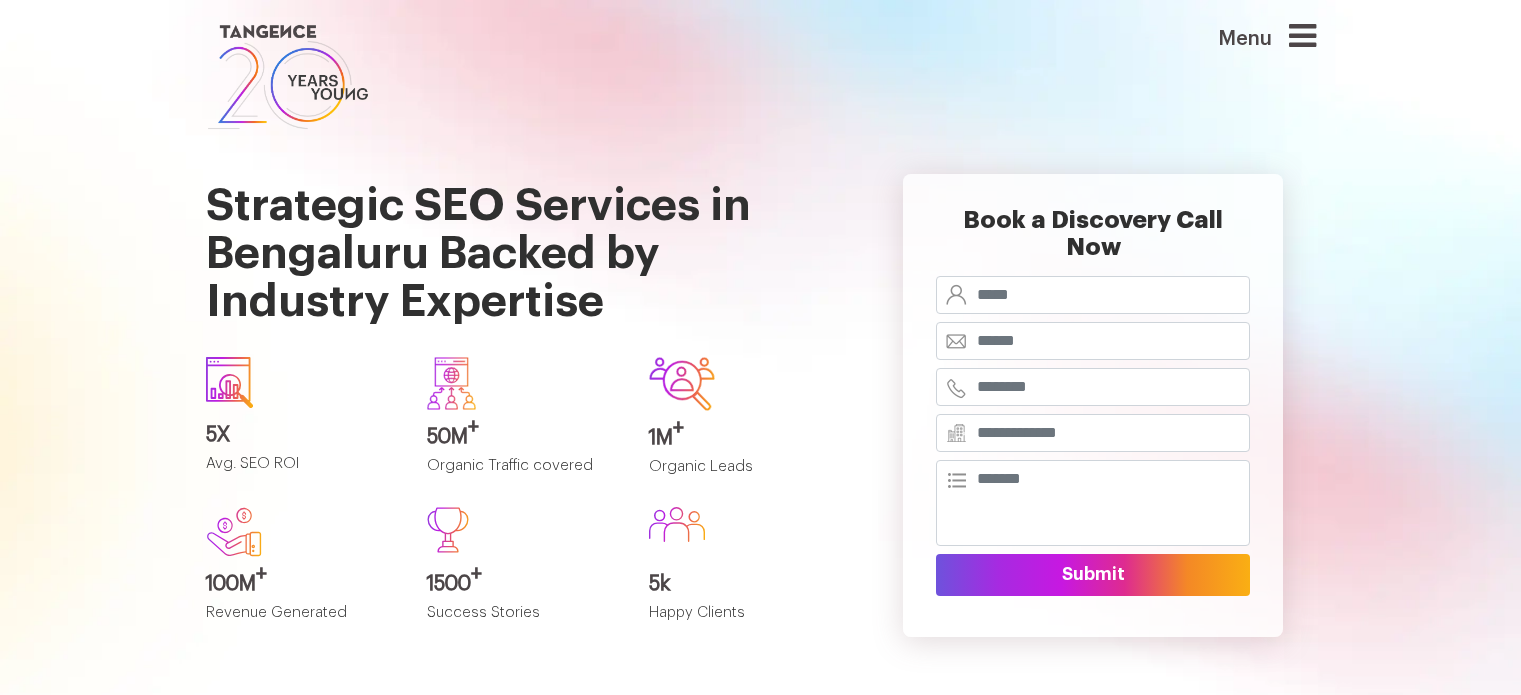 scroll, scrollTop: 0, scrollLeft: 0, axis: both 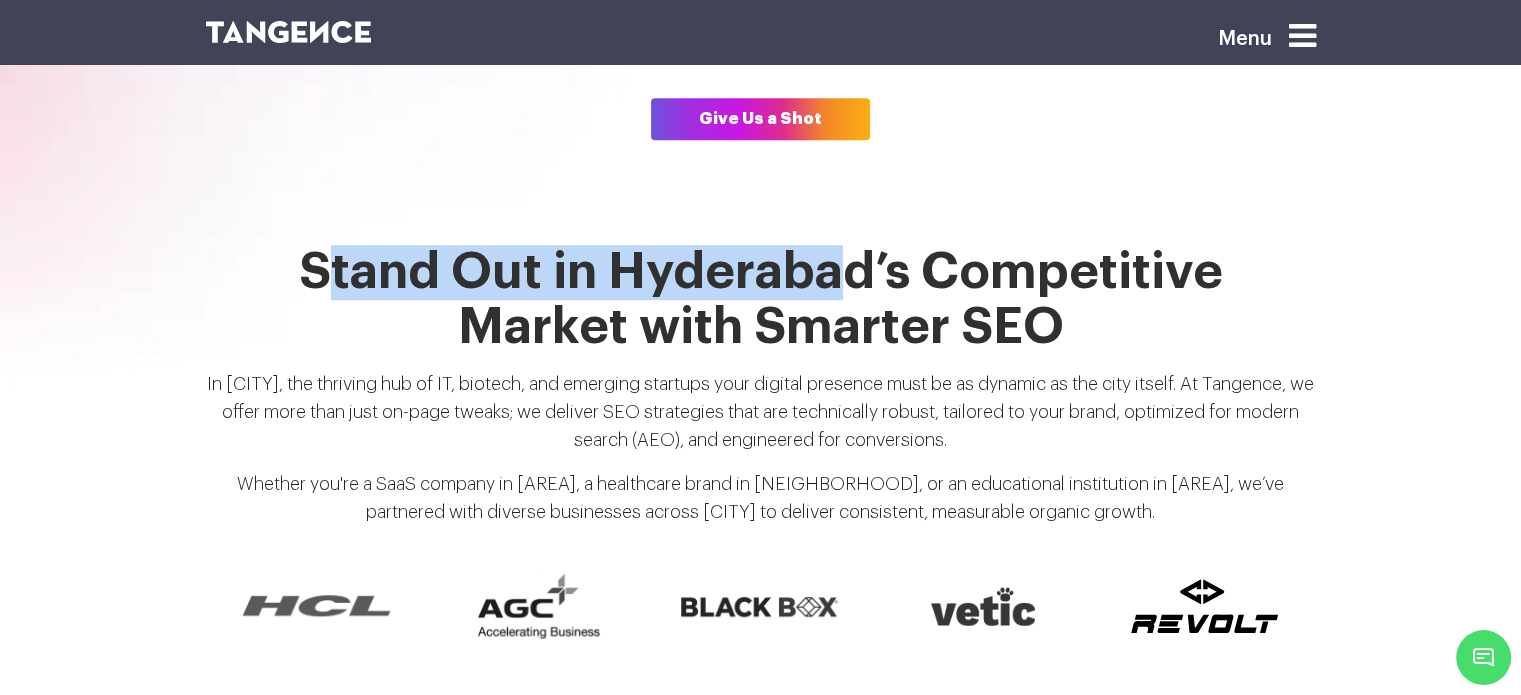 drag, startPoint x: 316, startPoint y: 243, endPoint x: 856, endPoint y: 240, distance: 540.00836 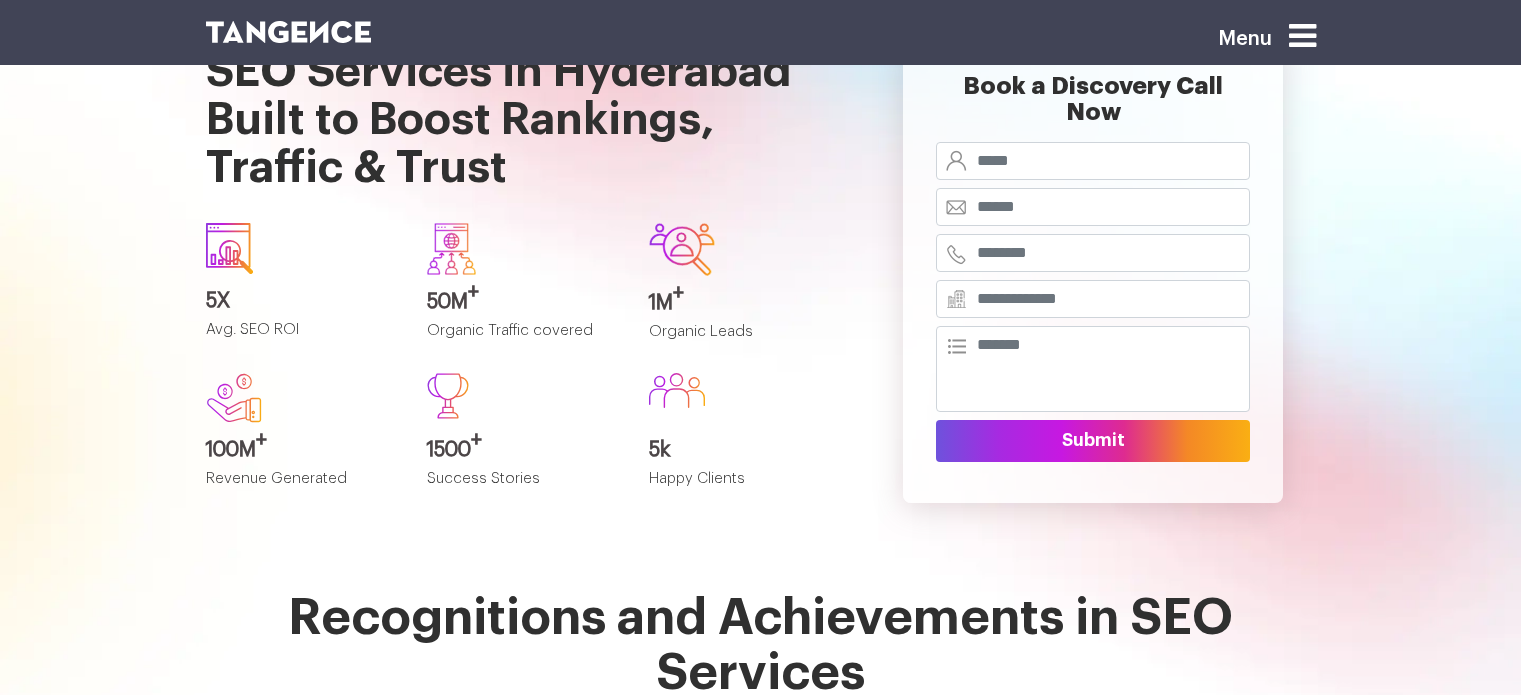scroll, scrollTop: 1399, scrollLeft: 0, axis: vertical 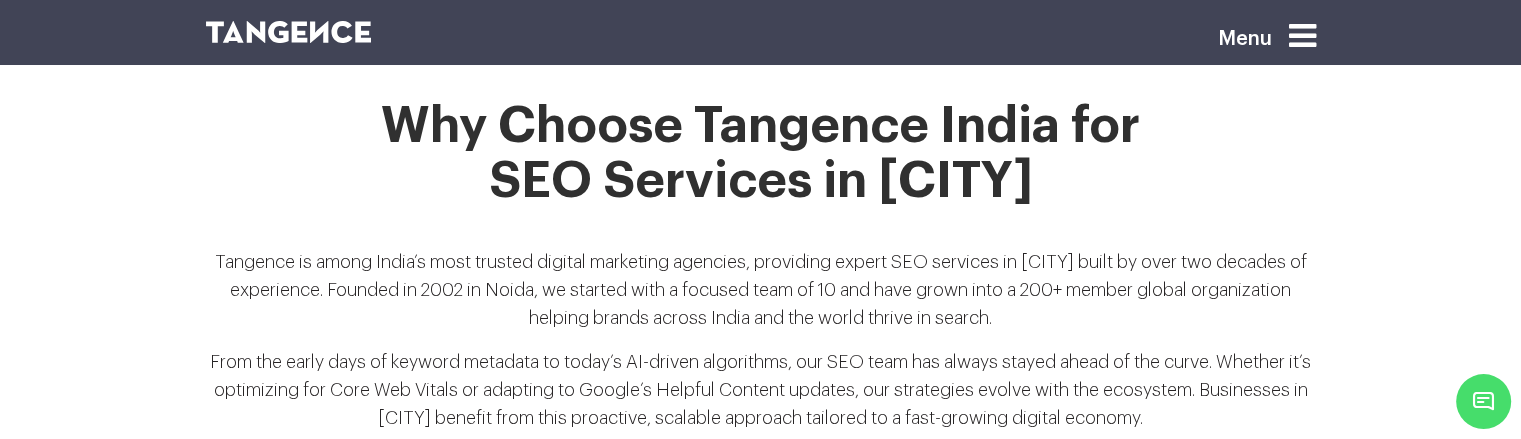 click on "Tangence is among India’s most trusted digital marketing agencies, providing expert SEO services in Hyderabad backed by over two decades of experience. Founded in 2002 in Noida, we started with a focused team of 10 and have grown into a 200+ member global organization helping brands across India and the world thrive in search." at bounding box center (761, 298) 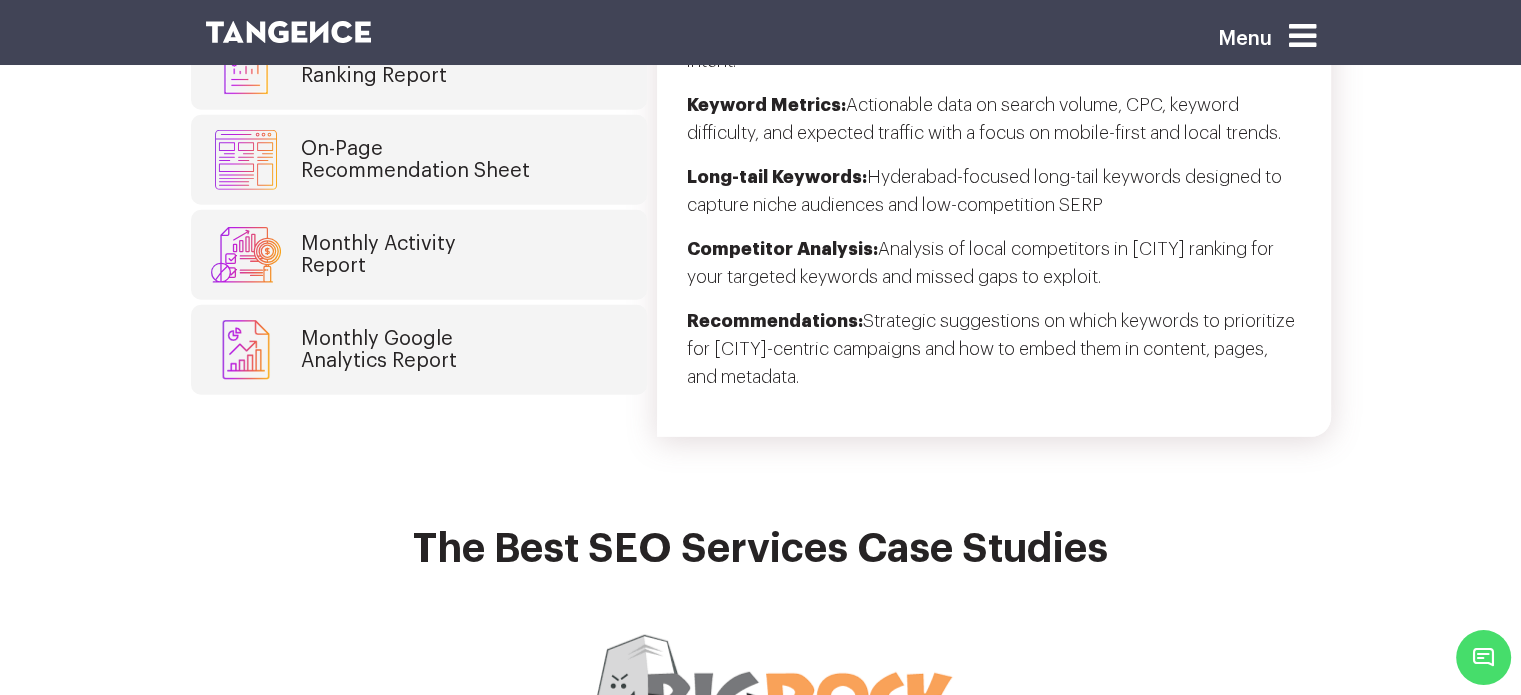 scroll, scrollTop: 5478, scrollLeft: 0, axis: vertical 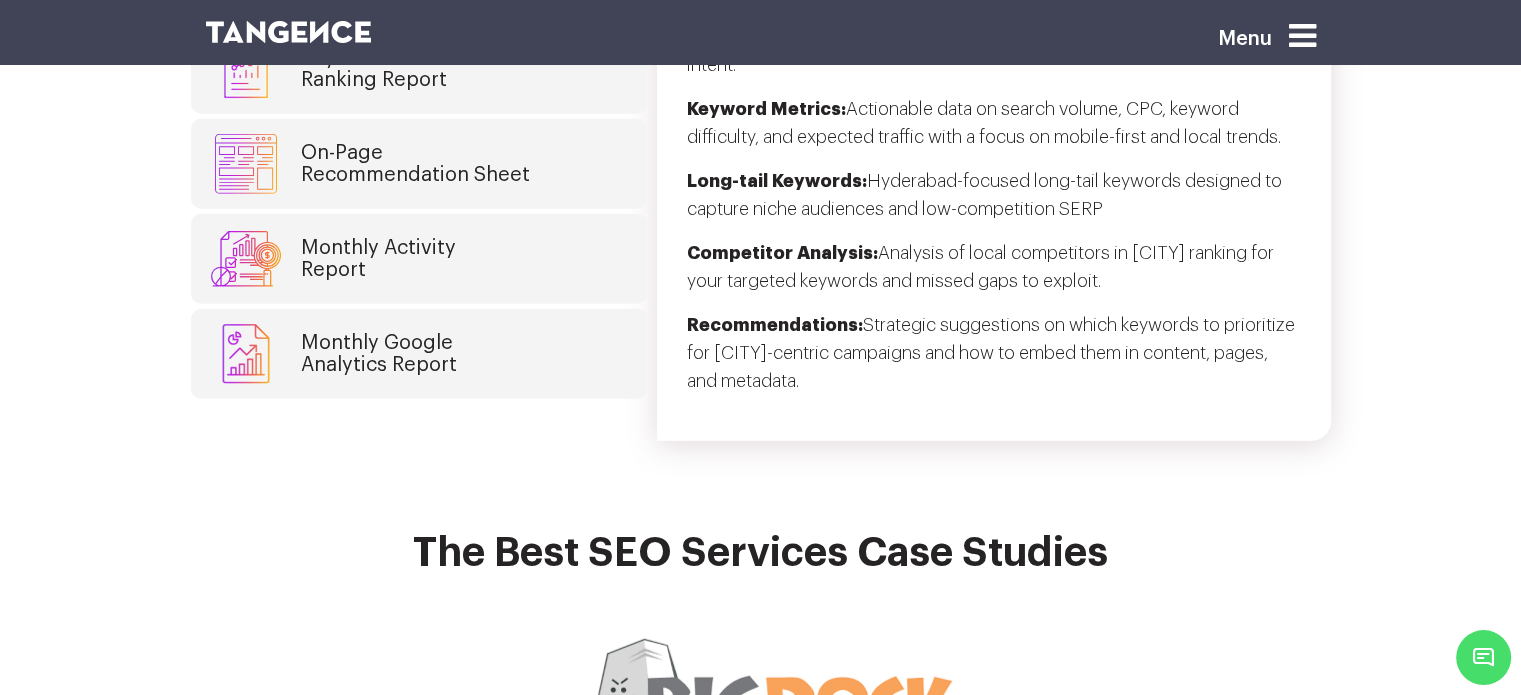 click on "Monthly Google  Analytics Report" at bounding box center (379, 354) 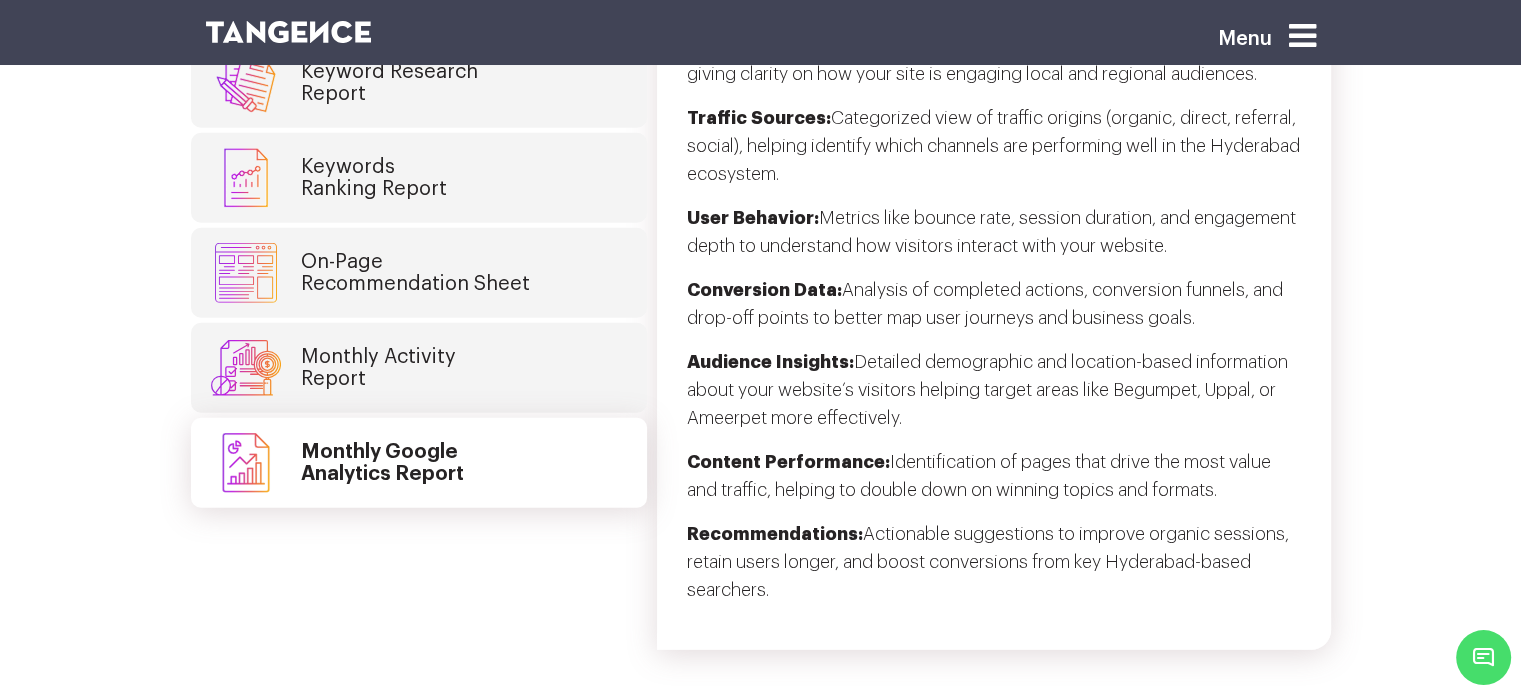 scroll, scrollTop: 5468, scrollLeft: 0, axis: vertical 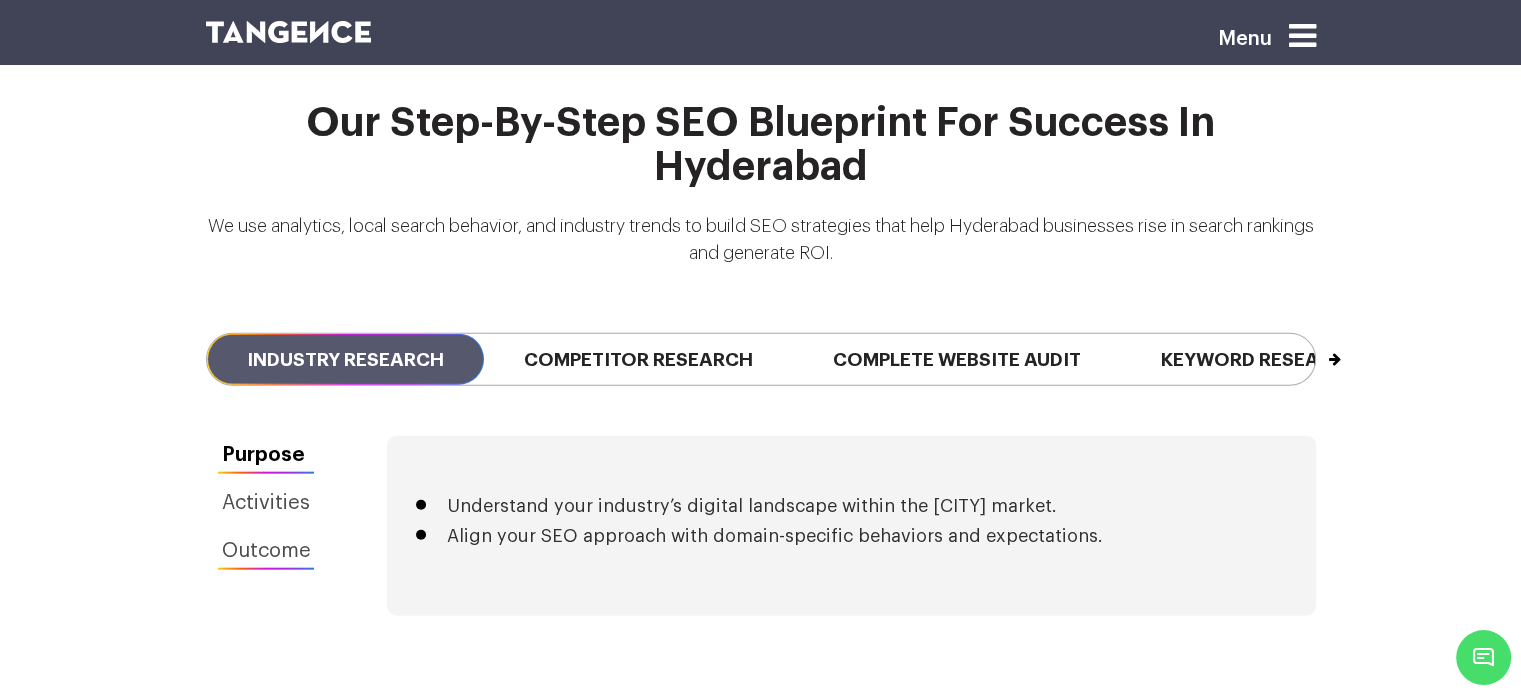 click on "Outcome" at bounding box center (266, 551) 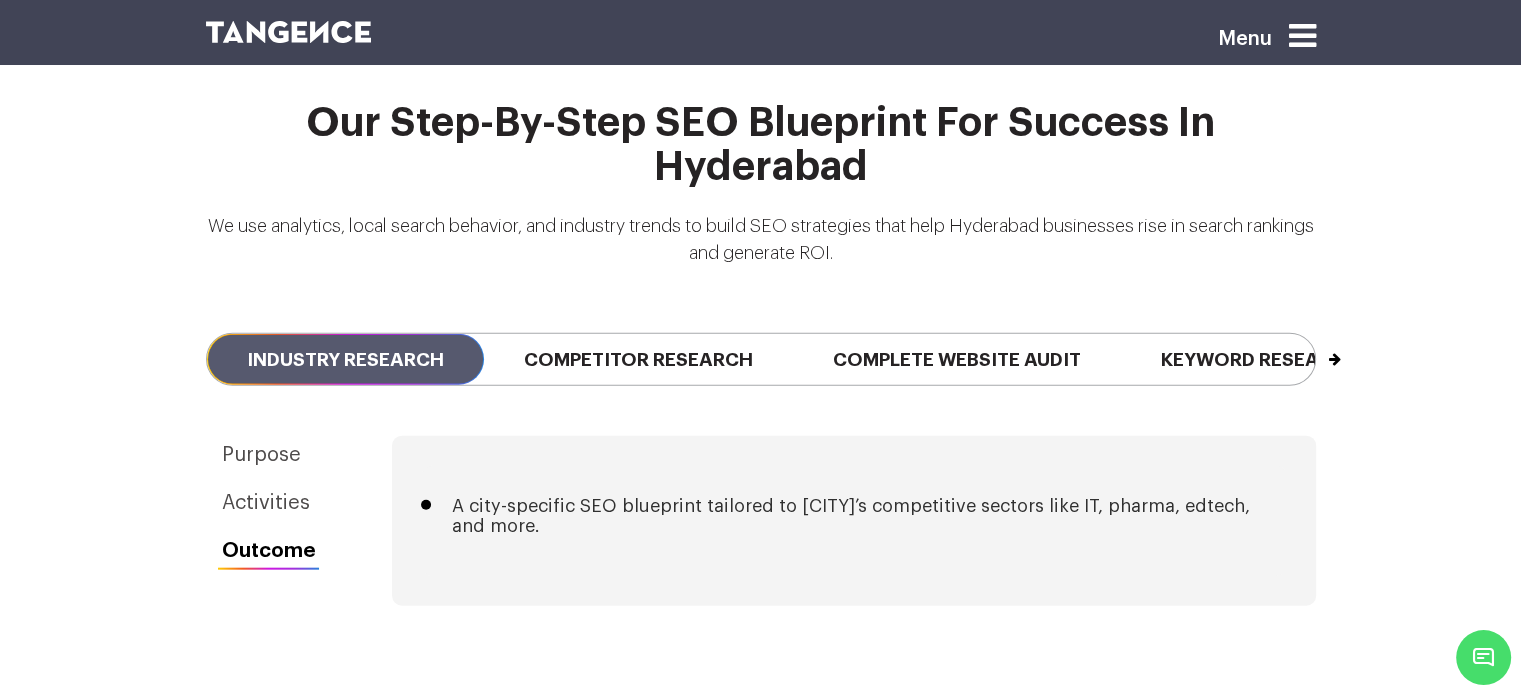 click on "Next" at bounding box center [1314, 350] 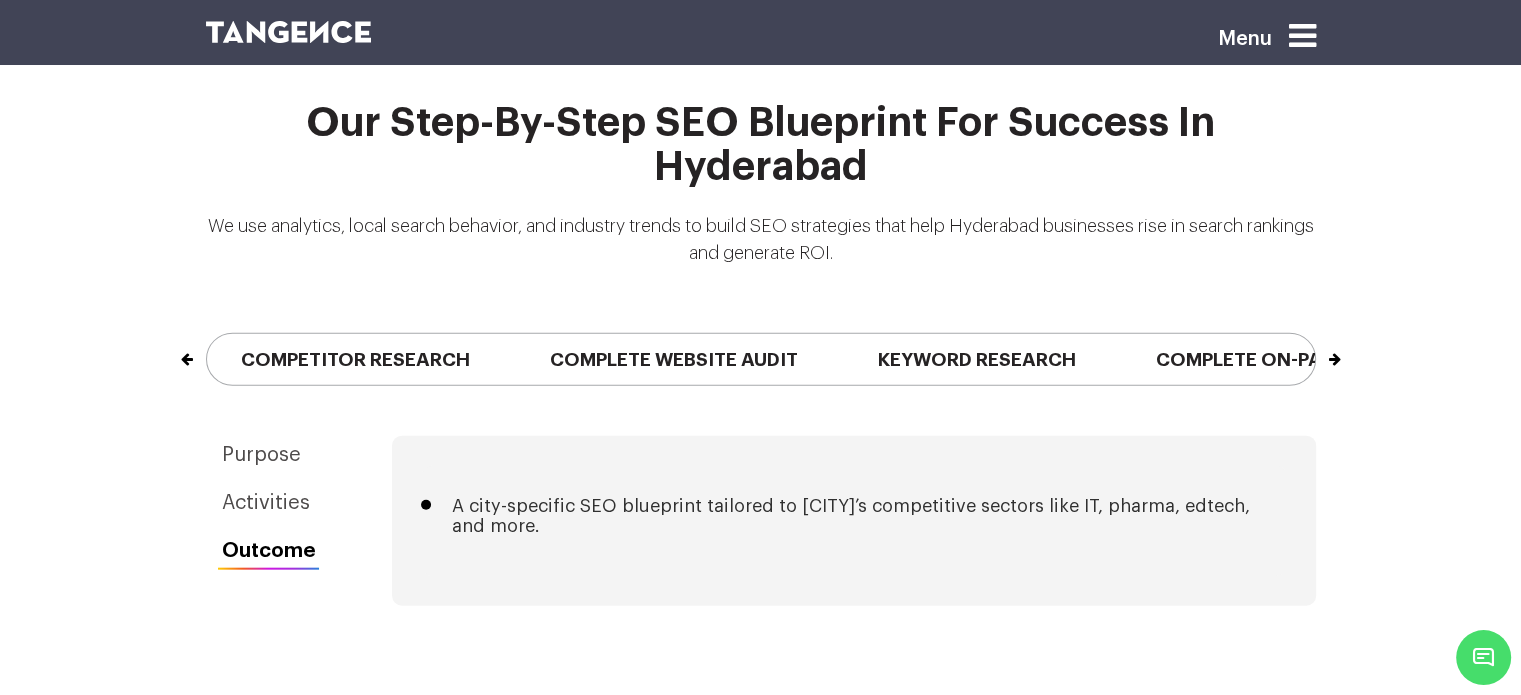 click on "Next" at bounding box center (1314, 350) 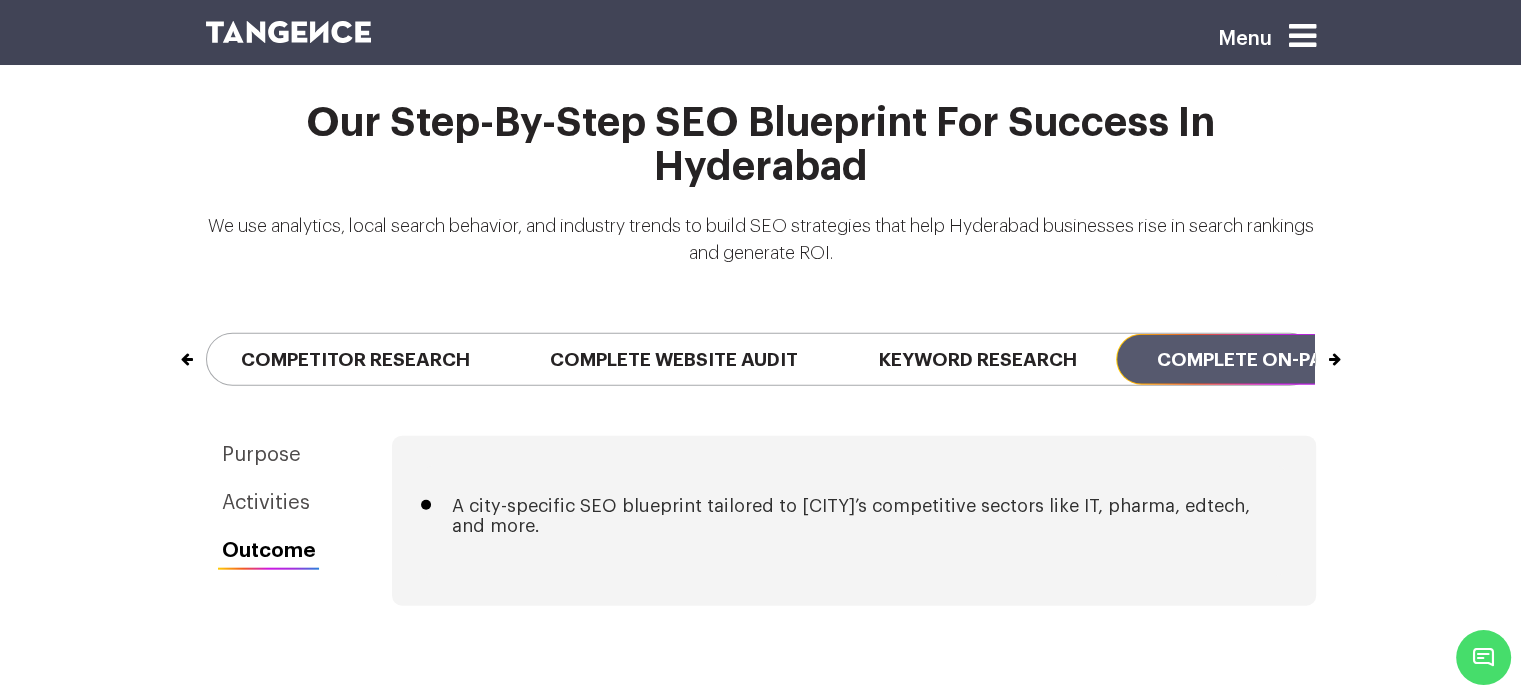 drag, startPoint x: 1184, startPoint y: 327, endPoint x: 717, endPoint y: 323, distance: 467.01712 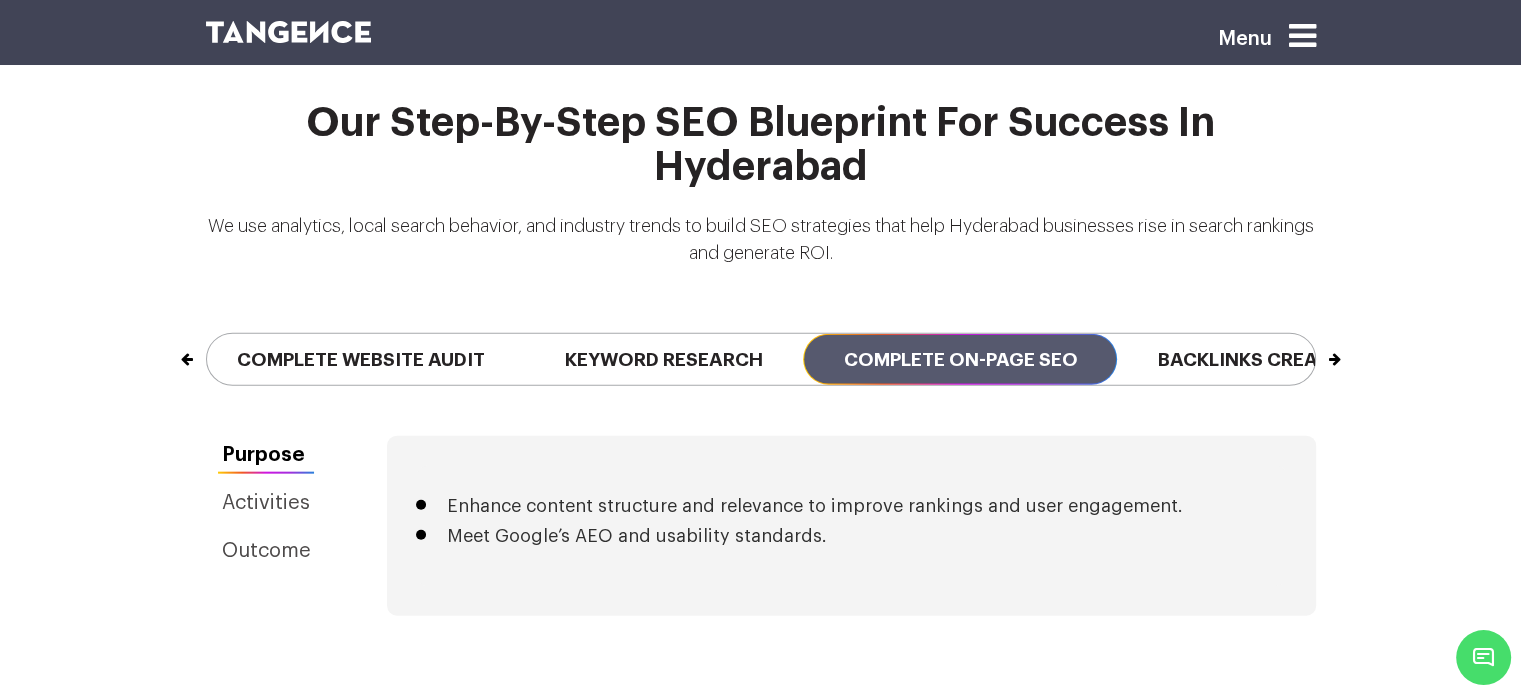 drag, startPoint x: 1107, startPoint y: 315, endPoint x: 525, endPoint y: 393, distance: 587.20355 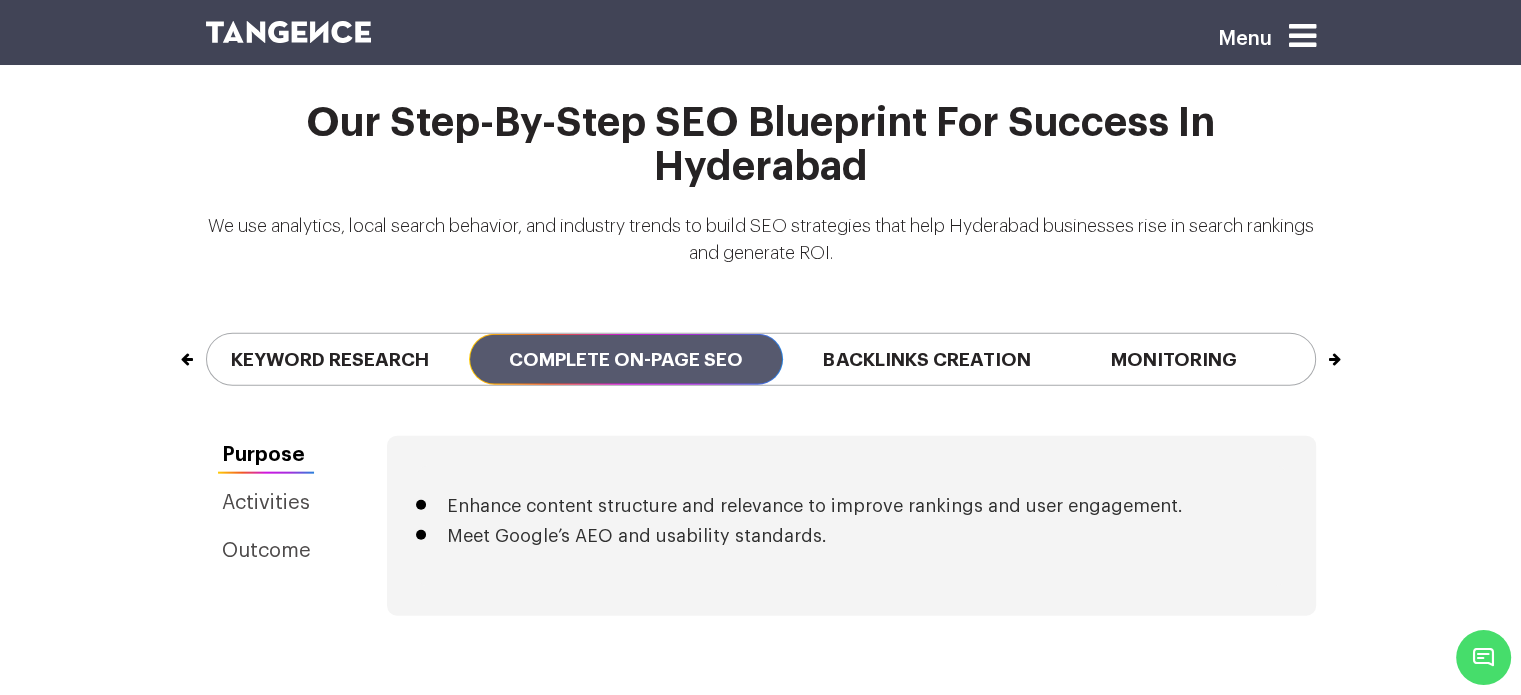 click on "Next" at bounding box center [1314, 350] 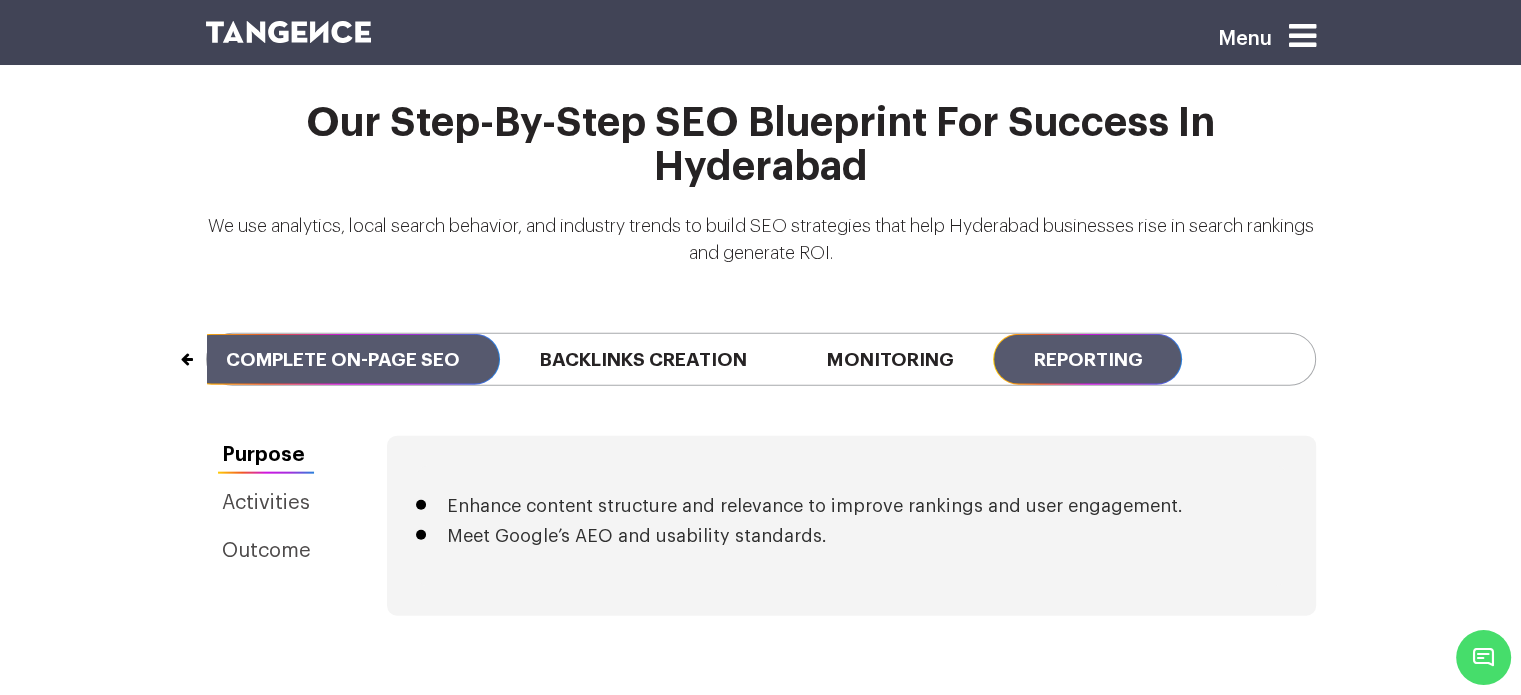 click on "Reporting" at bounding box center [1087, 359] 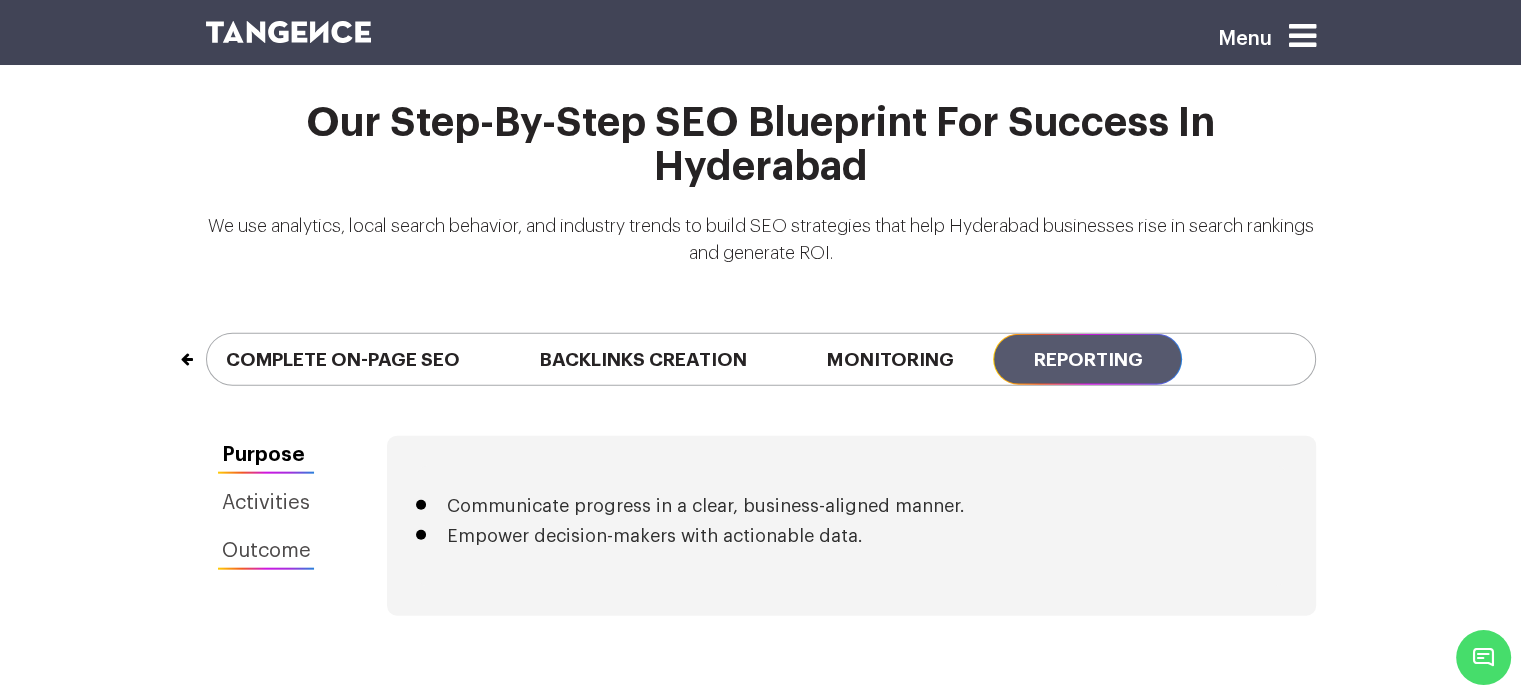 click on "Outcome" at bounding box center [266, 551] 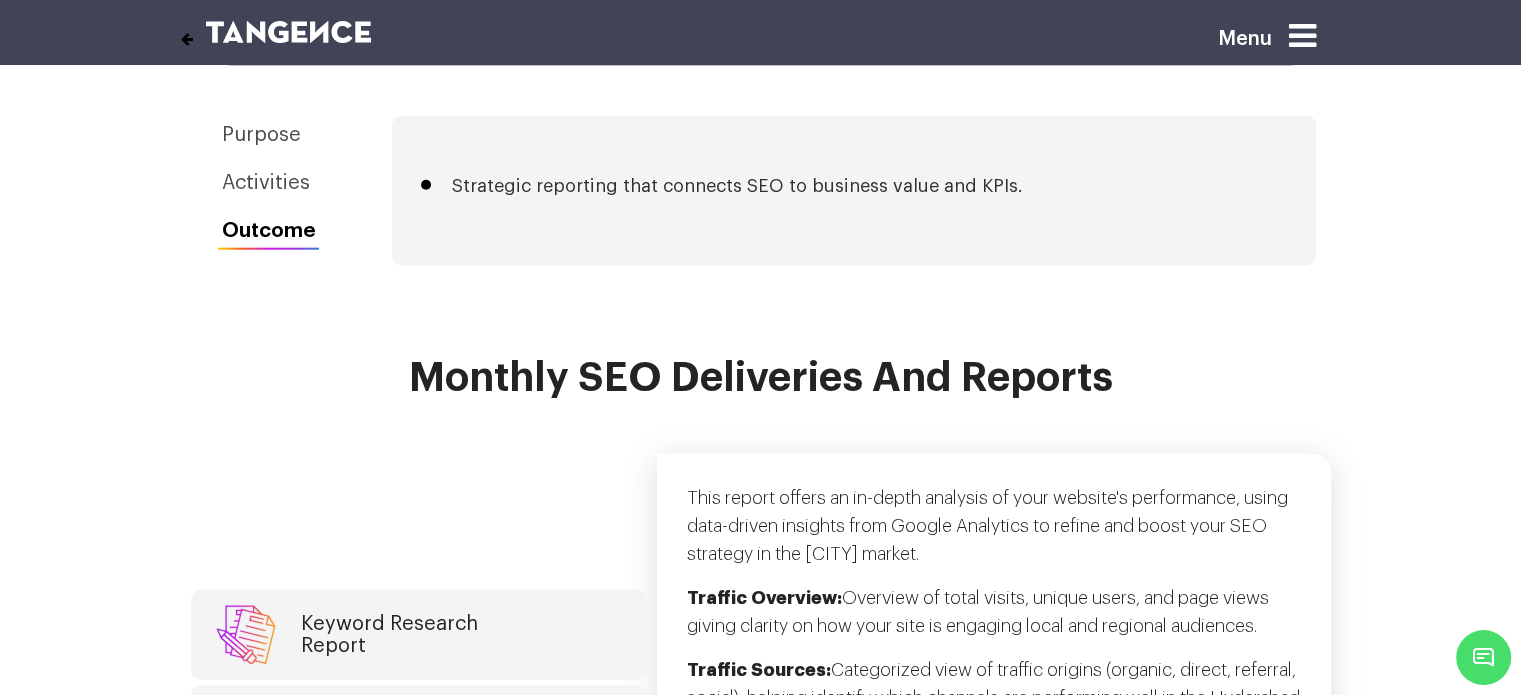 scroll, scrollTop: 4907, scrollLeft: 0, axis: vertical 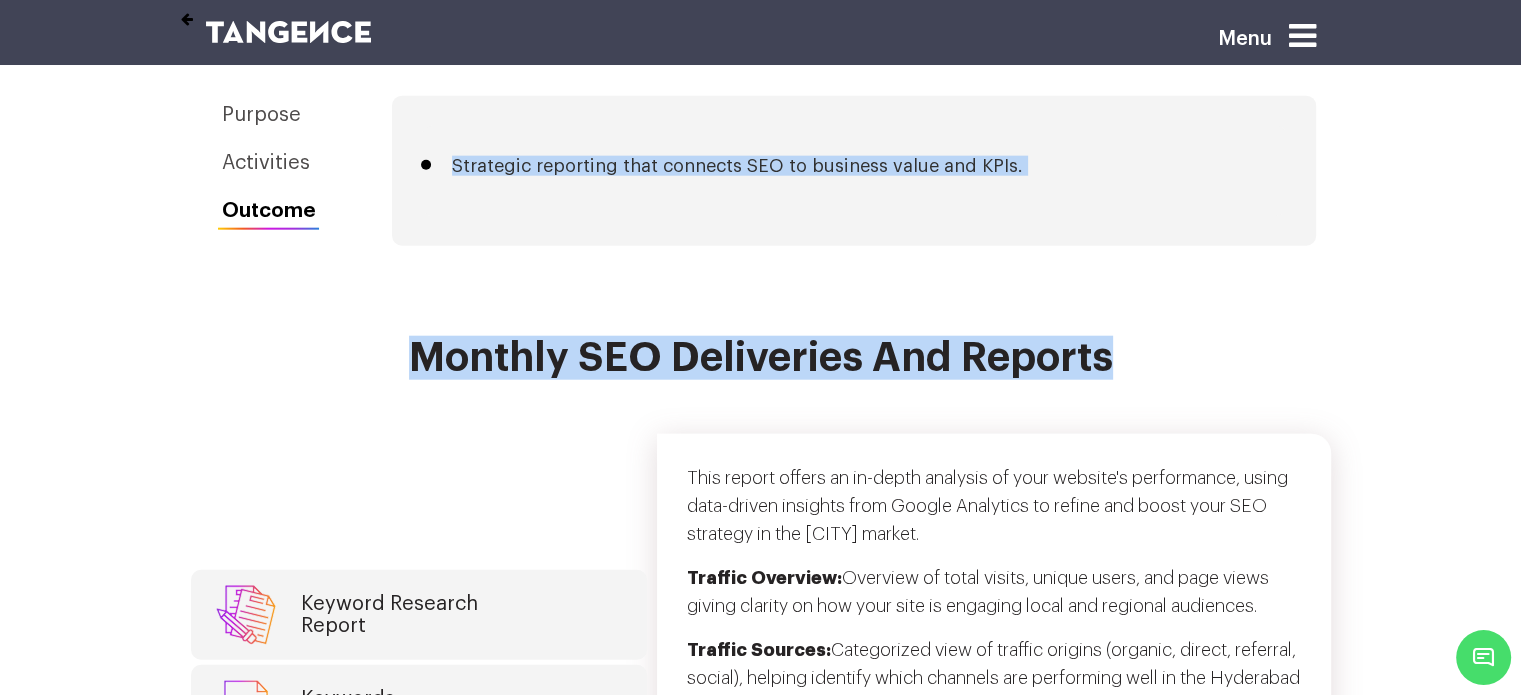 drag, startPoint x: 408, startPoint y: 300, endPoint x: 1132, endPoint y: 316, distance: 724.17676 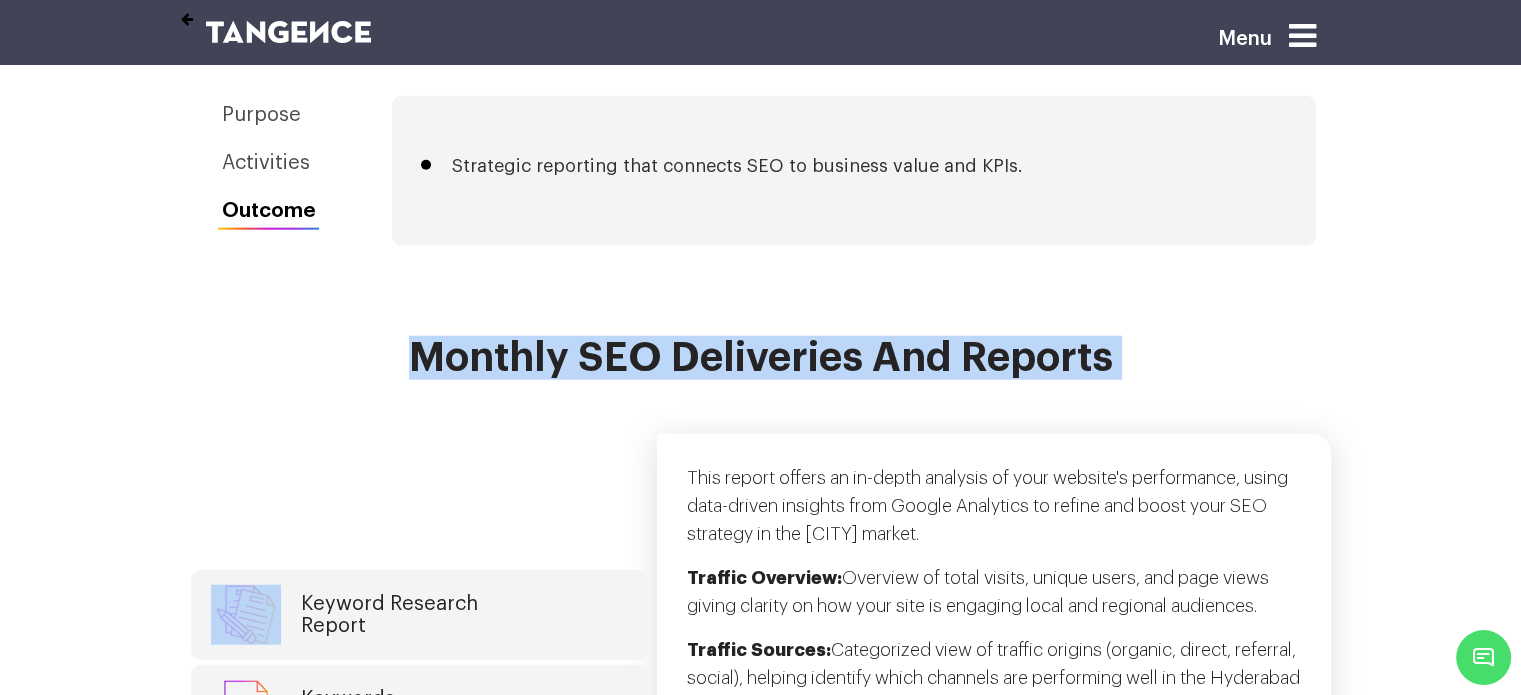 drag, startPoint x: 1132, startPoint y: 316, endPoint x: 427, endPoint y: 320, distance: 705.01135 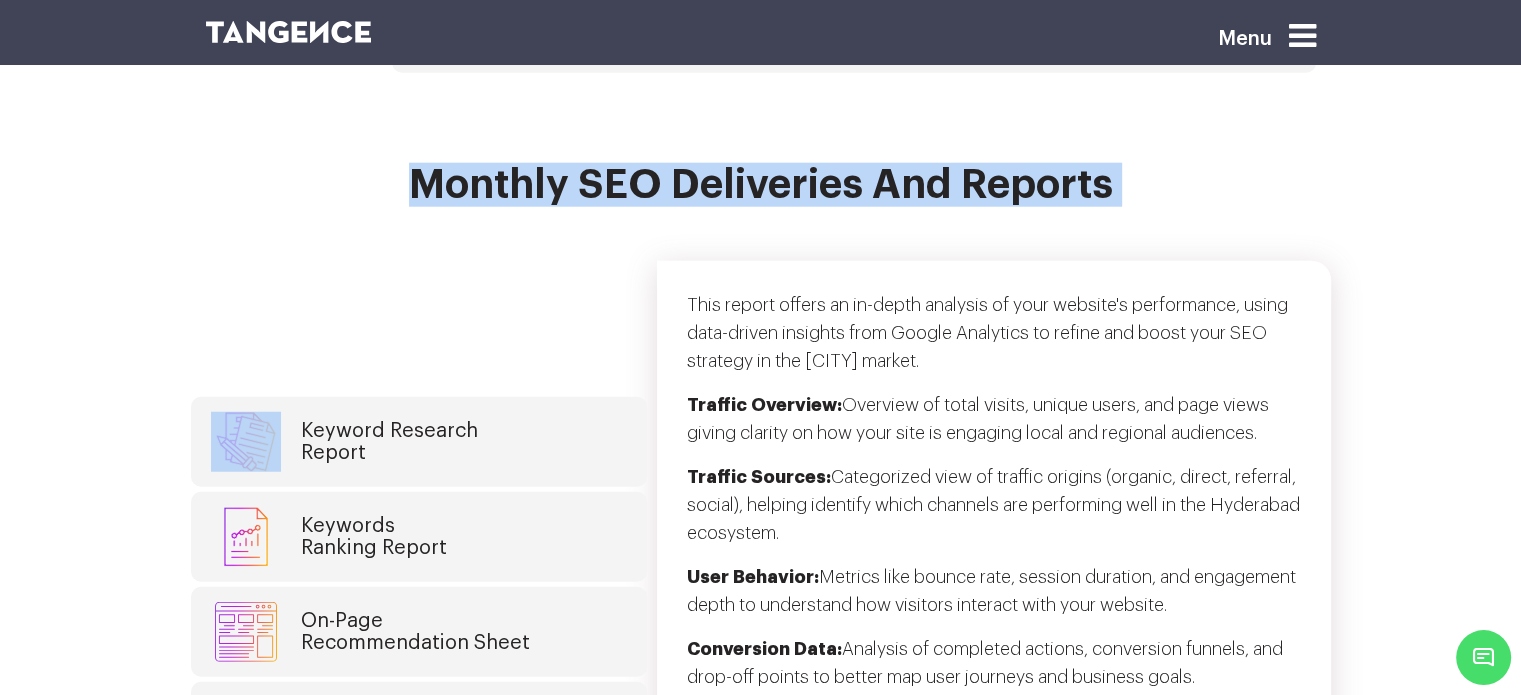 scroll, scrollTop: 5063, scrollLeft: 0, axis: vertical 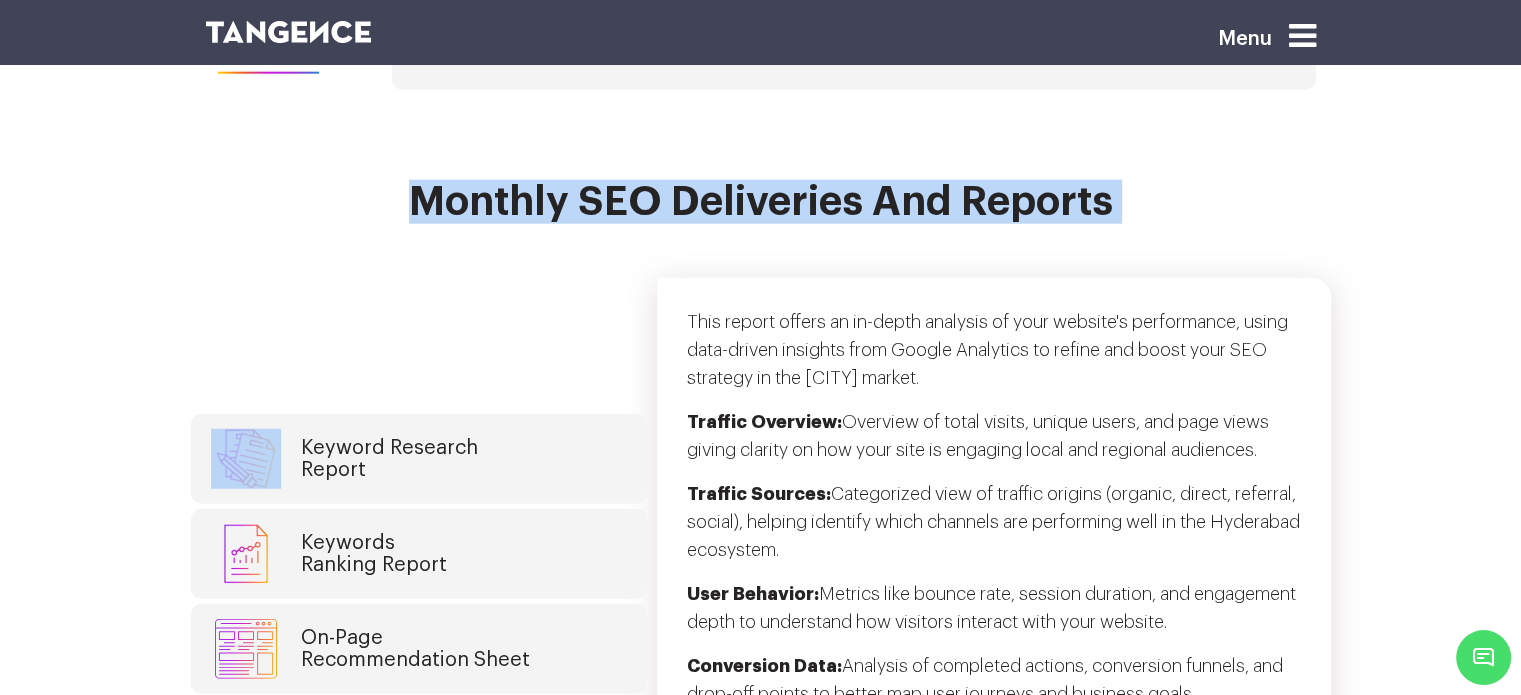 click on "Keyword Research  Report" at bounding box center (419, 459) 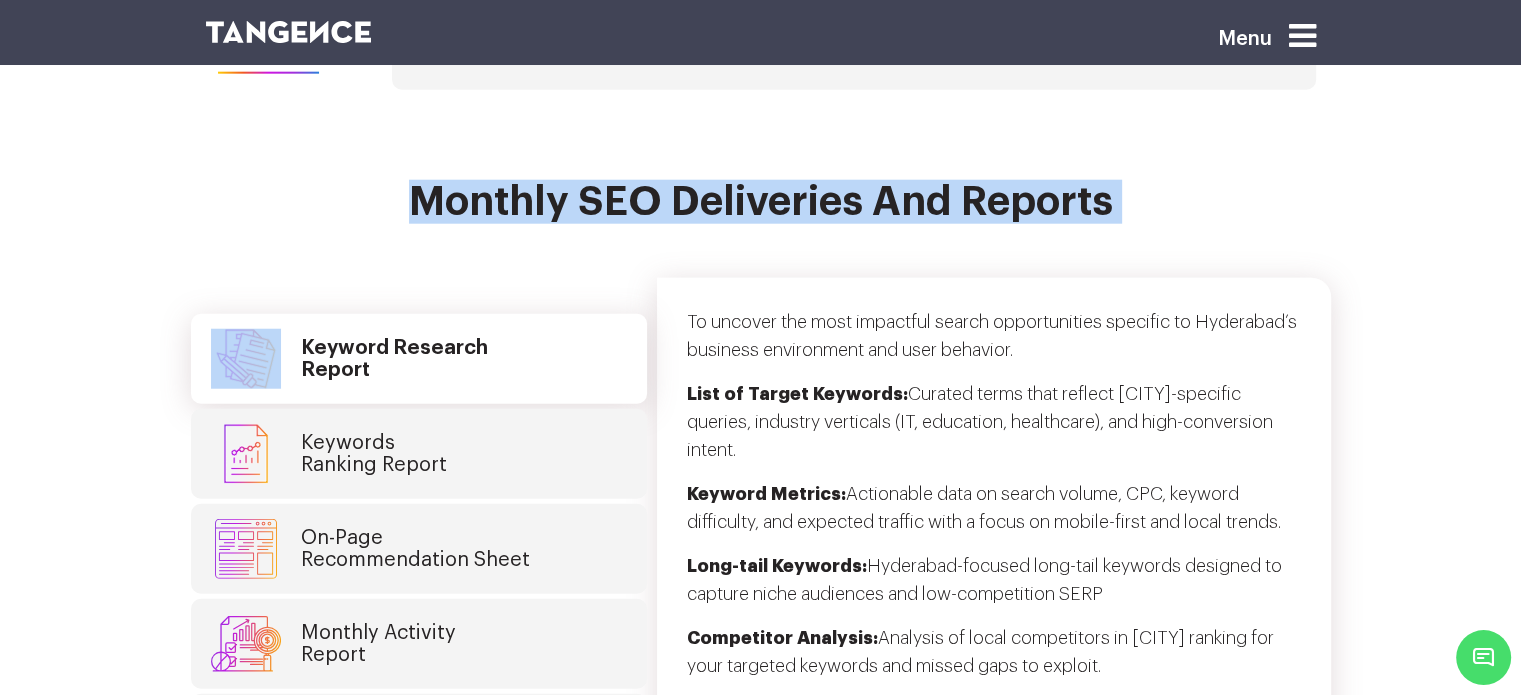 click on "Keywords  Ranking Report" at bounding box center (419, 454) 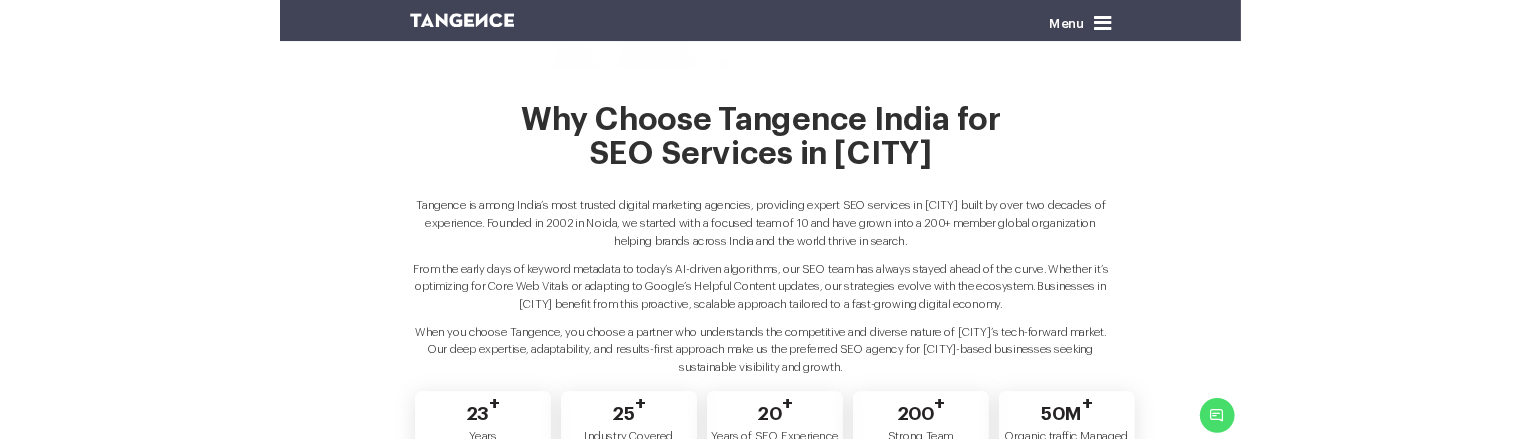 scroll, scrollTop: 3795, scrollLeft: 0, axis: vertical 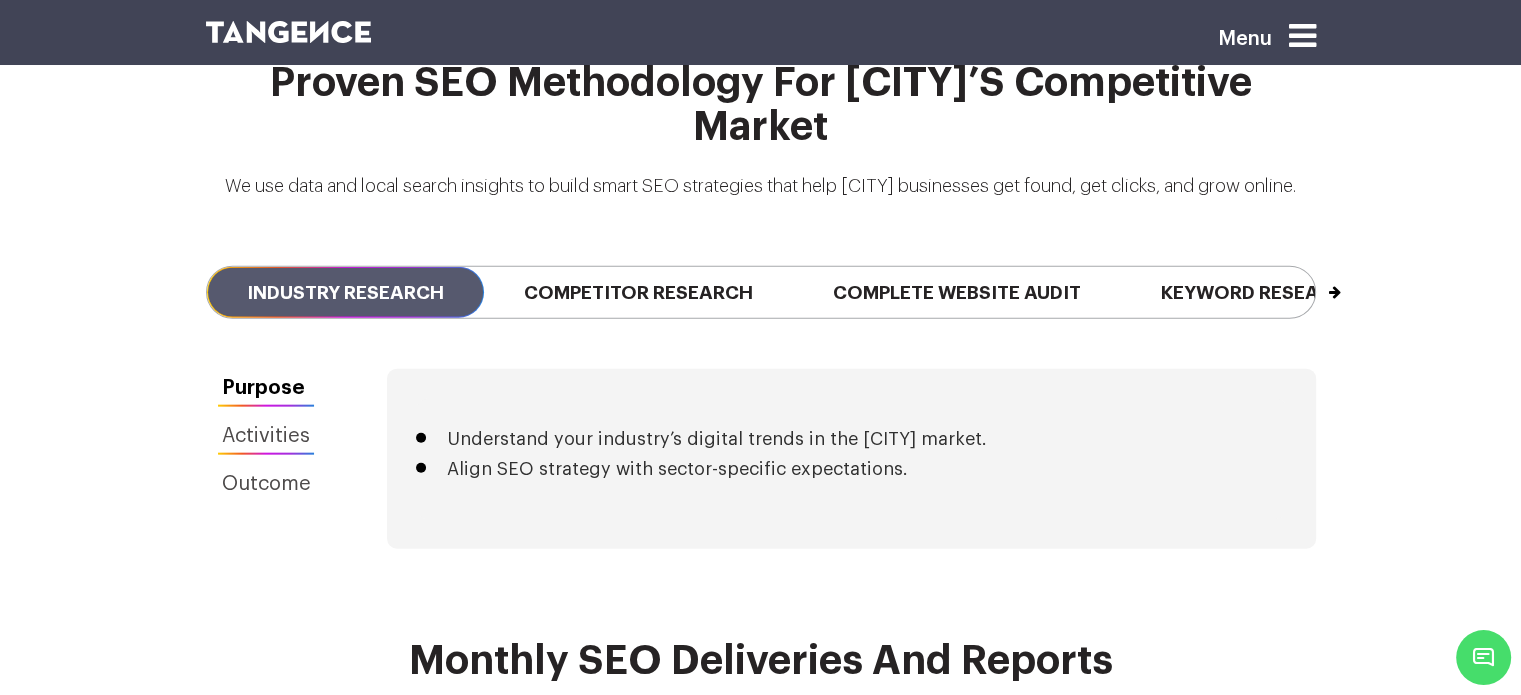 click on "Activities" at bounding box center [266, 436] 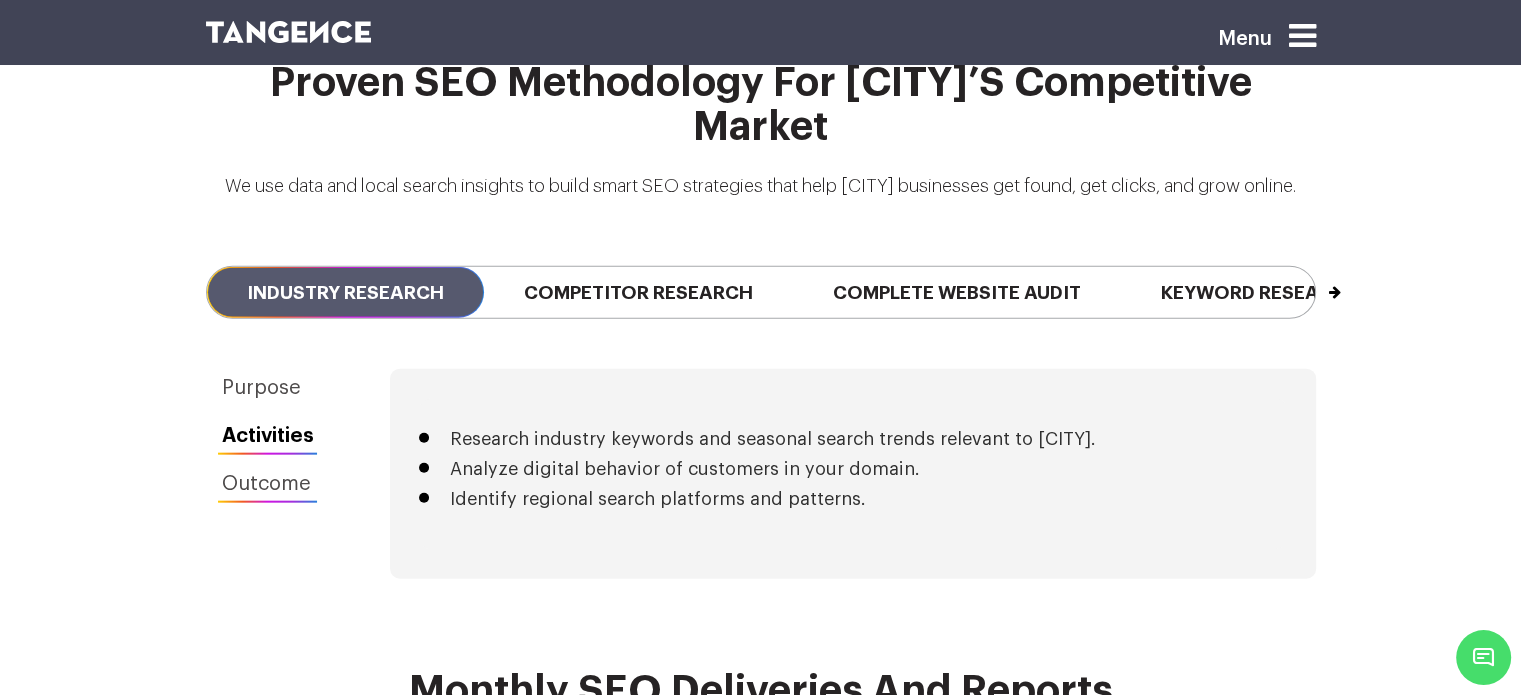 click on "Outcome" at bounding box center (268, 484) 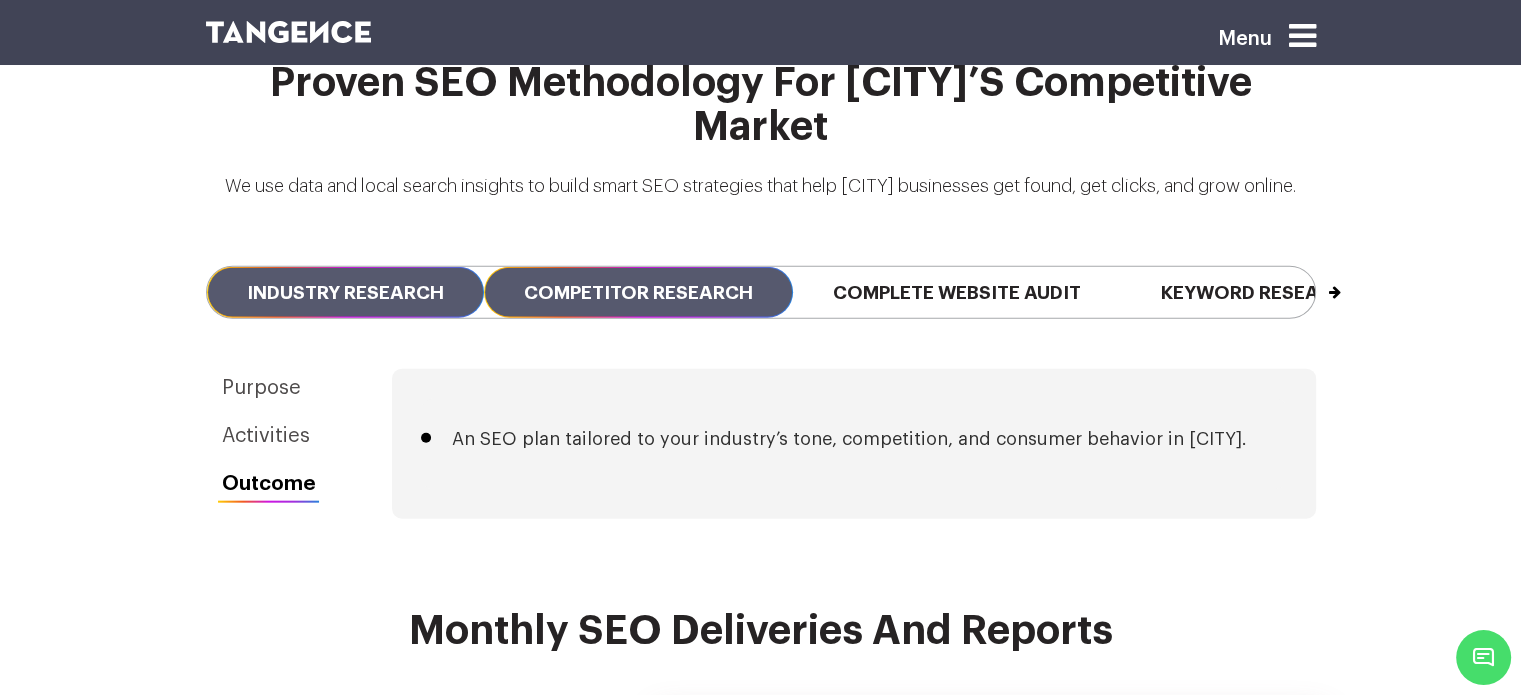 click on "Competitor Research" at bounding box center (638, 292) 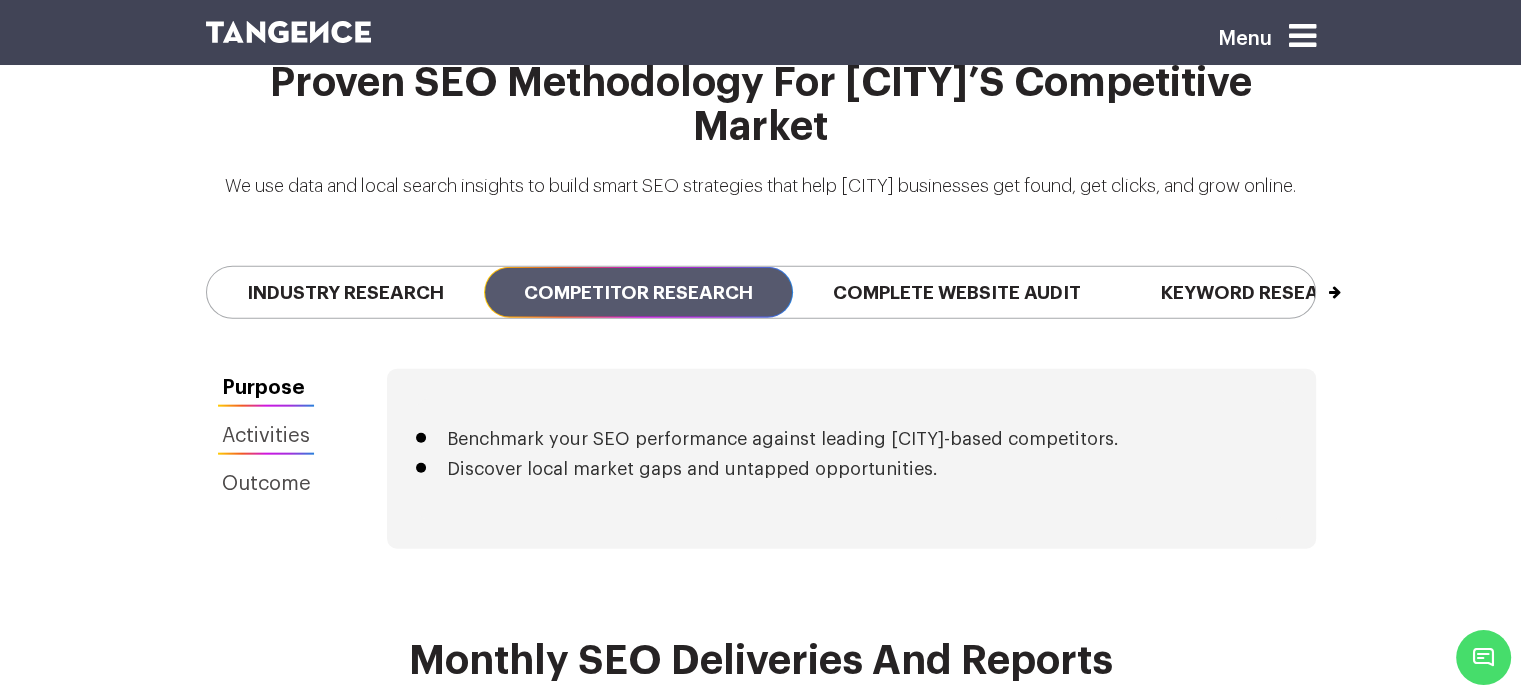 click on "Activities" at bounding box center [266, 436] 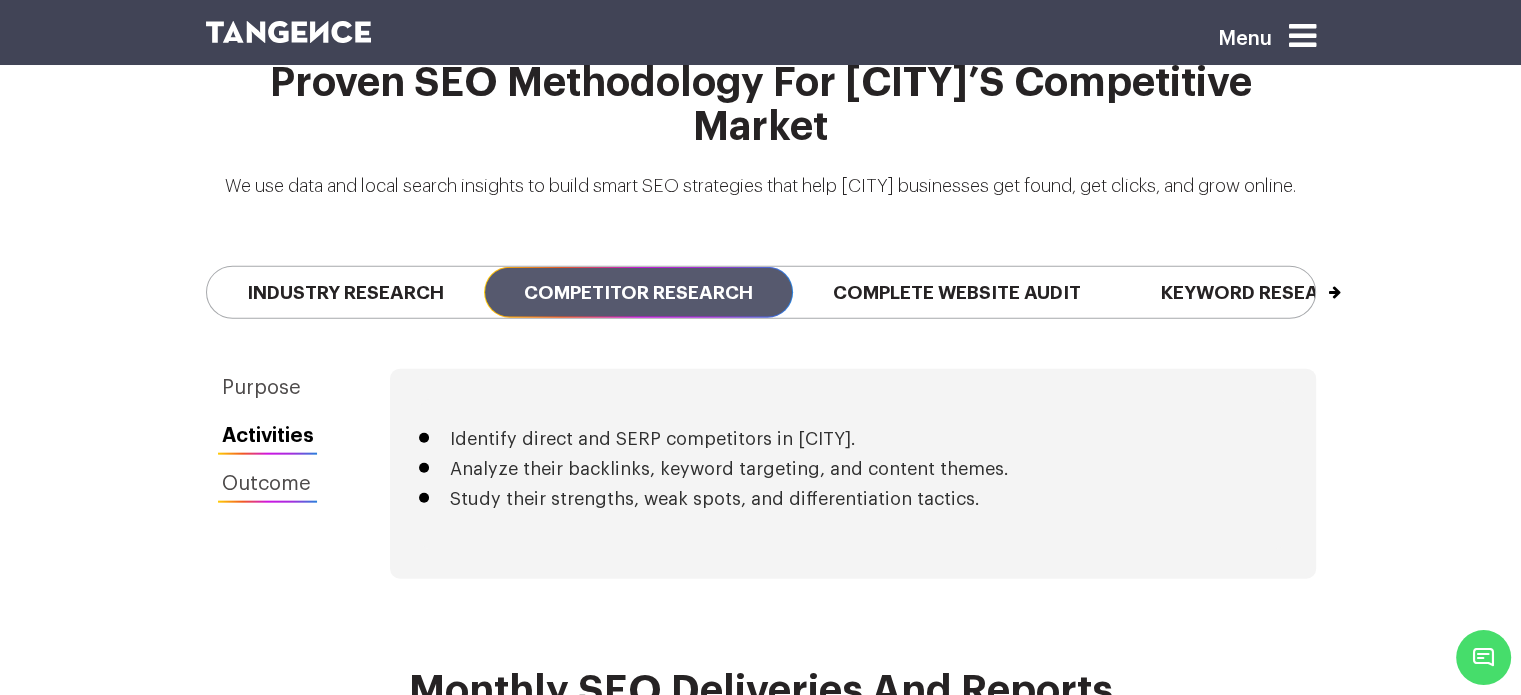 click on "Outcome" at bounding box center (268, 484) 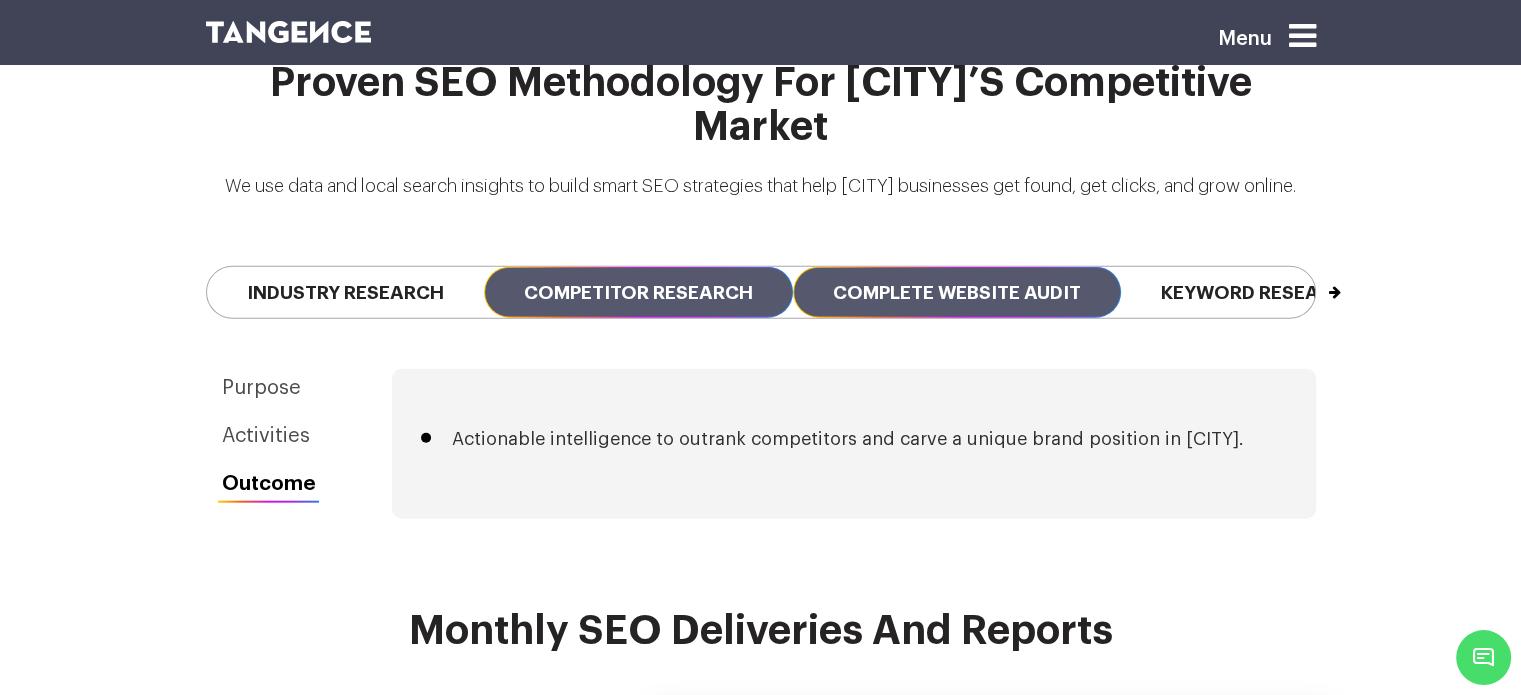 click on "Complete Website Audit" at bounding box center [957, 292] 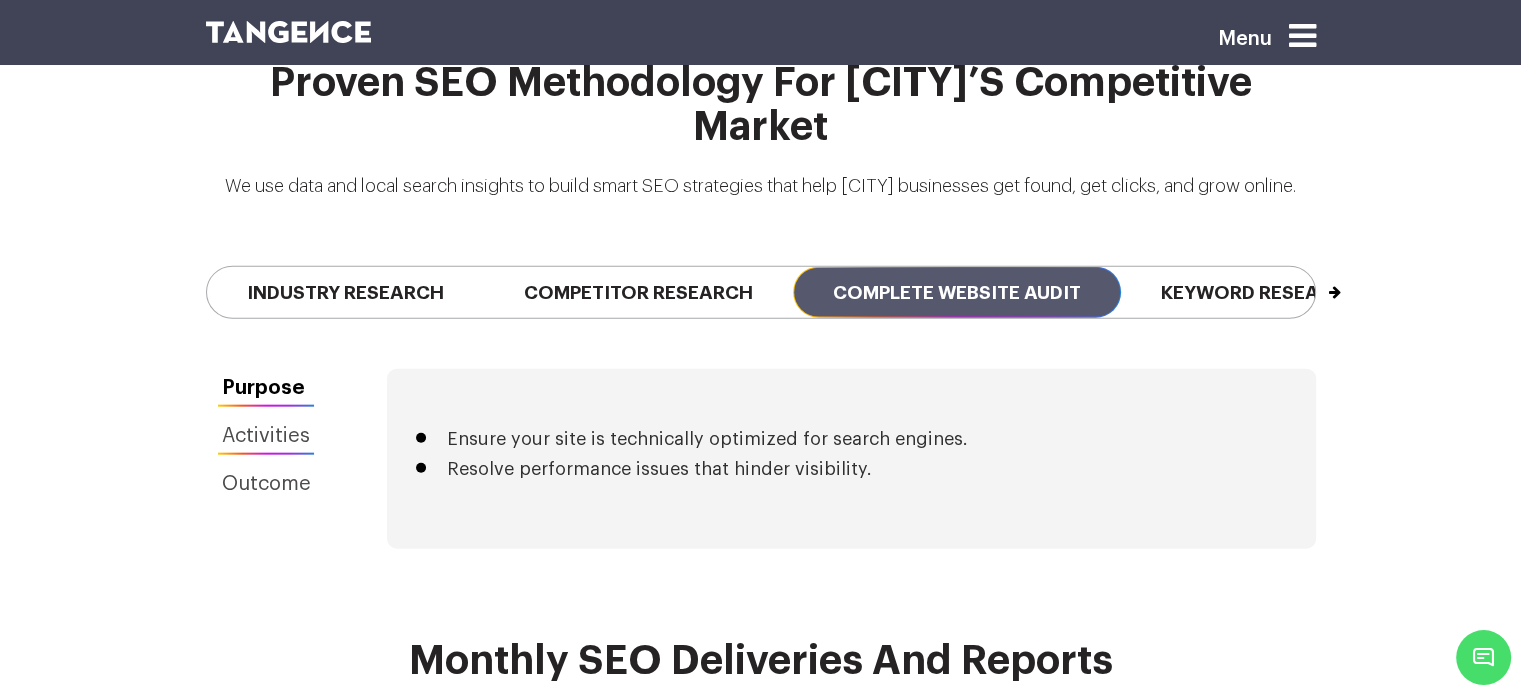 click on "Activities" at bounding box center [266, 436] 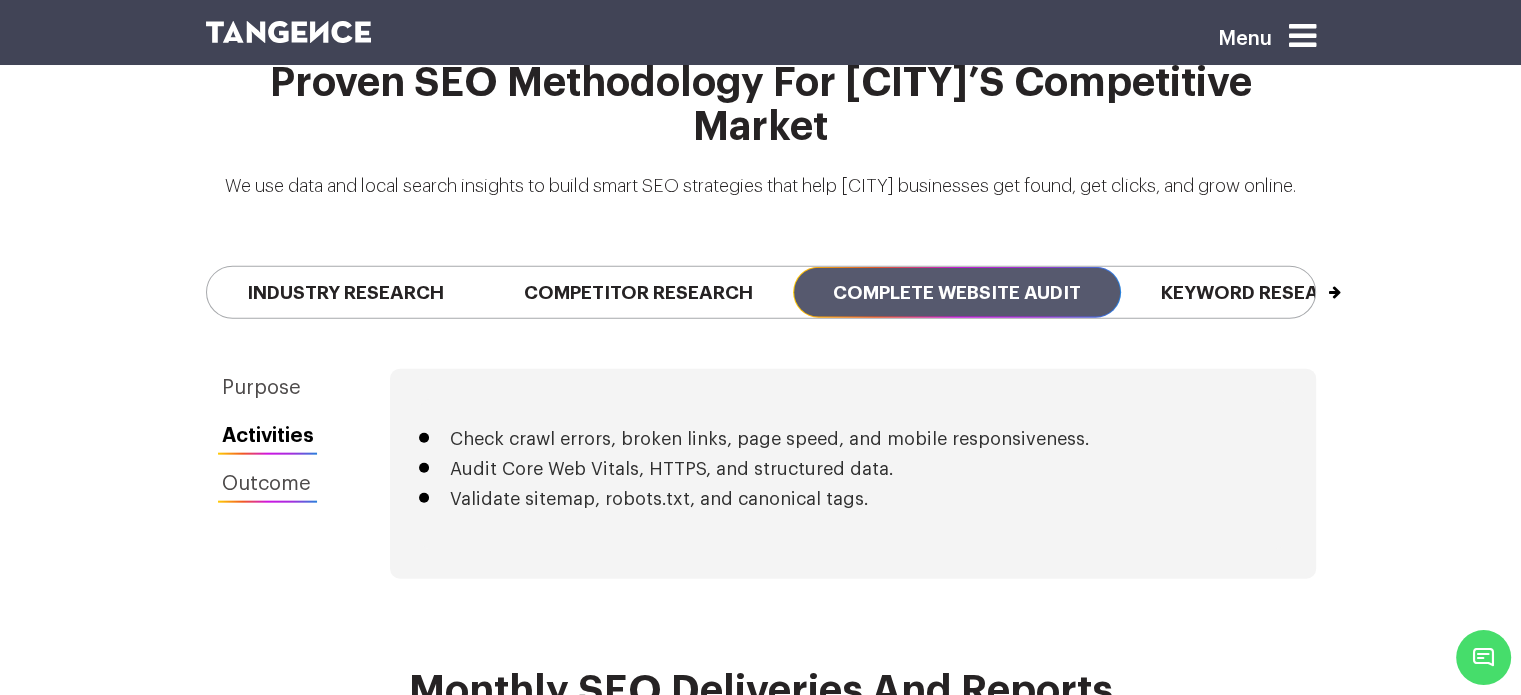 click on "Outcome" at bounding box center [268, 484] 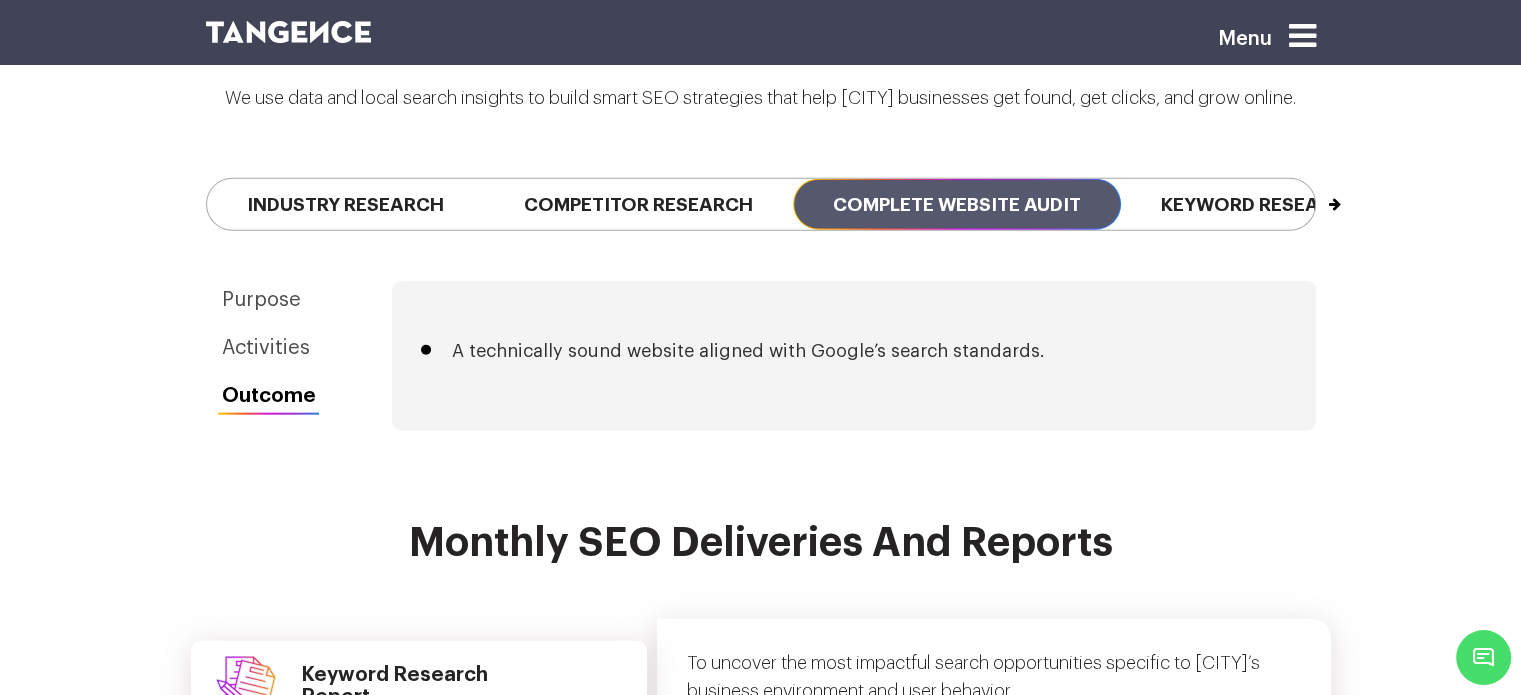 scroll, scrollTop: 4692, scrollLeft: 0, axis: vertical 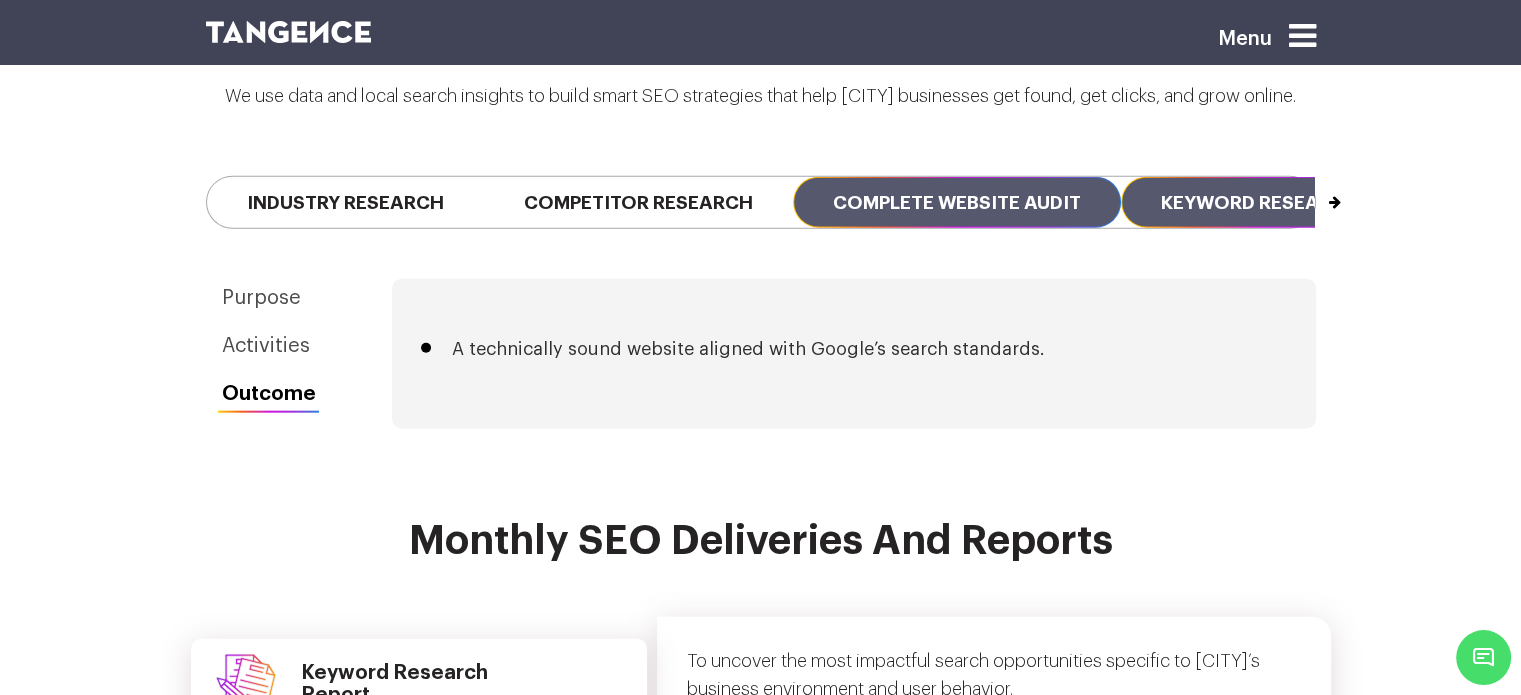 click on "Keyword Research" at bounding box center (1260, 202) 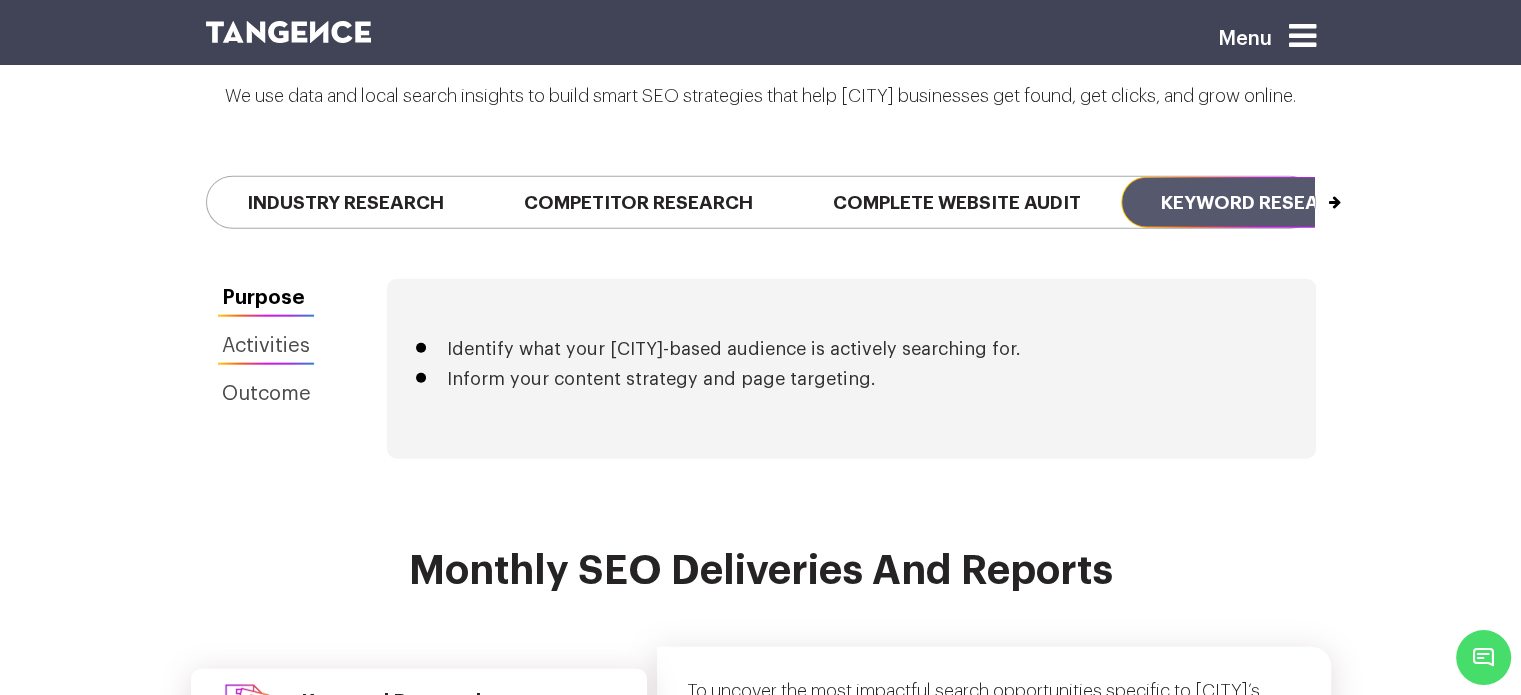 click on "Activities" at bounding box center [266, 346] 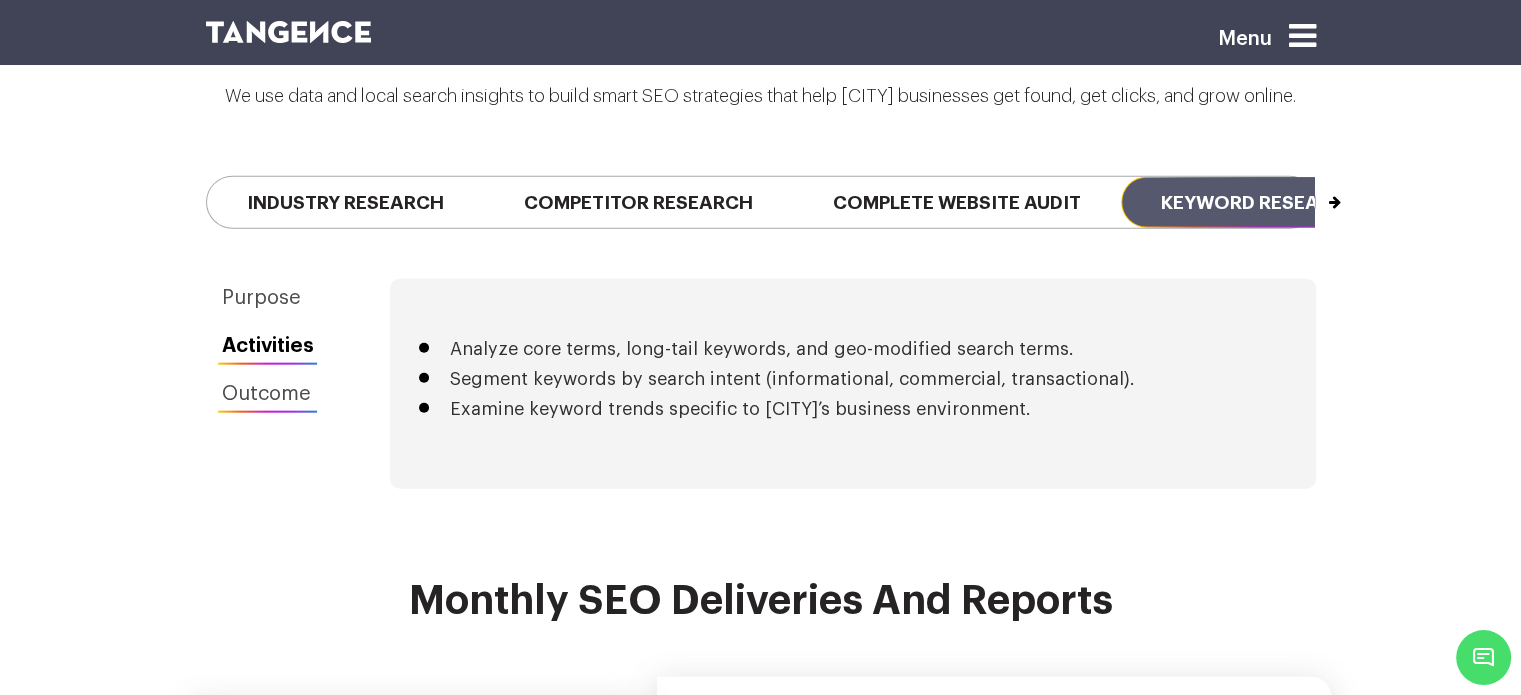 click on "Outcome" at bounding box center [268, 394] 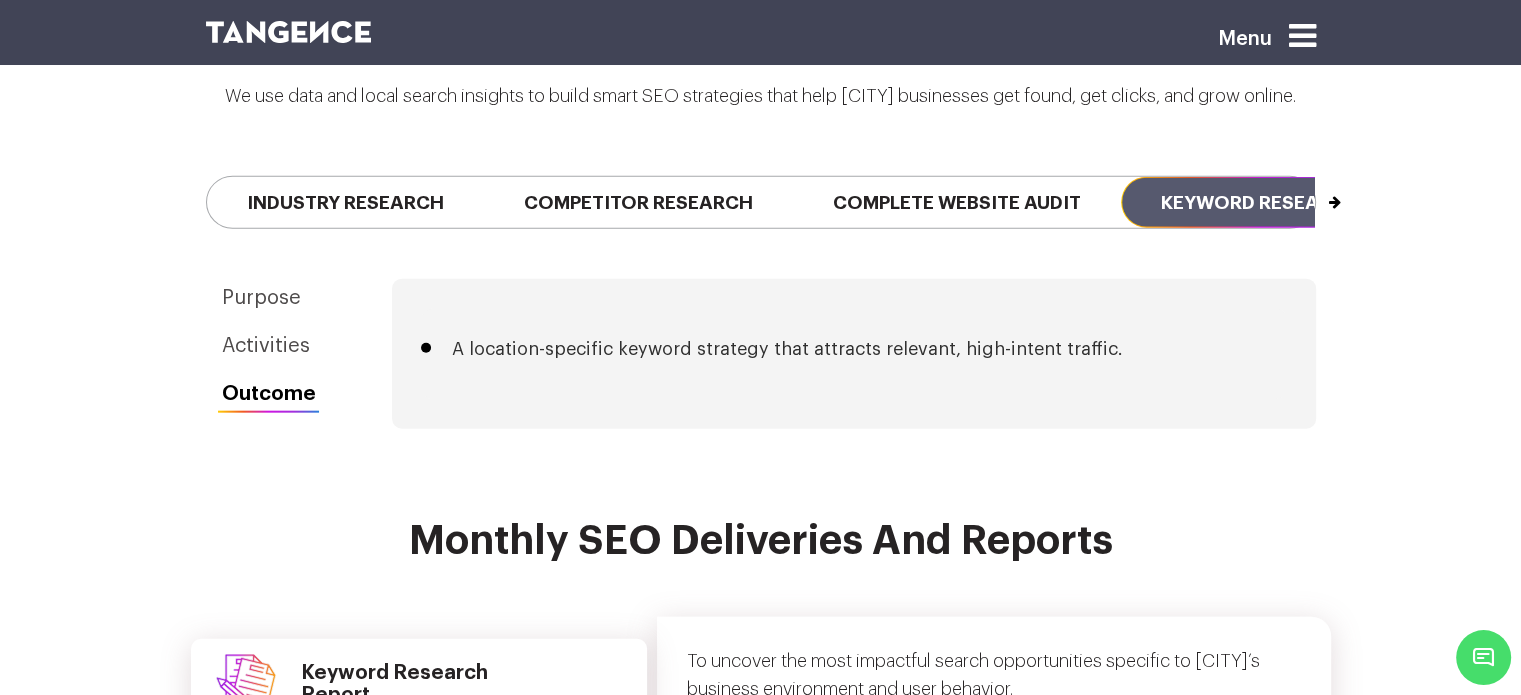 scroll, scrollTop: 4716, scrollLeft: 0, axis: vertical 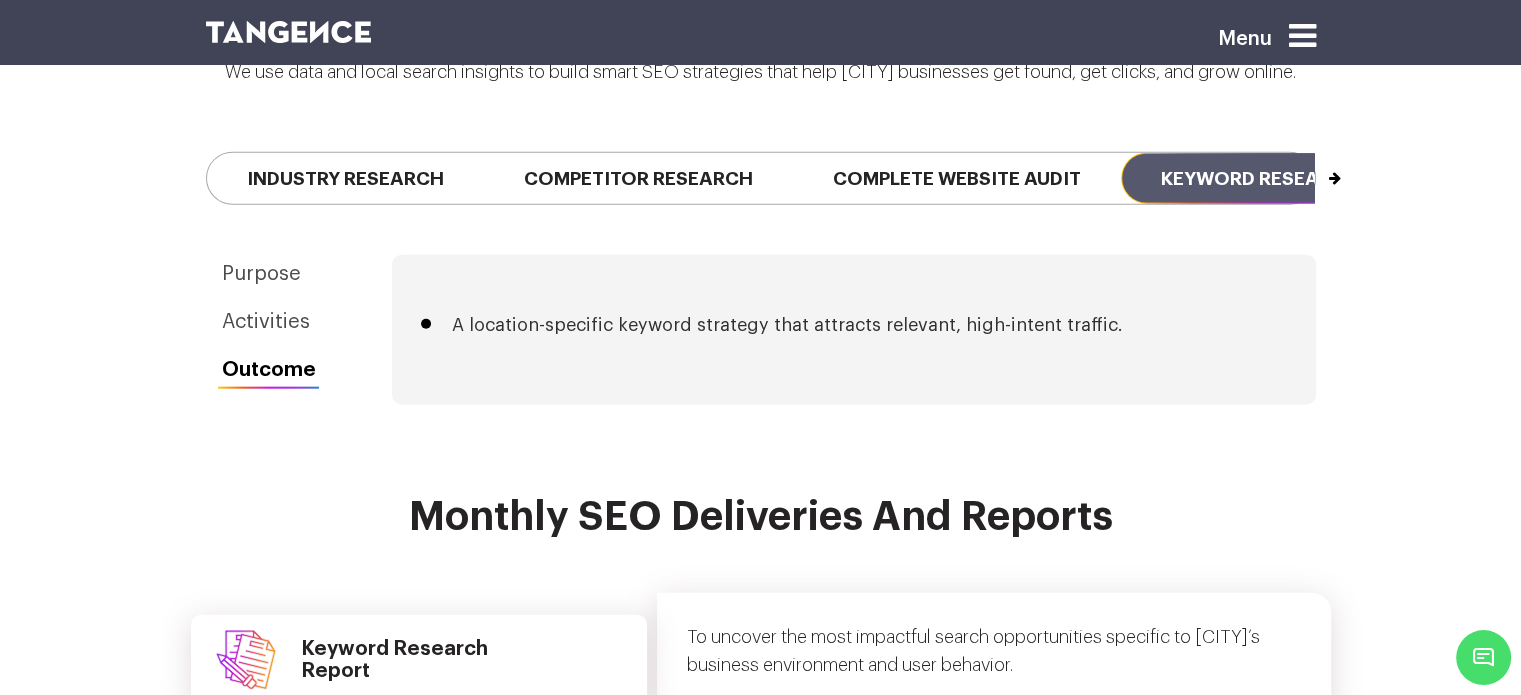 click on "Next" at bounding box center (1314, 169) 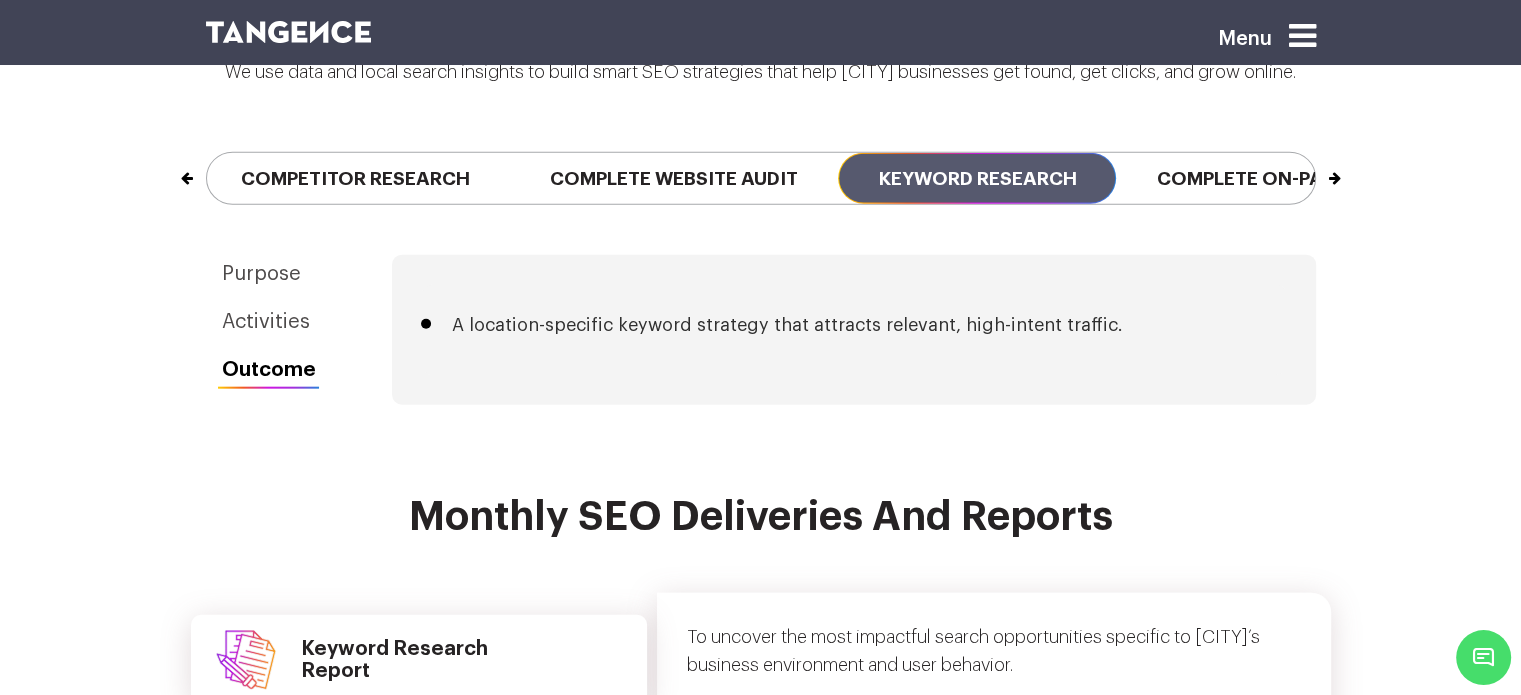 click on "Next" at bounding box center [1314, 169] 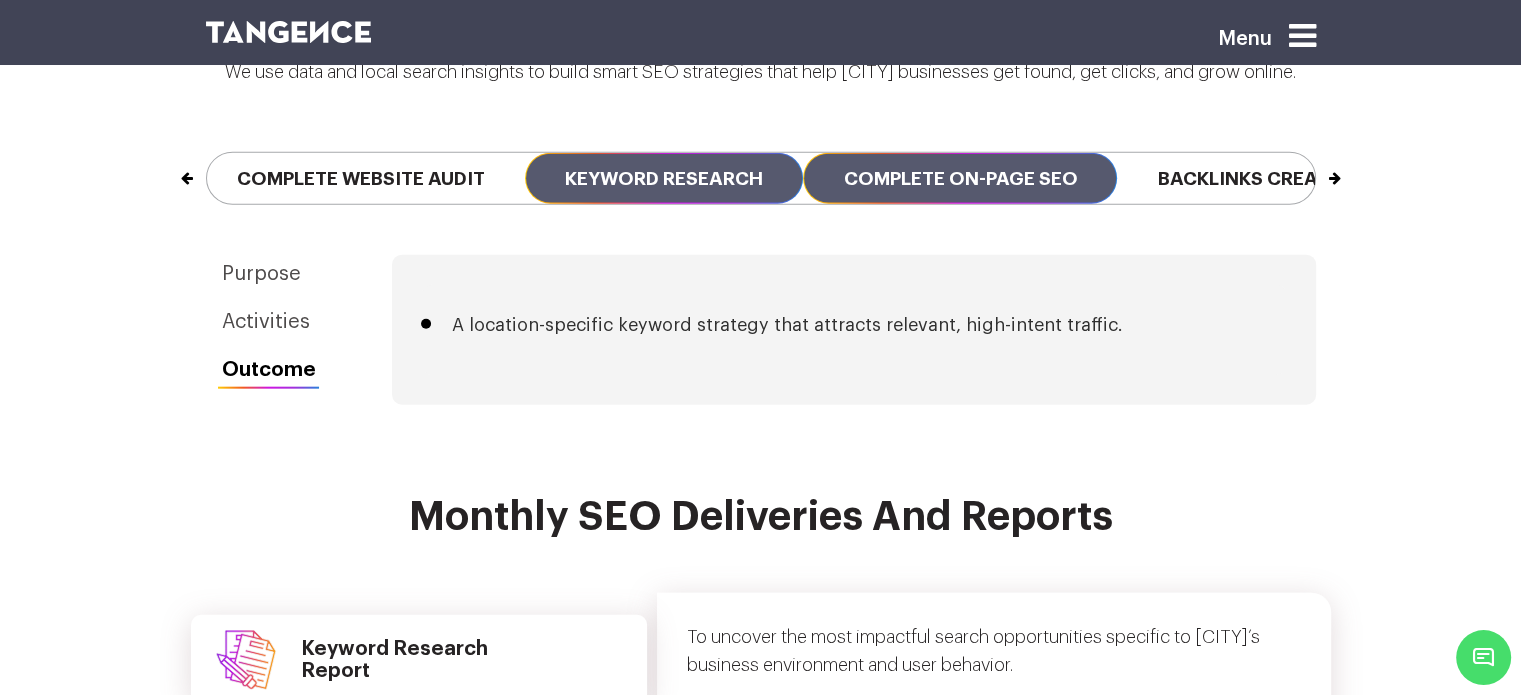 click on "Complete On-page SEO" at bounding box center (960, 178) 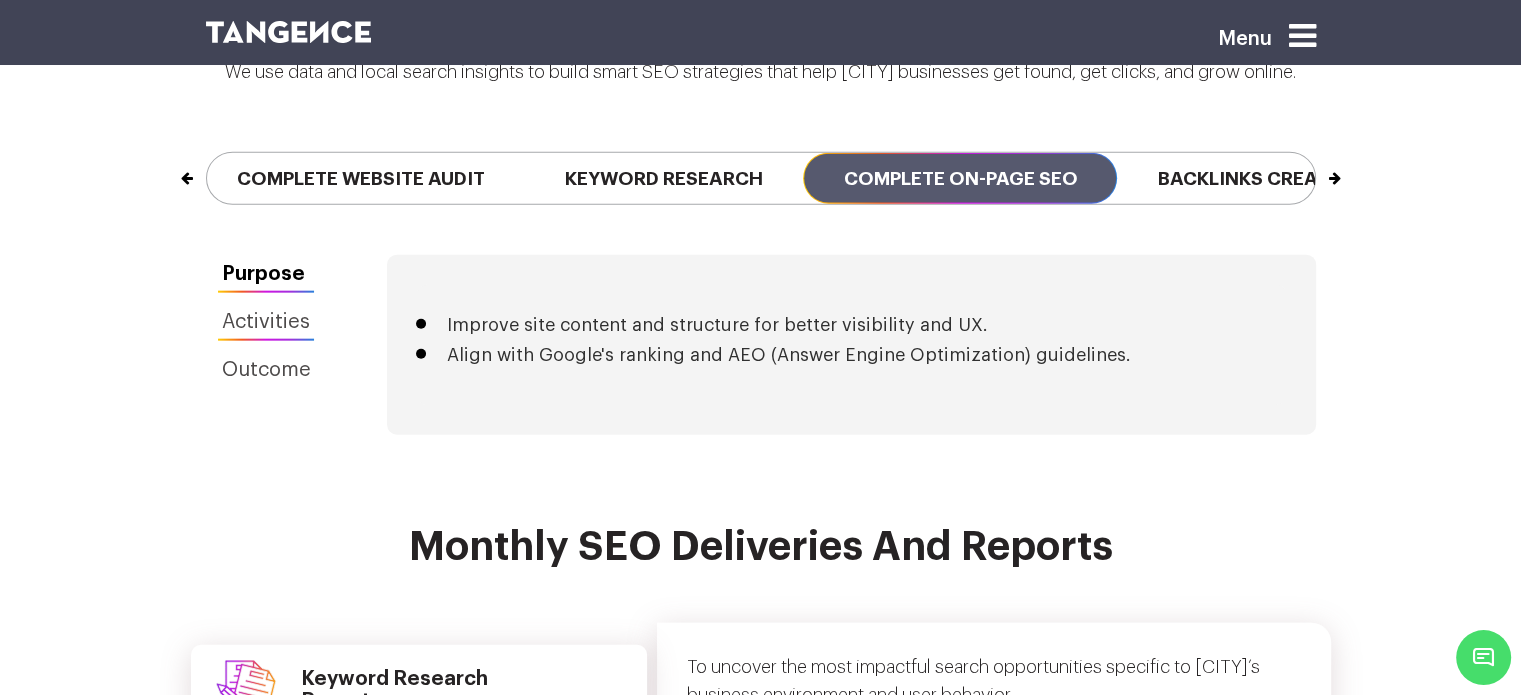 click on "Activities" at bounding box center [266, 322] 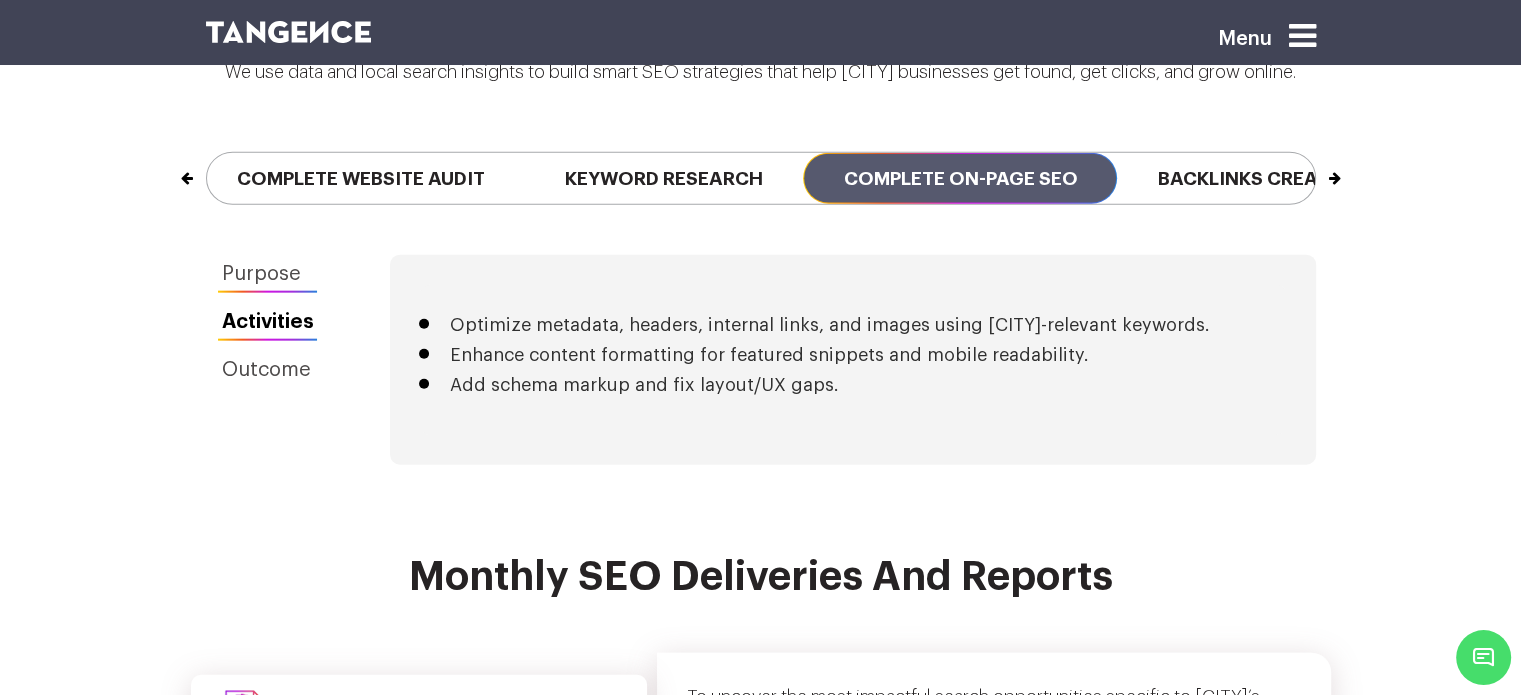 click on "Purpose" at bounding box center [268, 274] 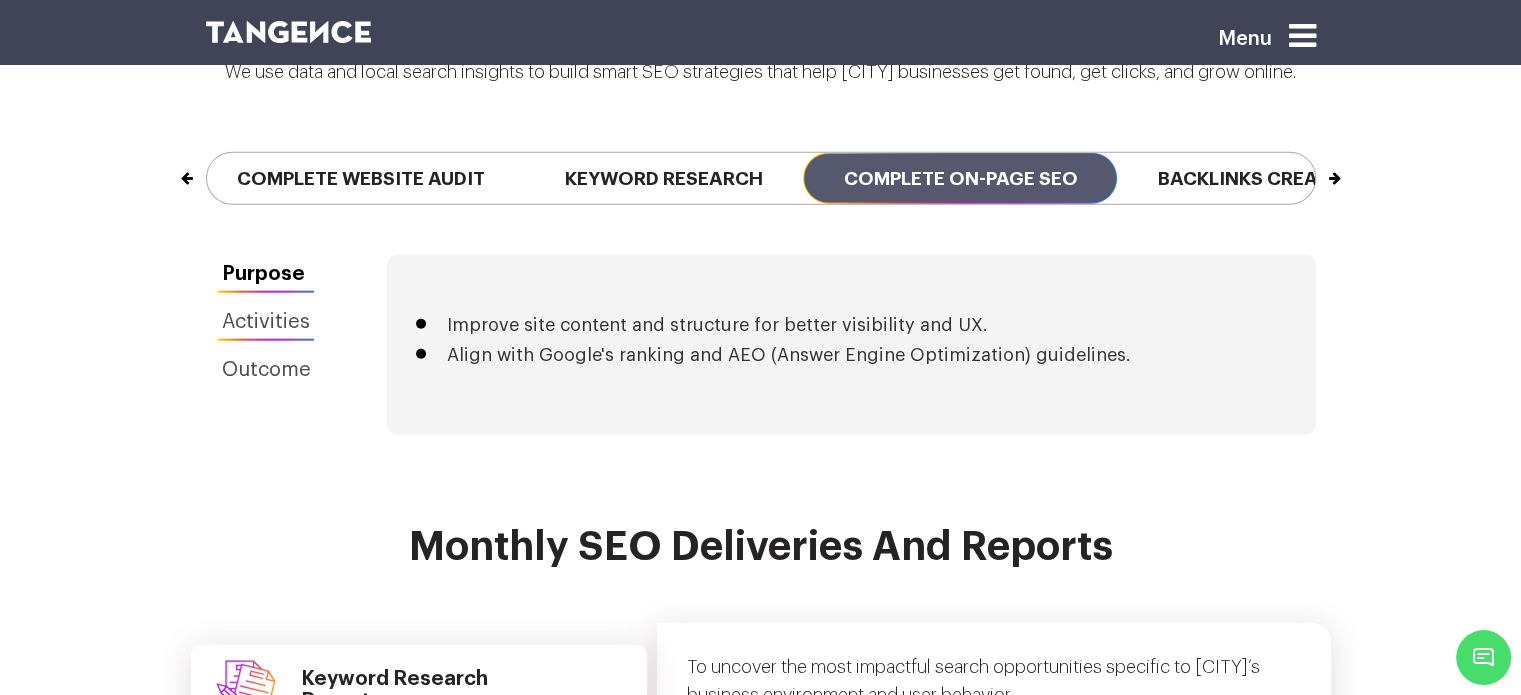 click on "Activities" at bounding box center (266, 322) 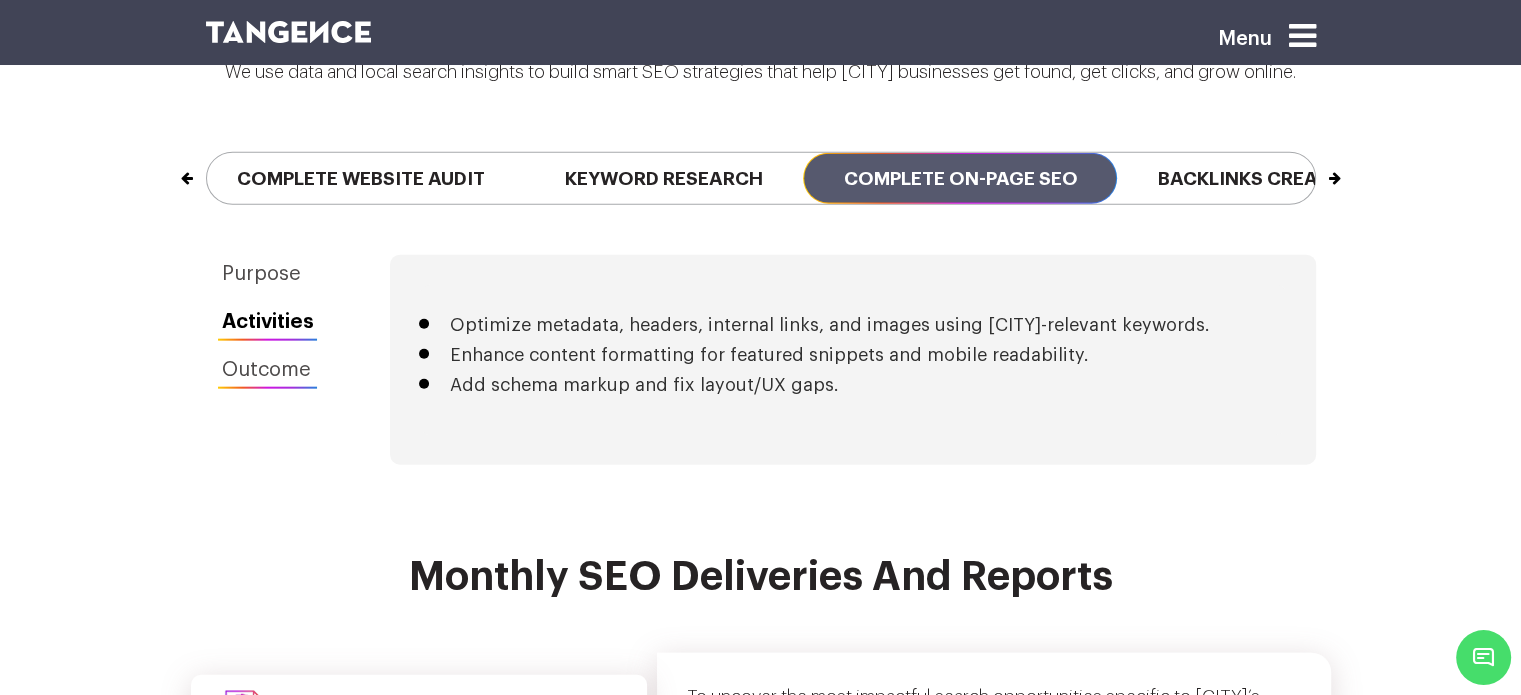 click on "Outcome" at bounding box center [268, 370] 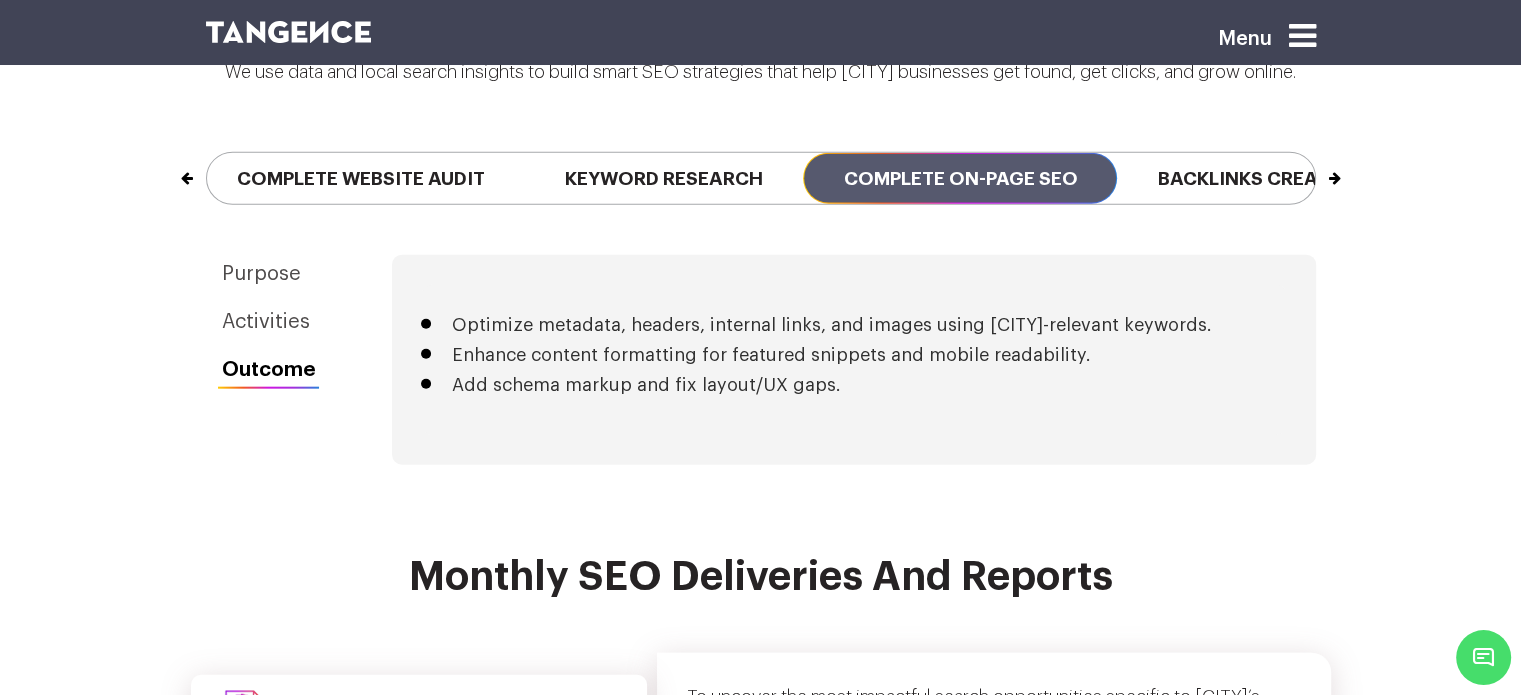 click on "Outcome" at bounding box center [269, 370] 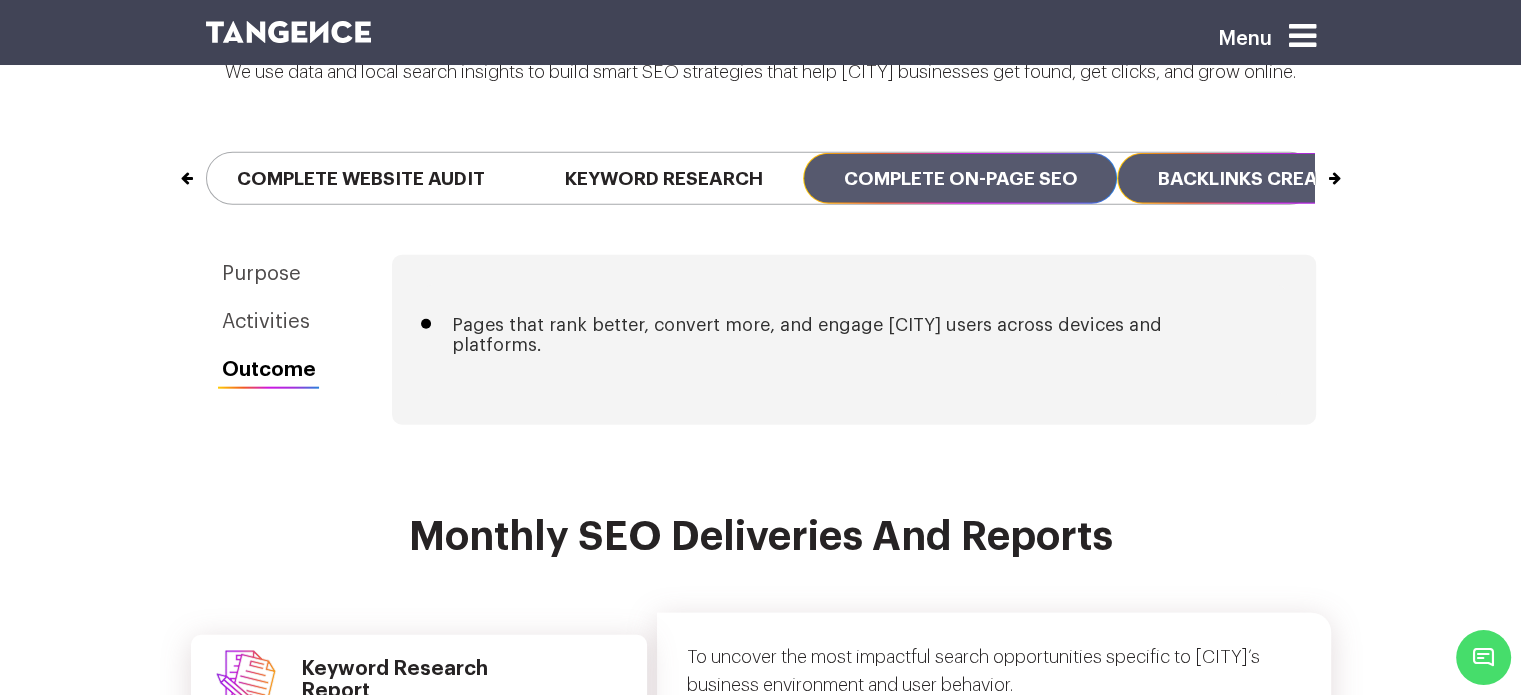 click on "Backlinks Creation" at bounding box center [1260, 178] 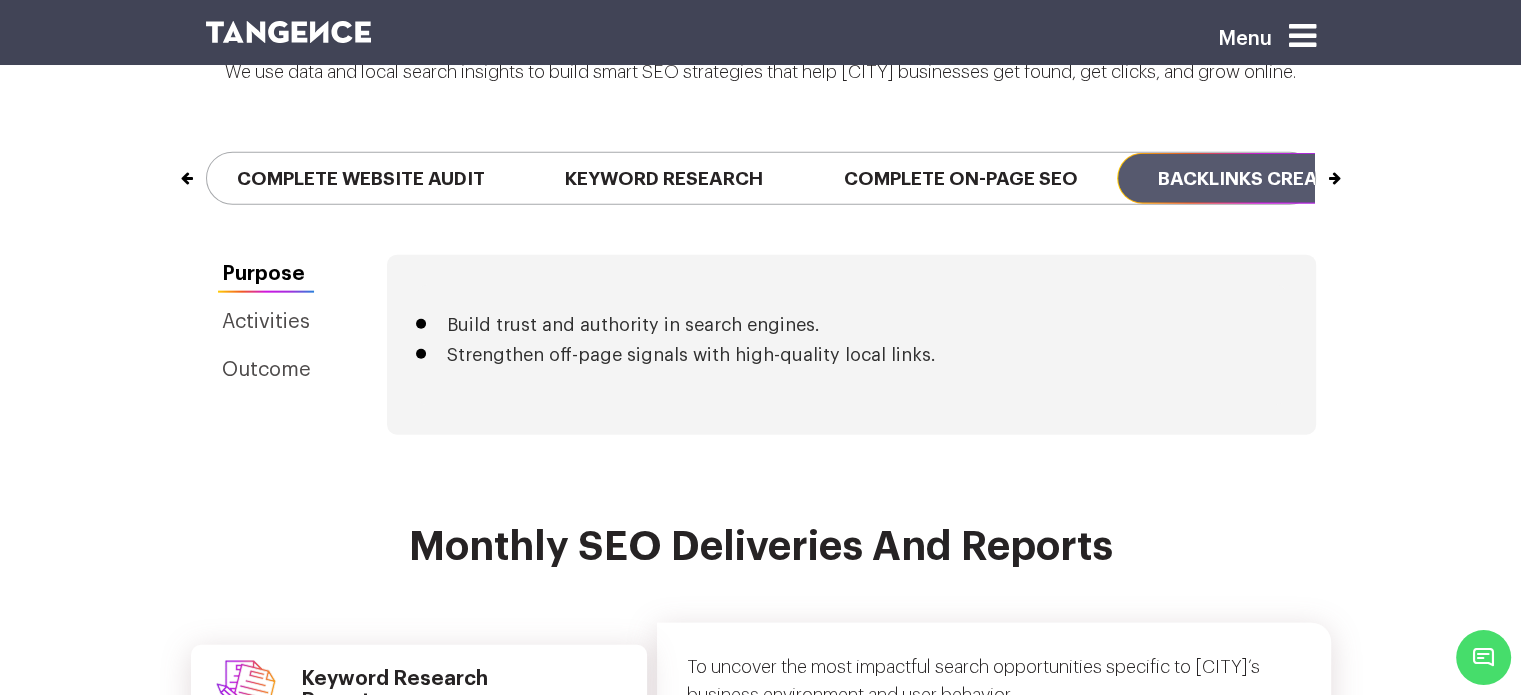 click on "Next" at bounding box center [1314, 169] 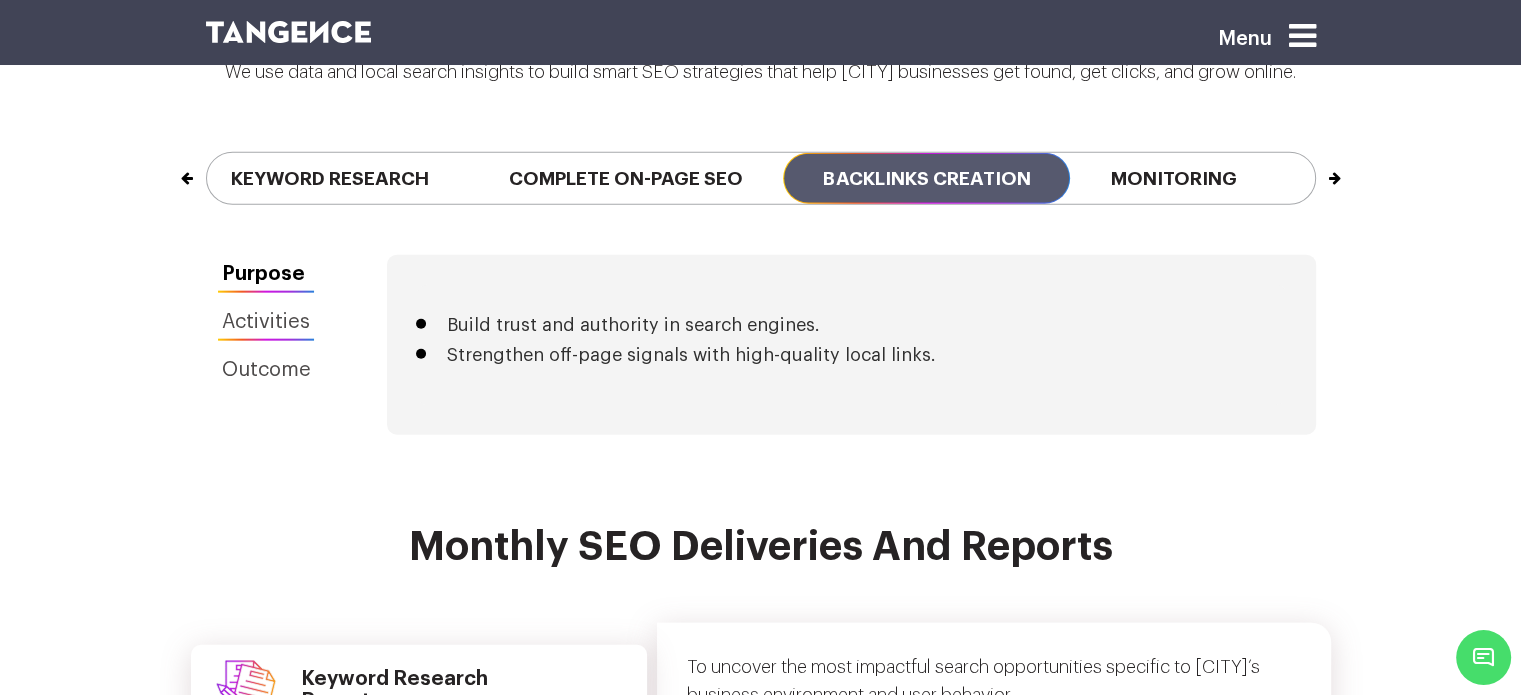 click on "Activities" at bounding box center (266, 322) 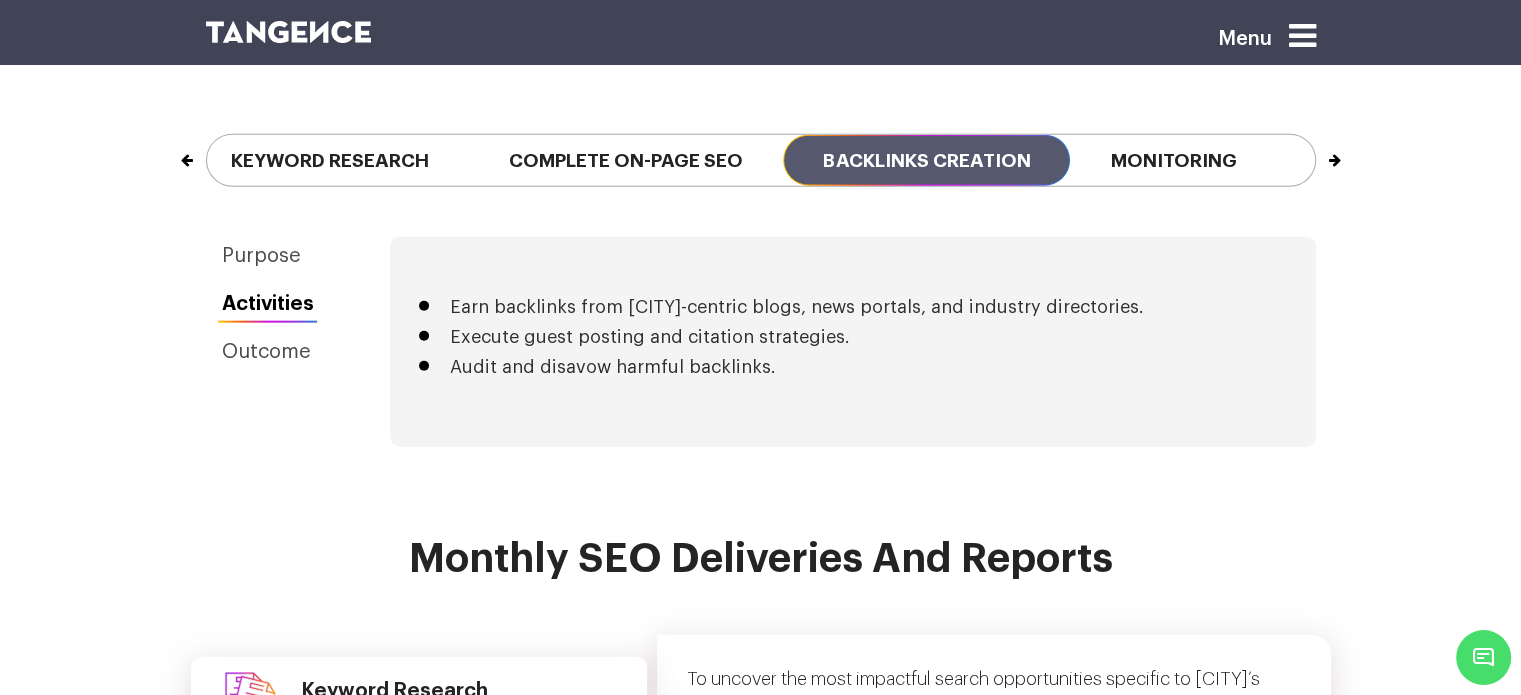 scroll, scrollTop: 4735, scrollLeft: 0, axis: vertical 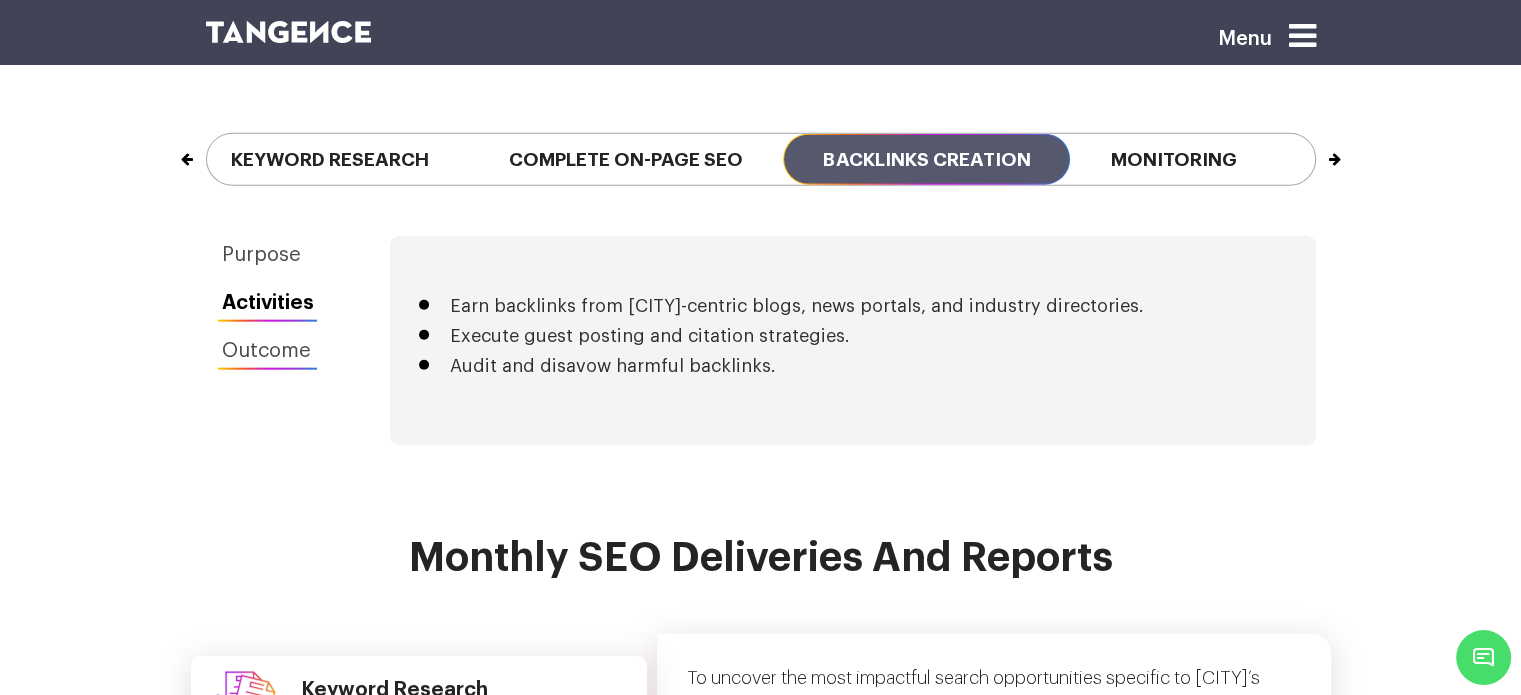 click on "Outcome" at bounding box center (268, 351) 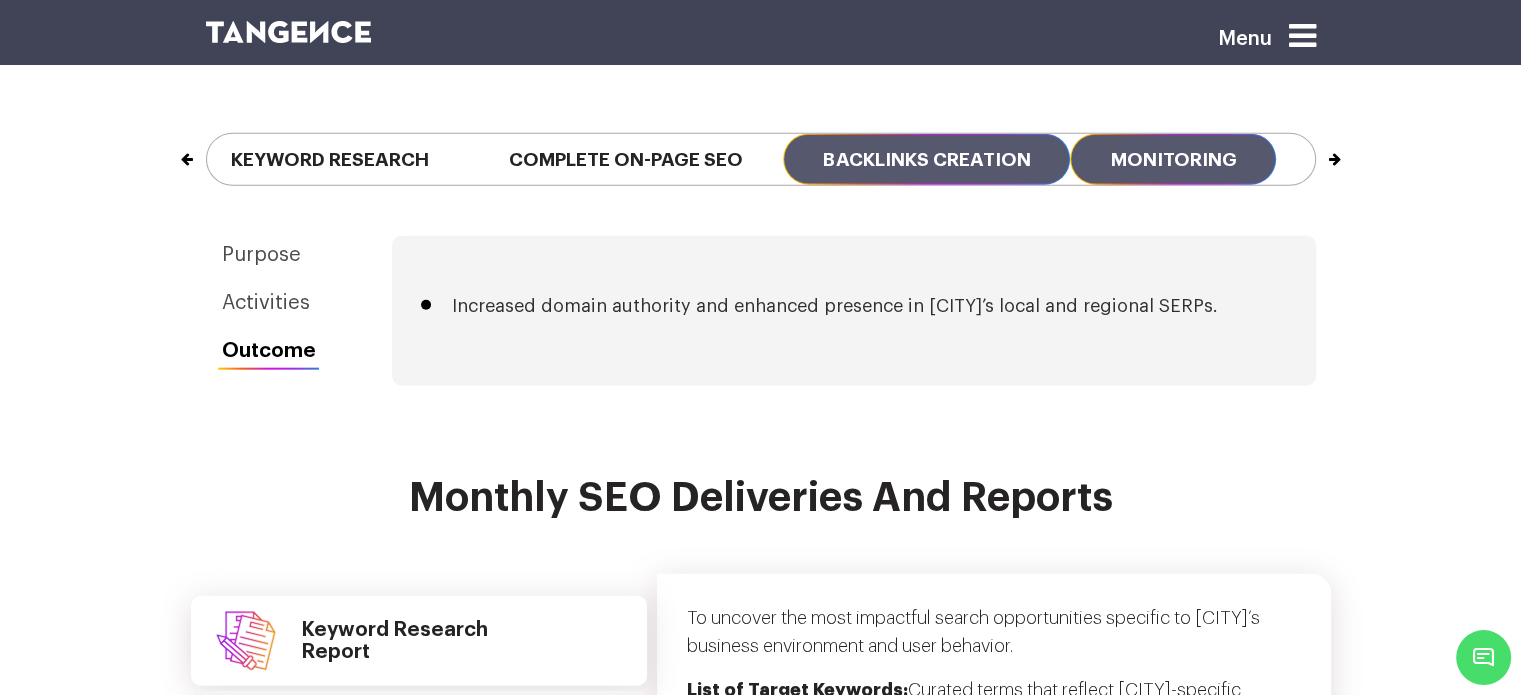 click on "Monitoring" at bounding box center [1173, 159] 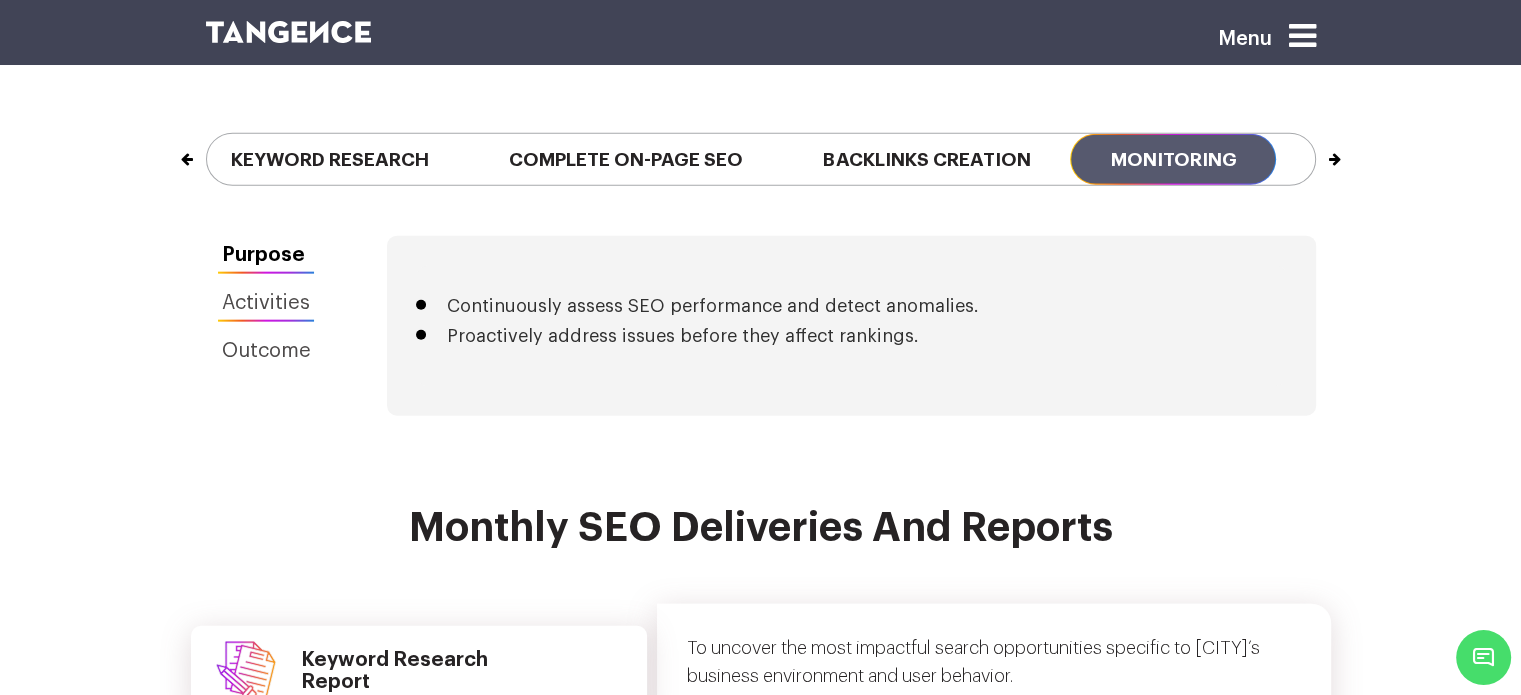 click on "Activities" at bounding box center (266, 303) 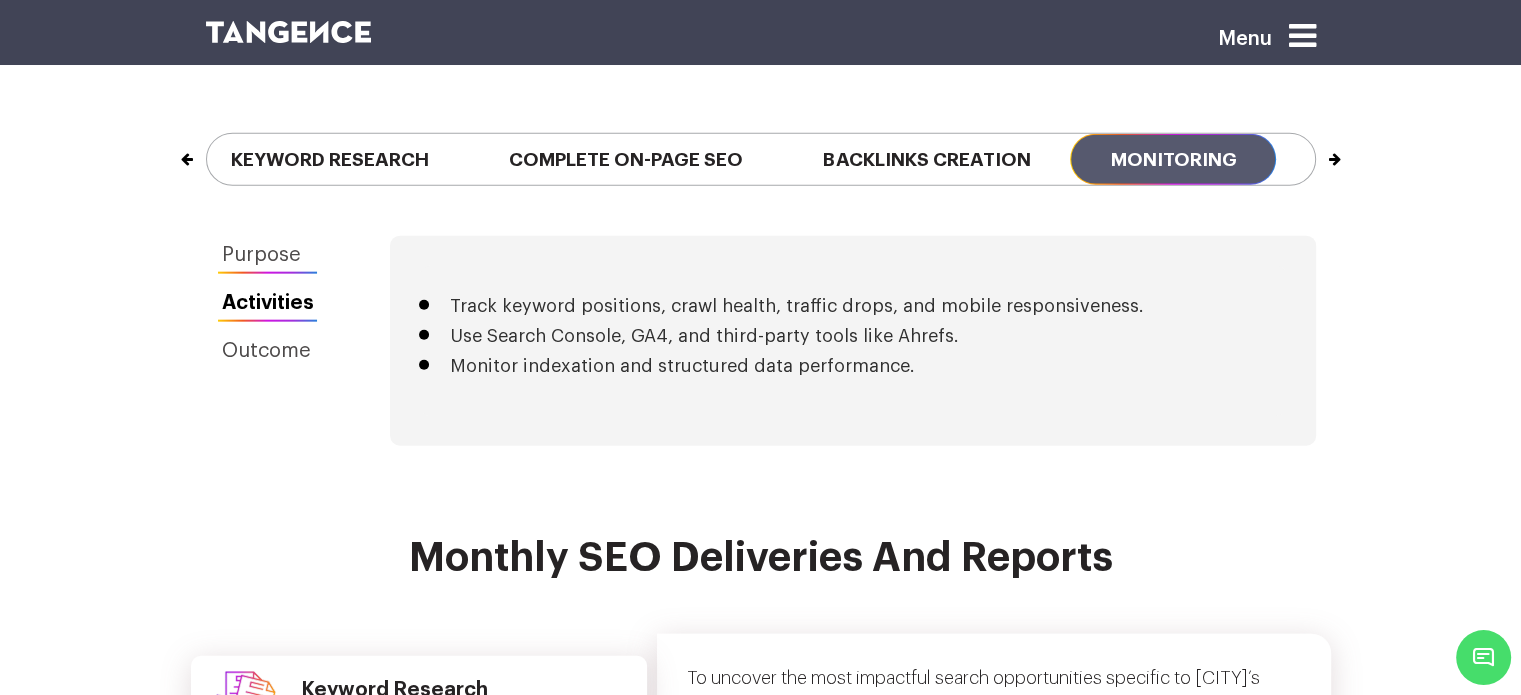 click on "Purpose" at bounding box center (268, 255) 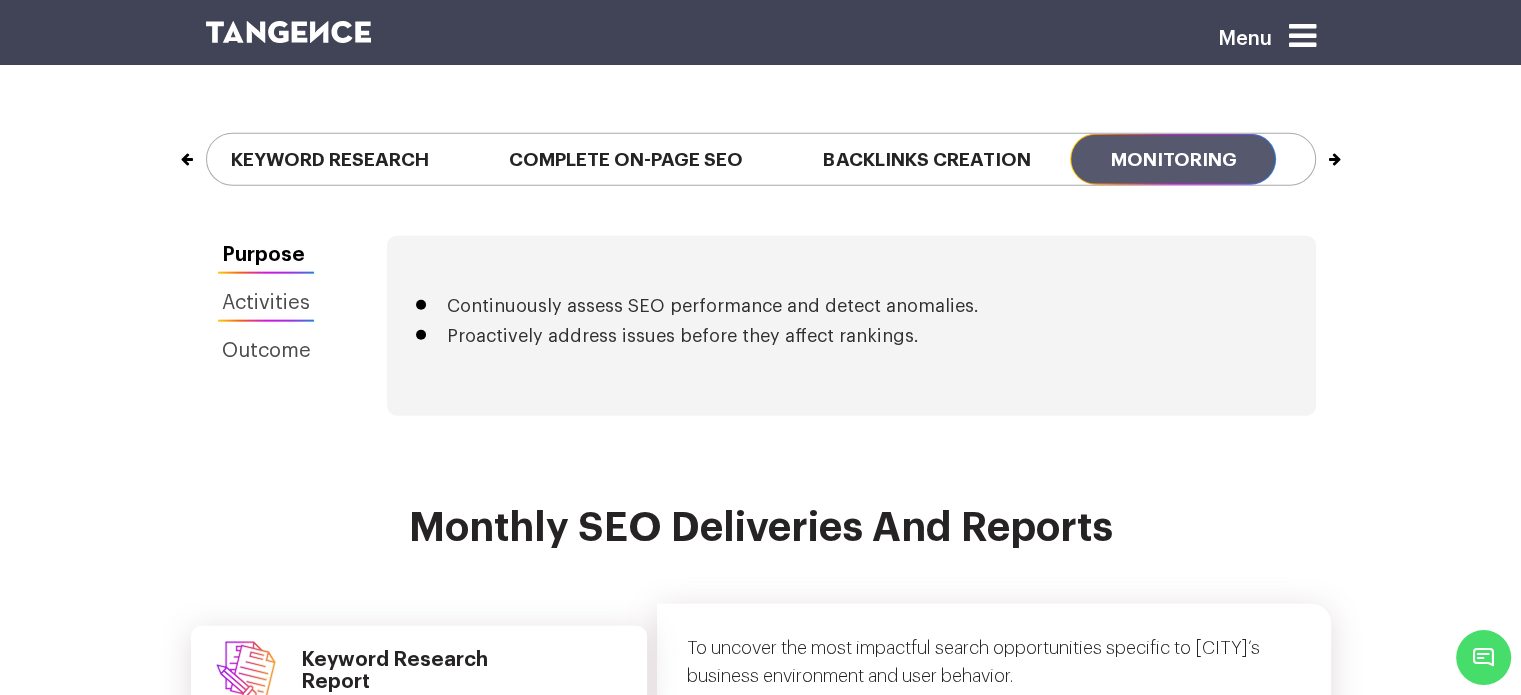 click on "Activities" at bounding box center [266, 303] 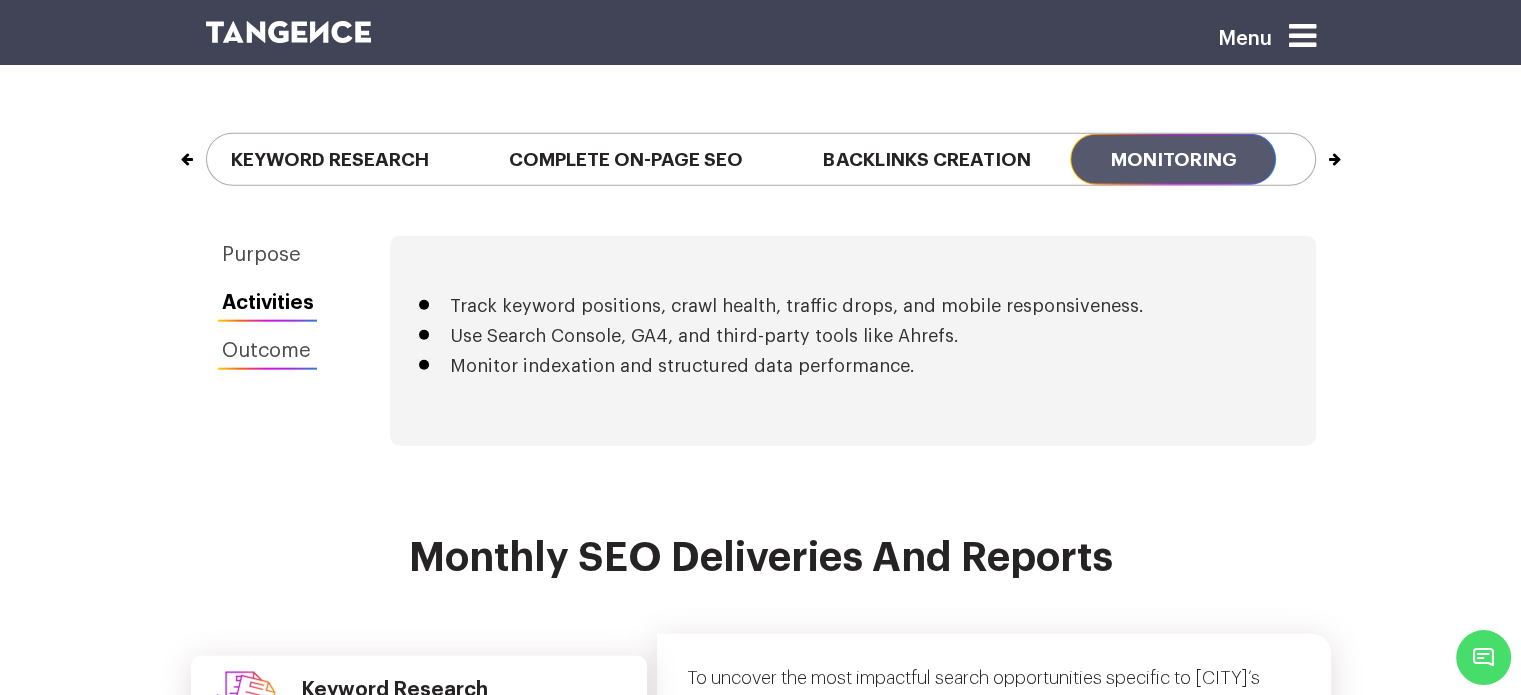click on "Outcome" at bounding box center [268, 351] 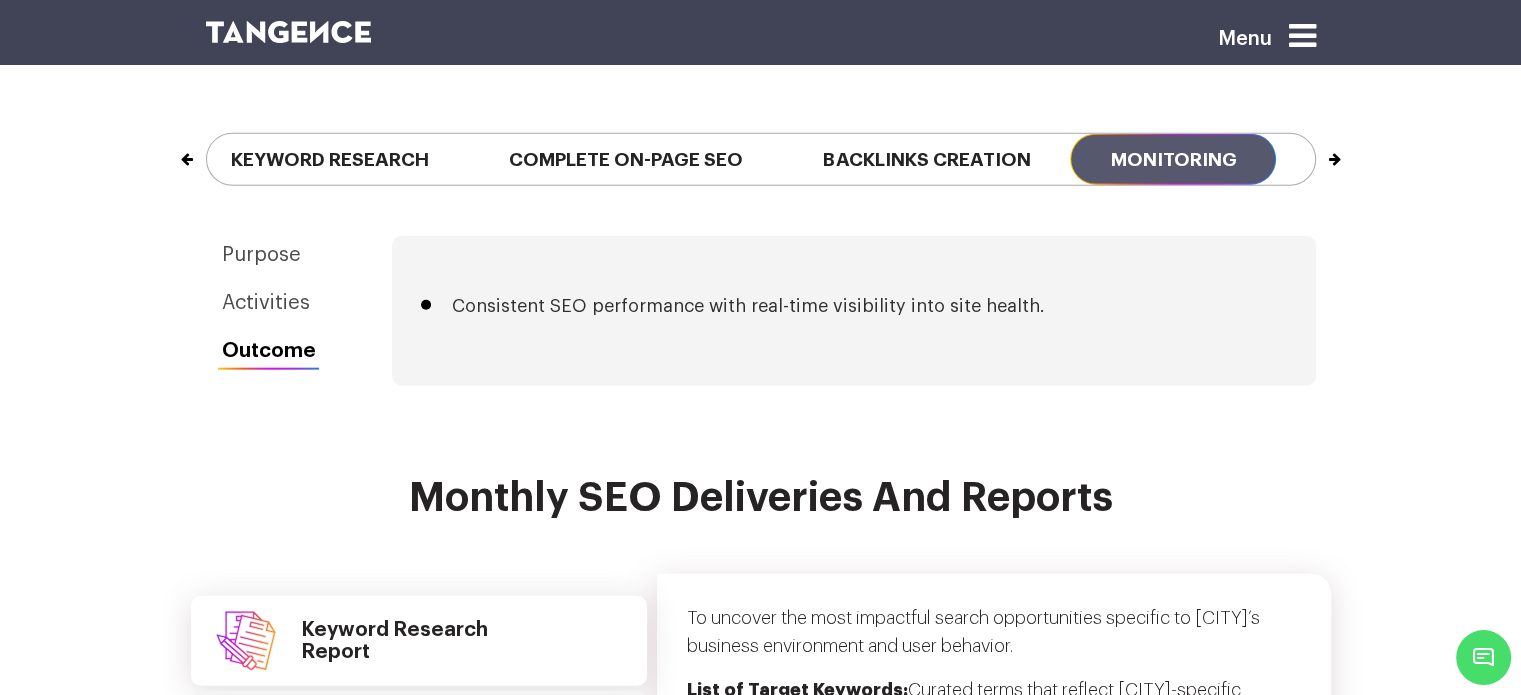 click on "Next" at bounding box center [1314, 150] 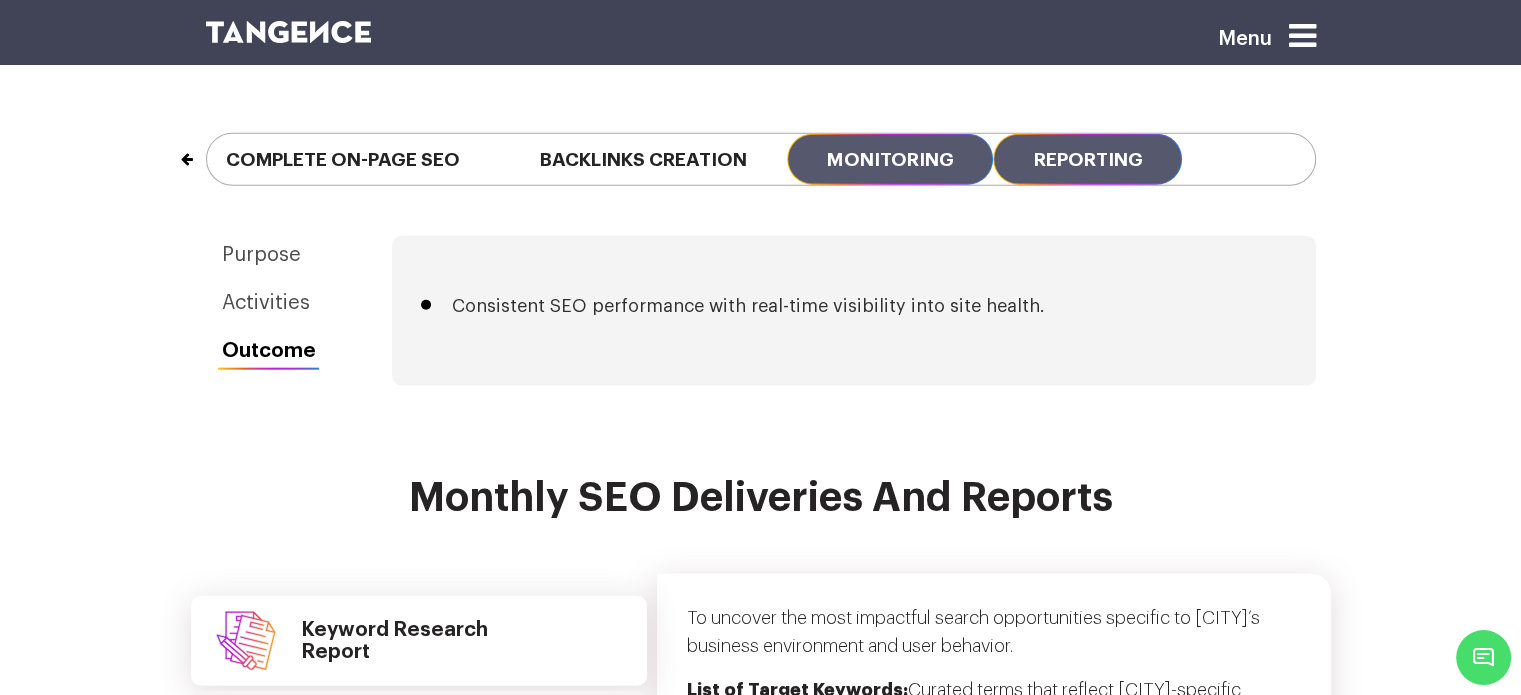 click on "Reporting" at bounding box center [1087, 159] 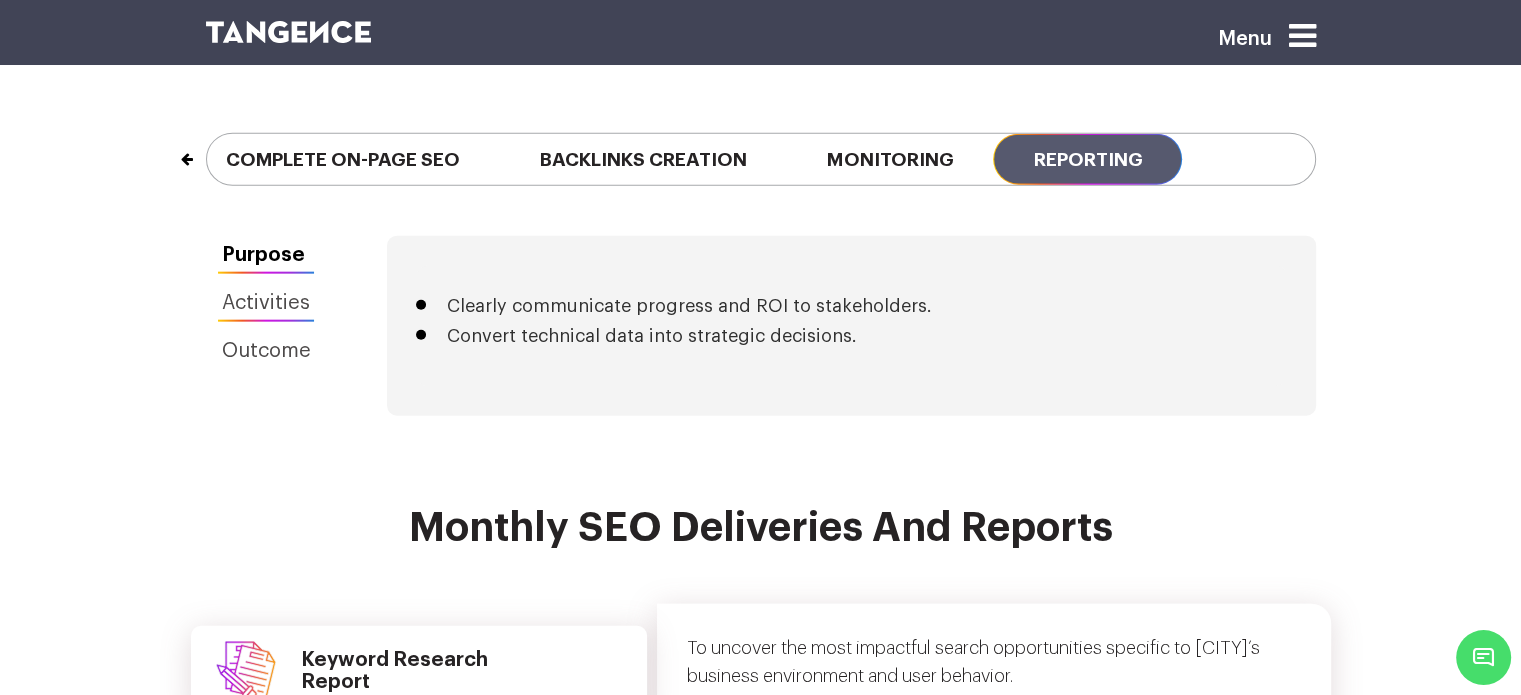 click on "Activities" at bounding box center [266, 303] 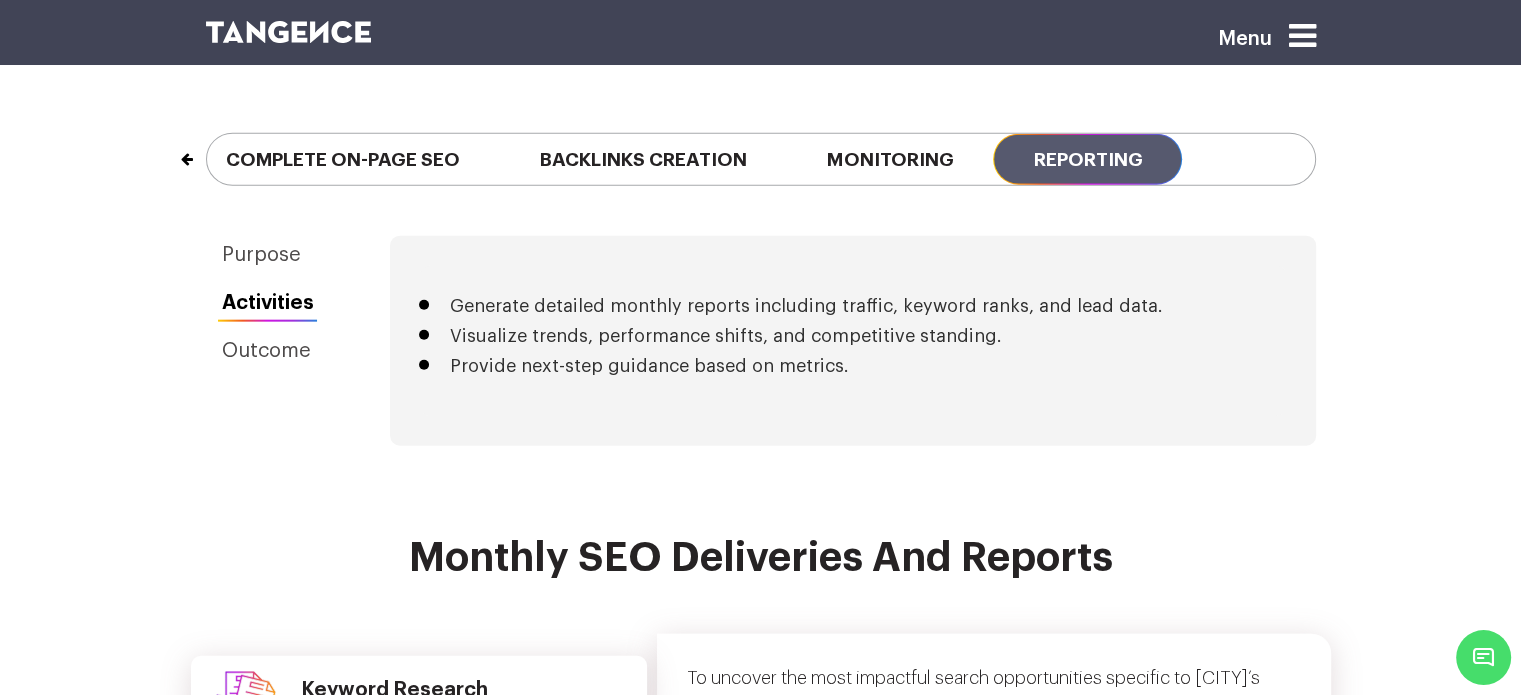 scroll, scrollTop: 4740, scrollLeft: 0, axis: vertical 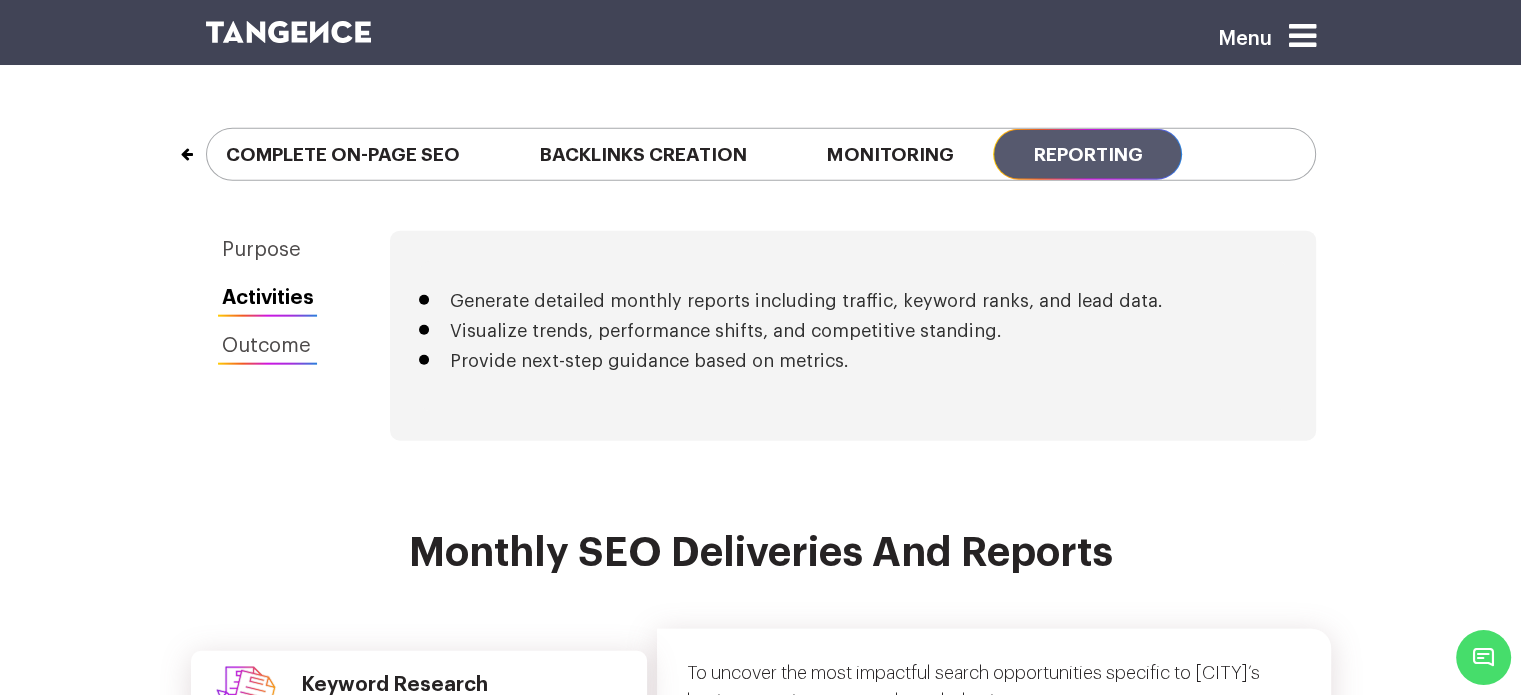 click on "Outcome" at bounding box center [268, 346] 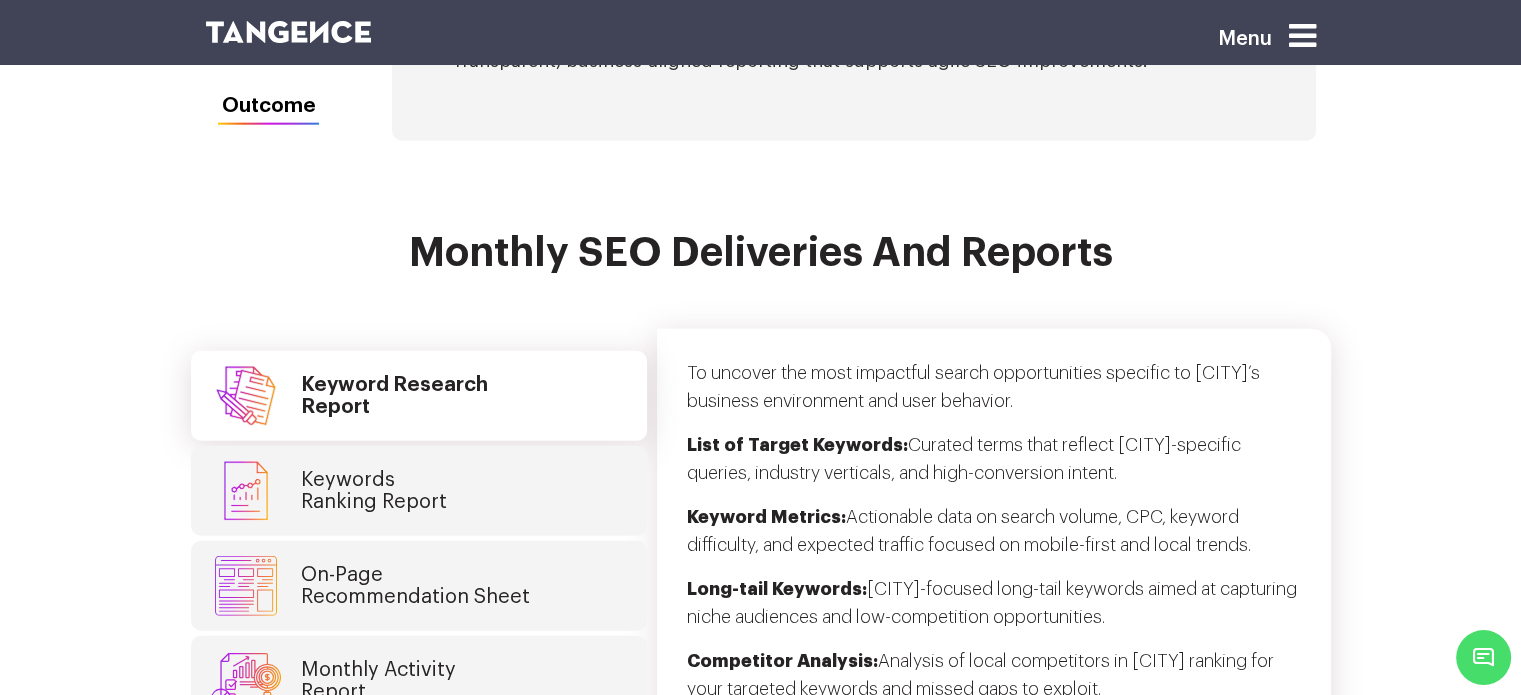 scroll, scrollTop: 4980, scrollLeft: 0, axis: vertical 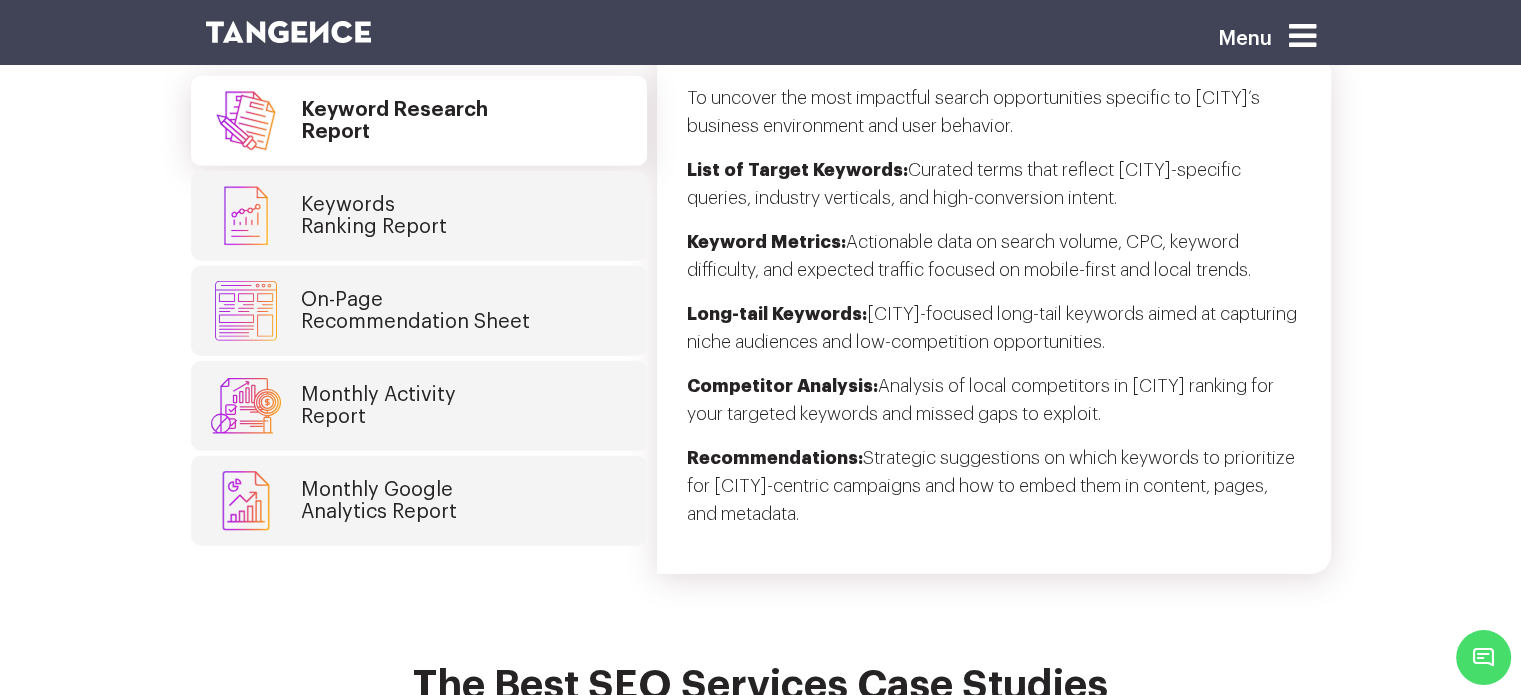 click on "Keywords  Ranking Report" at bounding box center [374, 216] 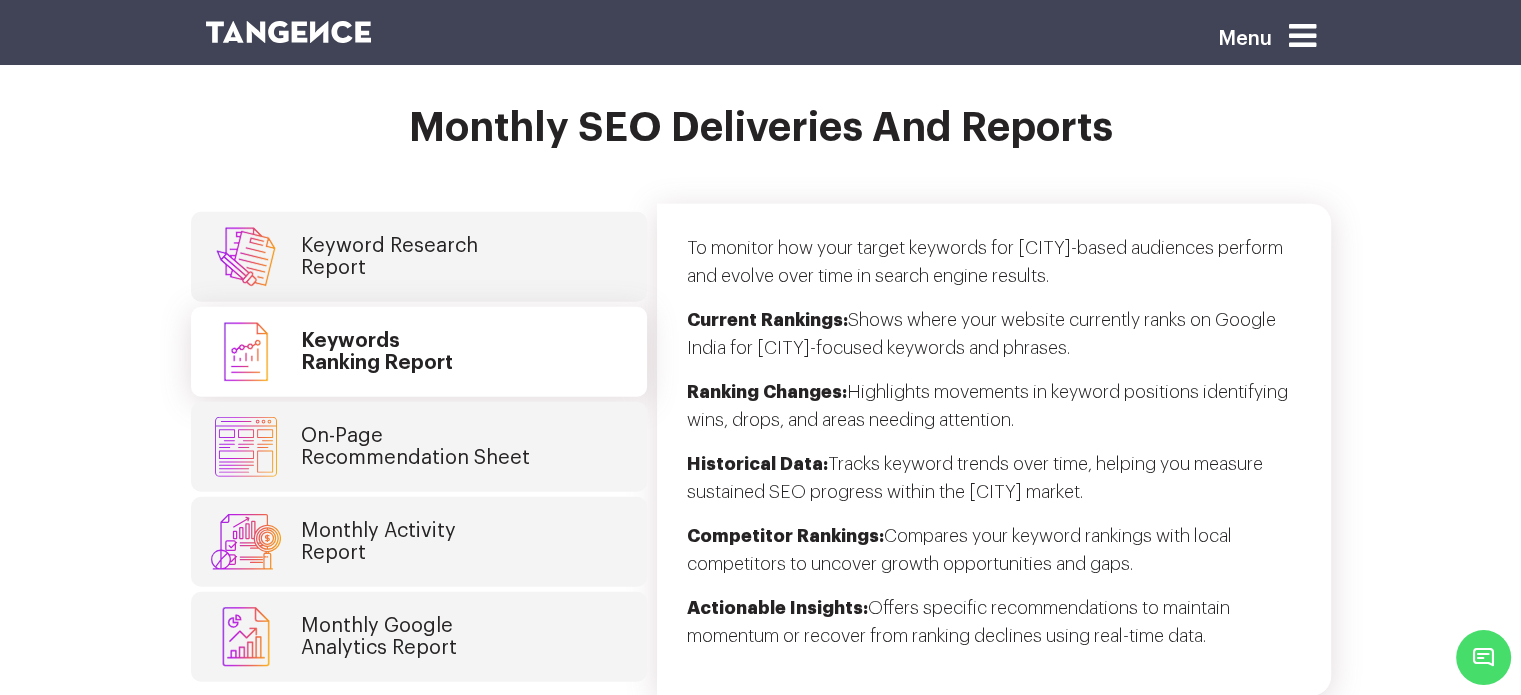 scroll, scrollTop: 5104, scrollLeft: 0, axis: vertical 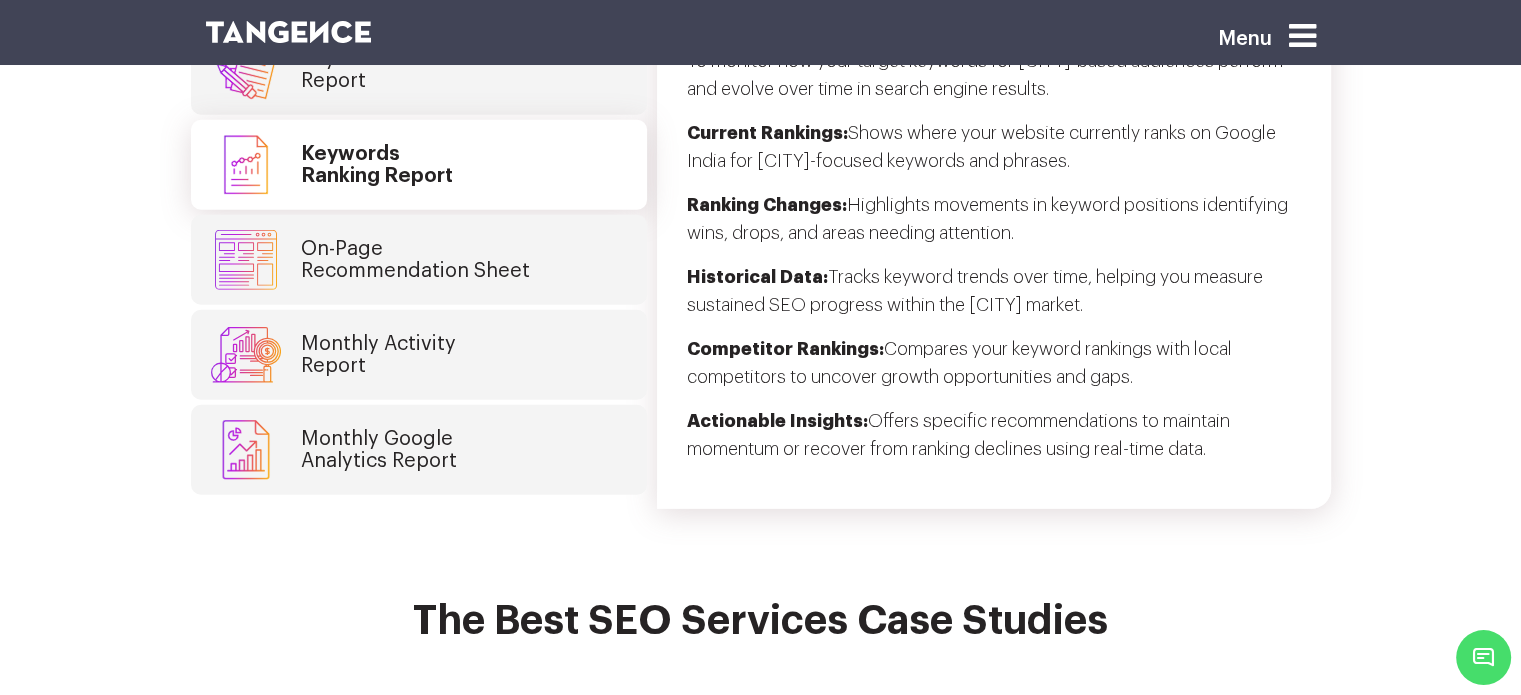 click on "On-Page  Recommendation Sheet" at bounding box center (415, 260) 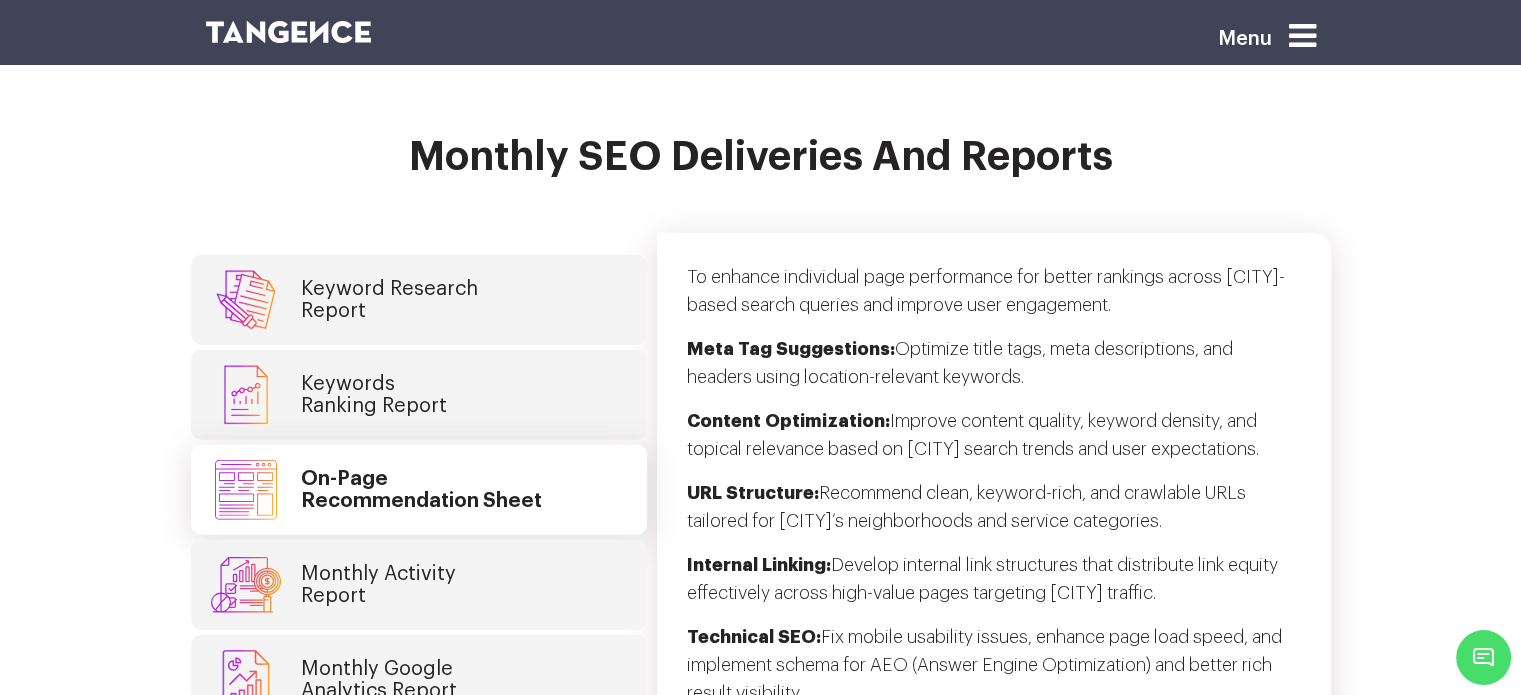 scroll, scrollTop: 5143, scrollLeft: 0, axis: vertical 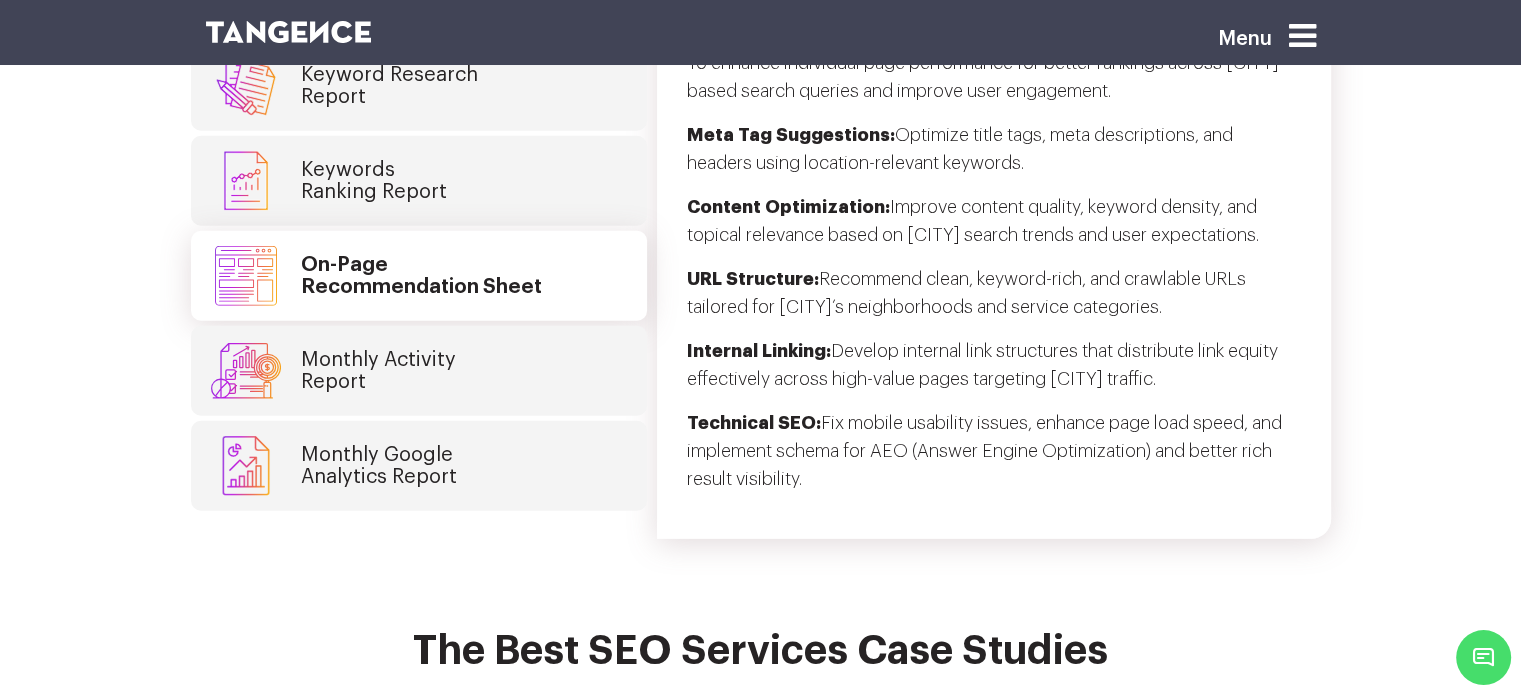 click on "Monthly Activity  Report" at bounding box center [378, 371] 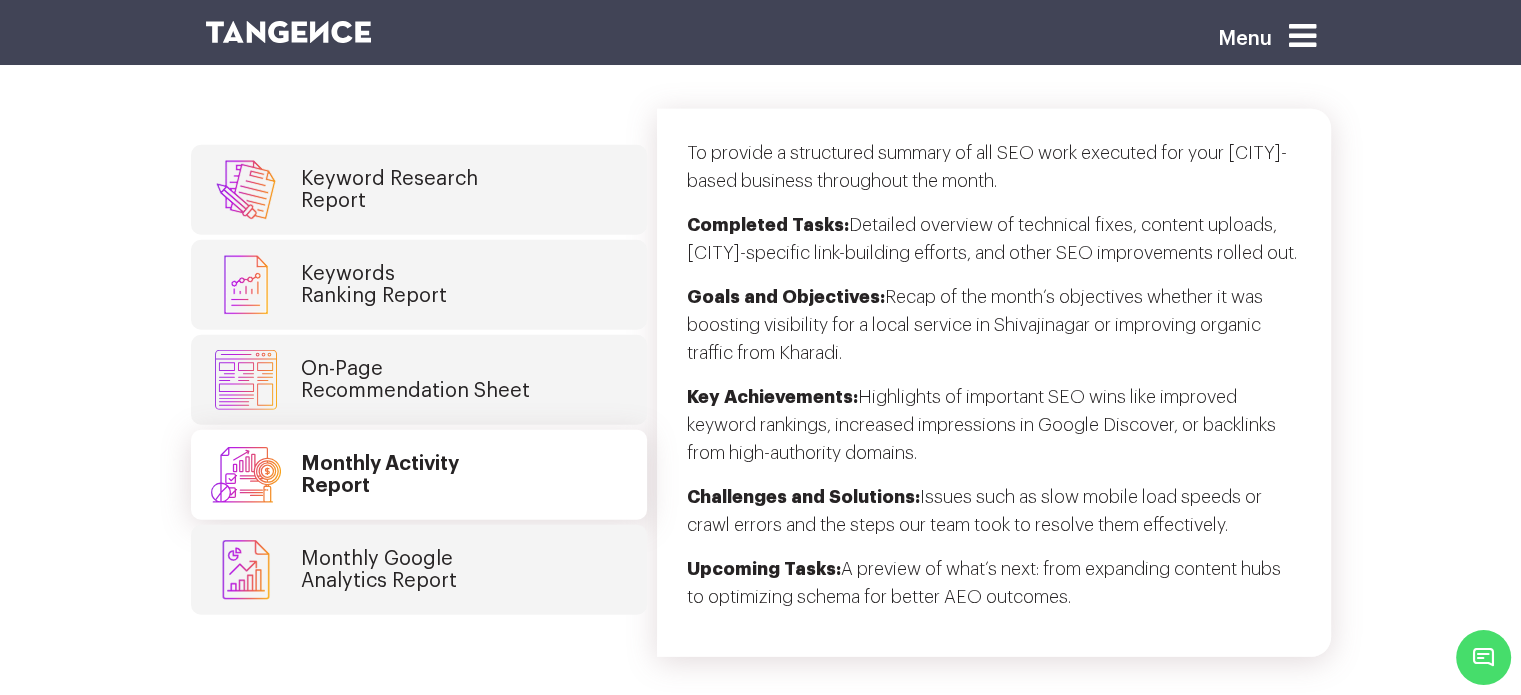 scroll, scrollTop: 5160, scrollLeft: 0, axis: vertical 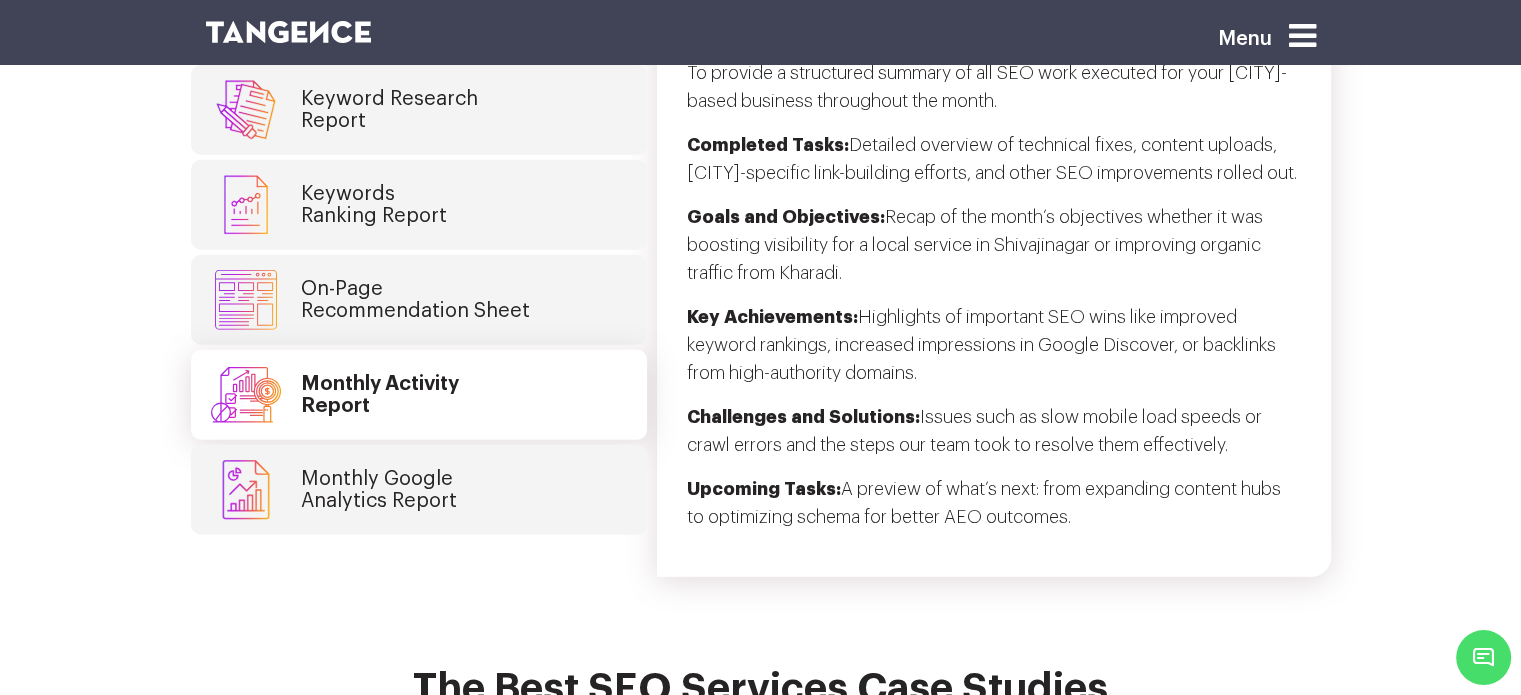 click on "Monthly Google  Analytics Report" at bounding box center (379, 490) 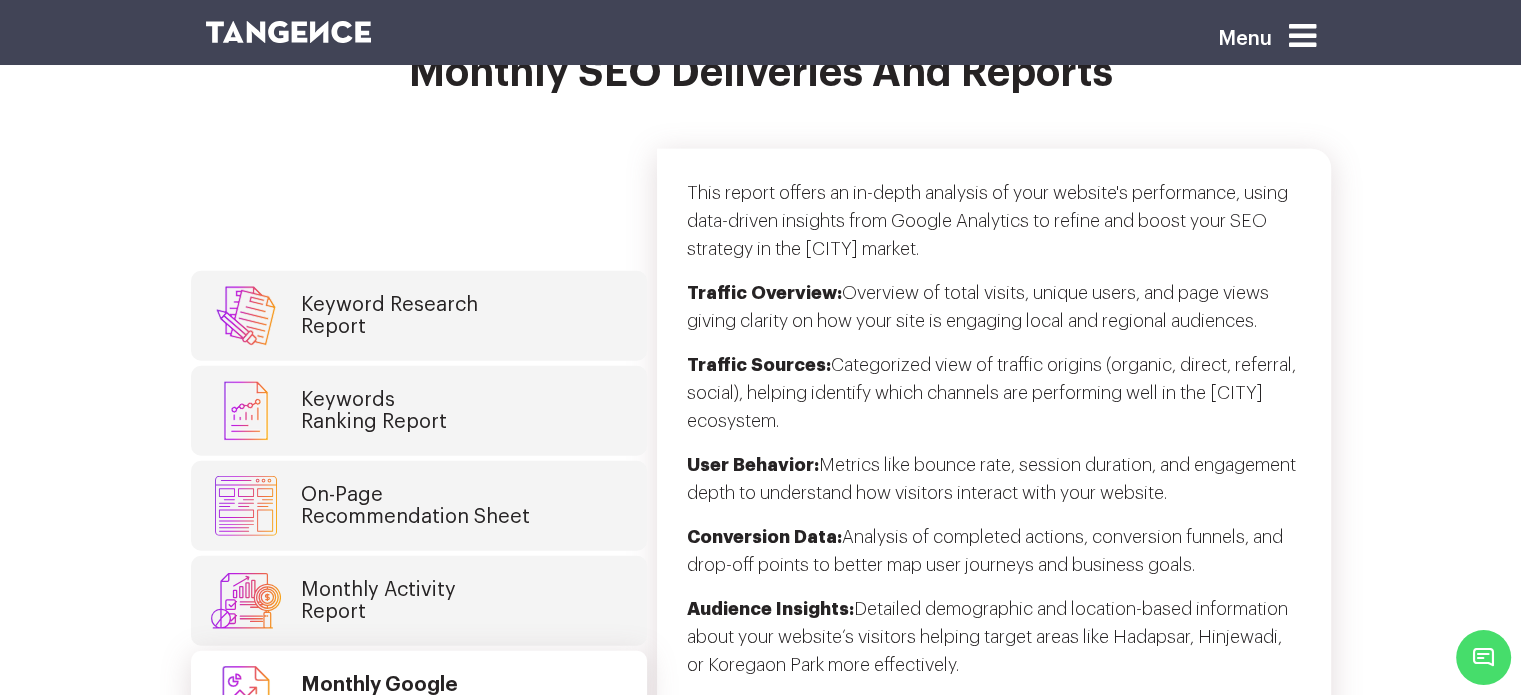 scroll, scrollTop: 5159, scrollLeft: 0, axis: vertical 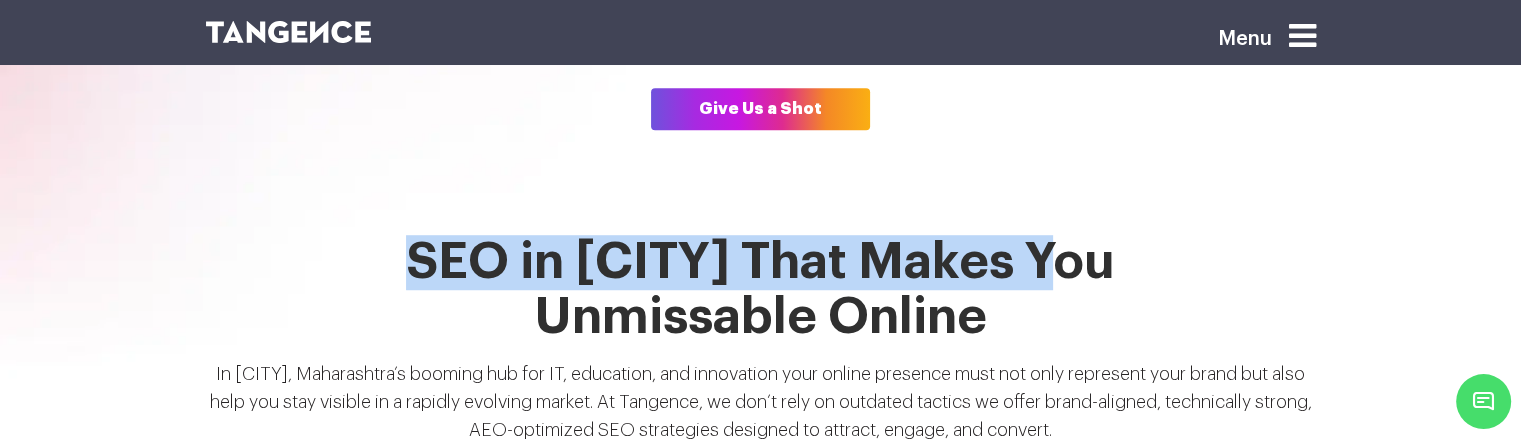 drag, startPoint x: 428, startPoint y: 236, endPoint x: 1095, endPoint y: 225, distance: 667.0907 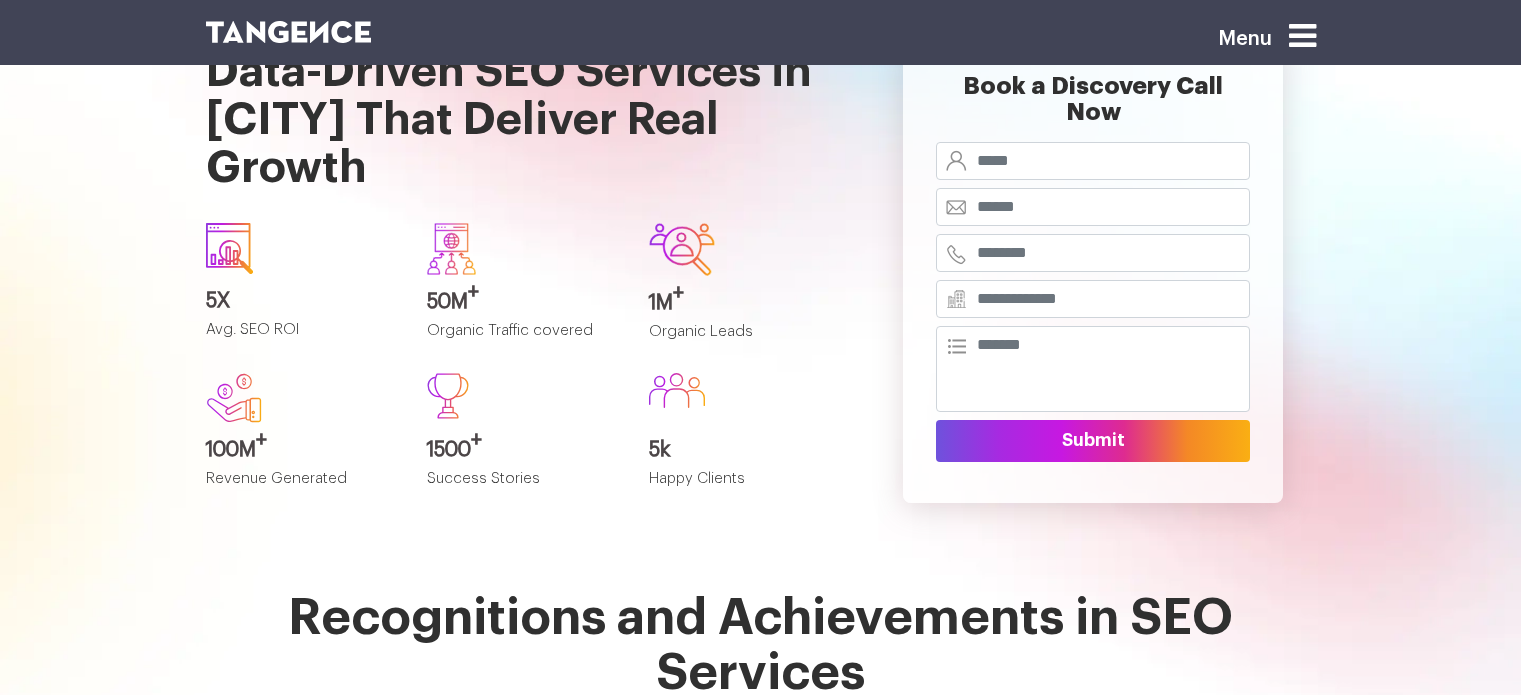 scroll, scrollTop: 1041, scrollLeft: 0, axis: vertical 